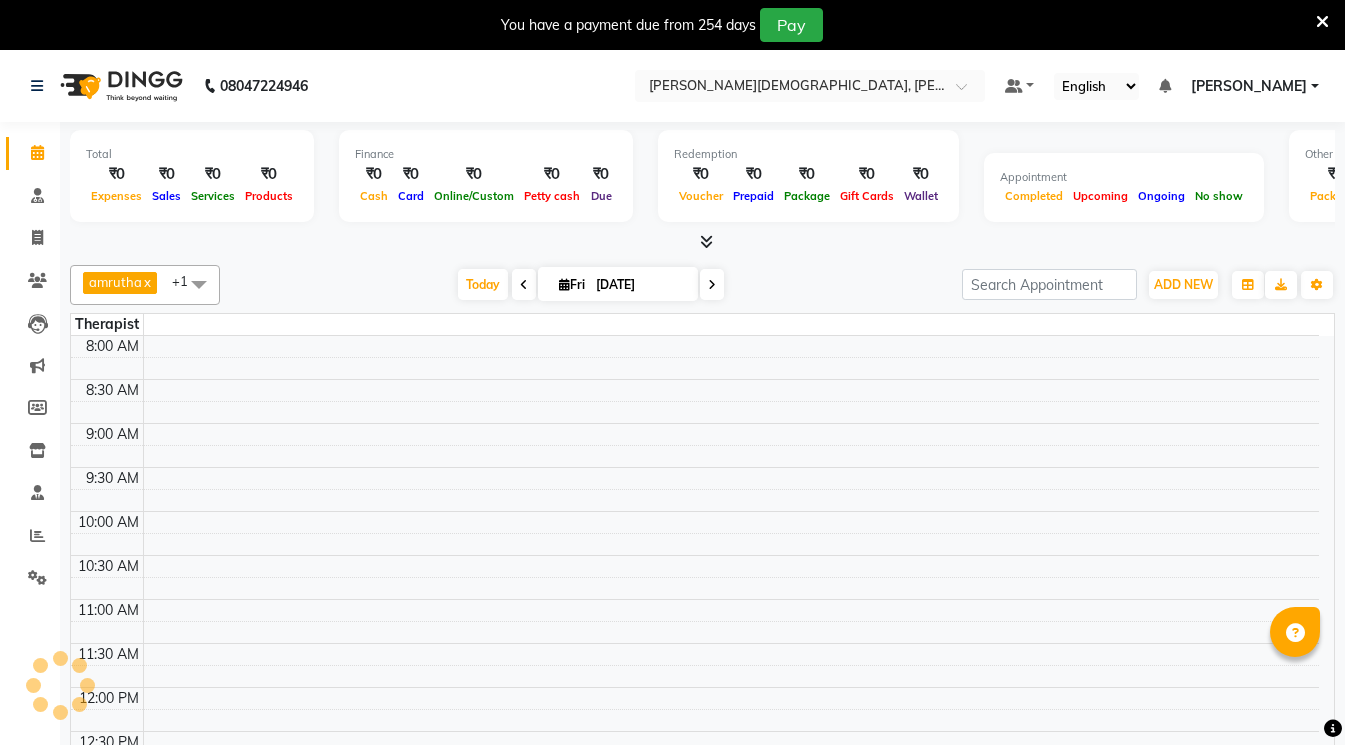 scroll, scrollTop: 50, scrollLeft: 0, axis: vertical 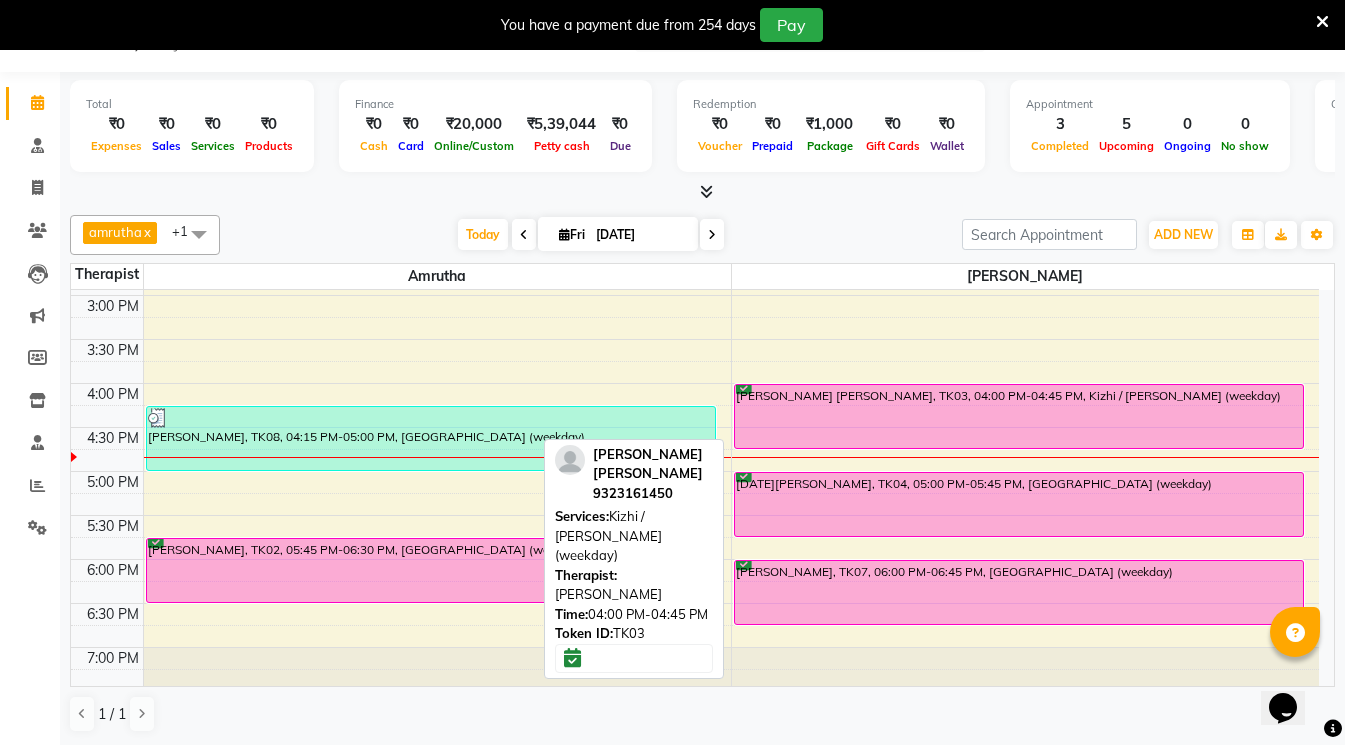 click on "[PERSON_NAME] [PERSON_NAME], TK03, 04:00 PM-04:45 PM, Kizhi / [PERSON_NAME] (weekday)" at bounding box center [1019, 416] 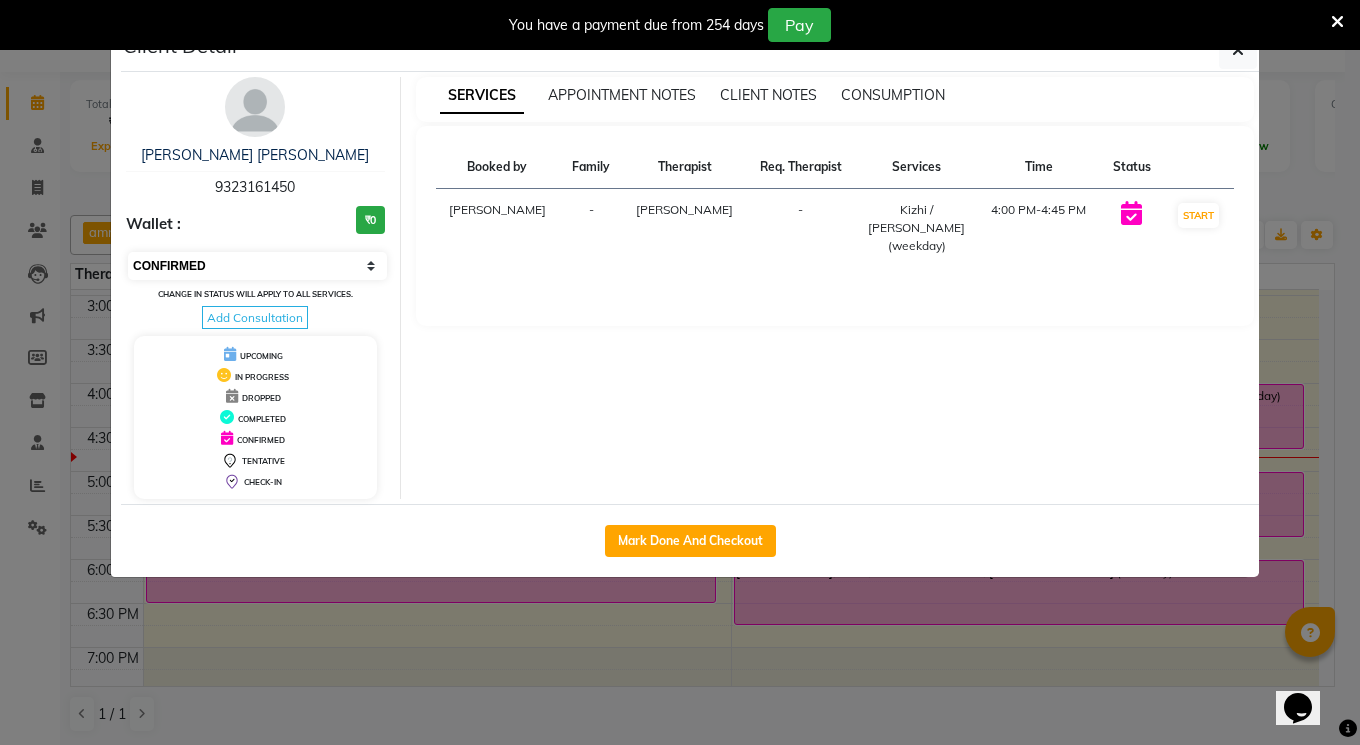 click on "Select IN SERVICE CONFIRMED TENTATIVE CHECK IN MARK DONE DROPPED UPCOMING" at bounding box center [257, 266] 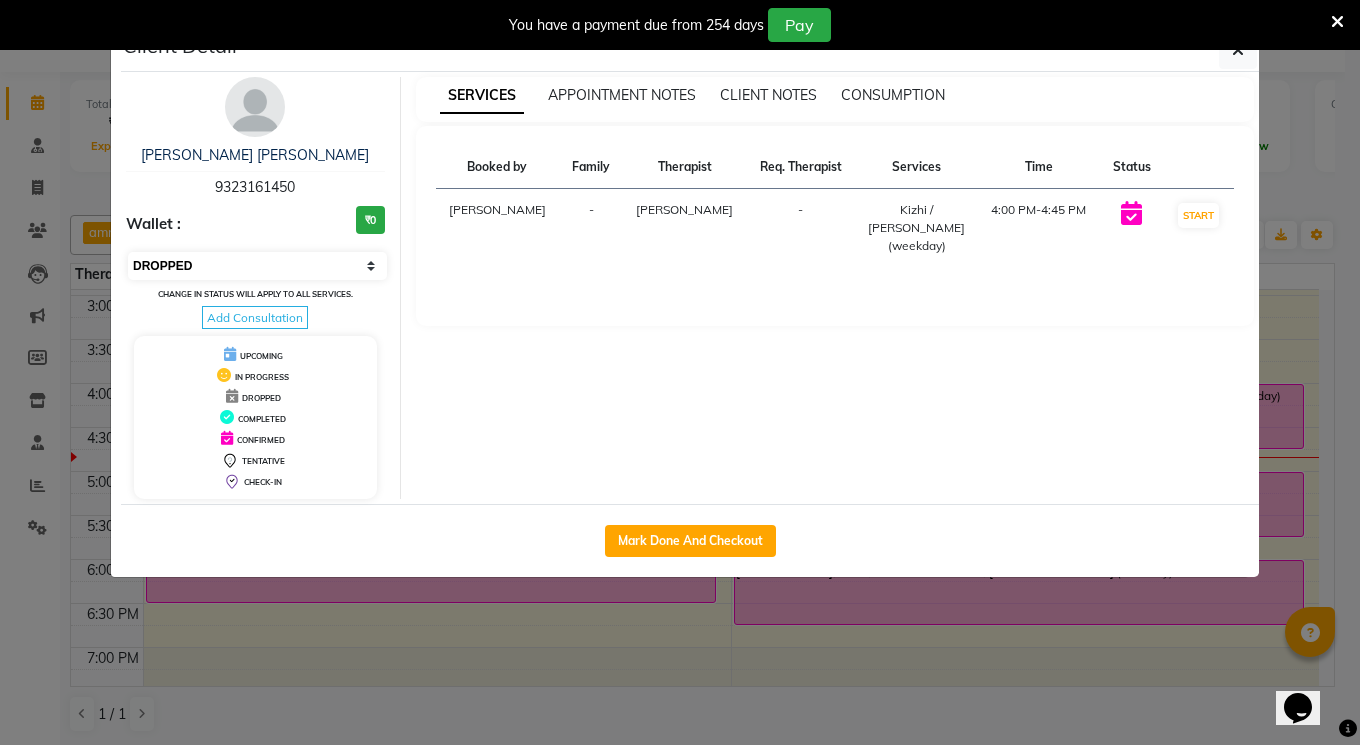 click on "Select IN SERVICE CONFIRMED TENTATIVE CHECK IN MARK DONE DROPPED UPCOMING" at bounding box center (257, 266) 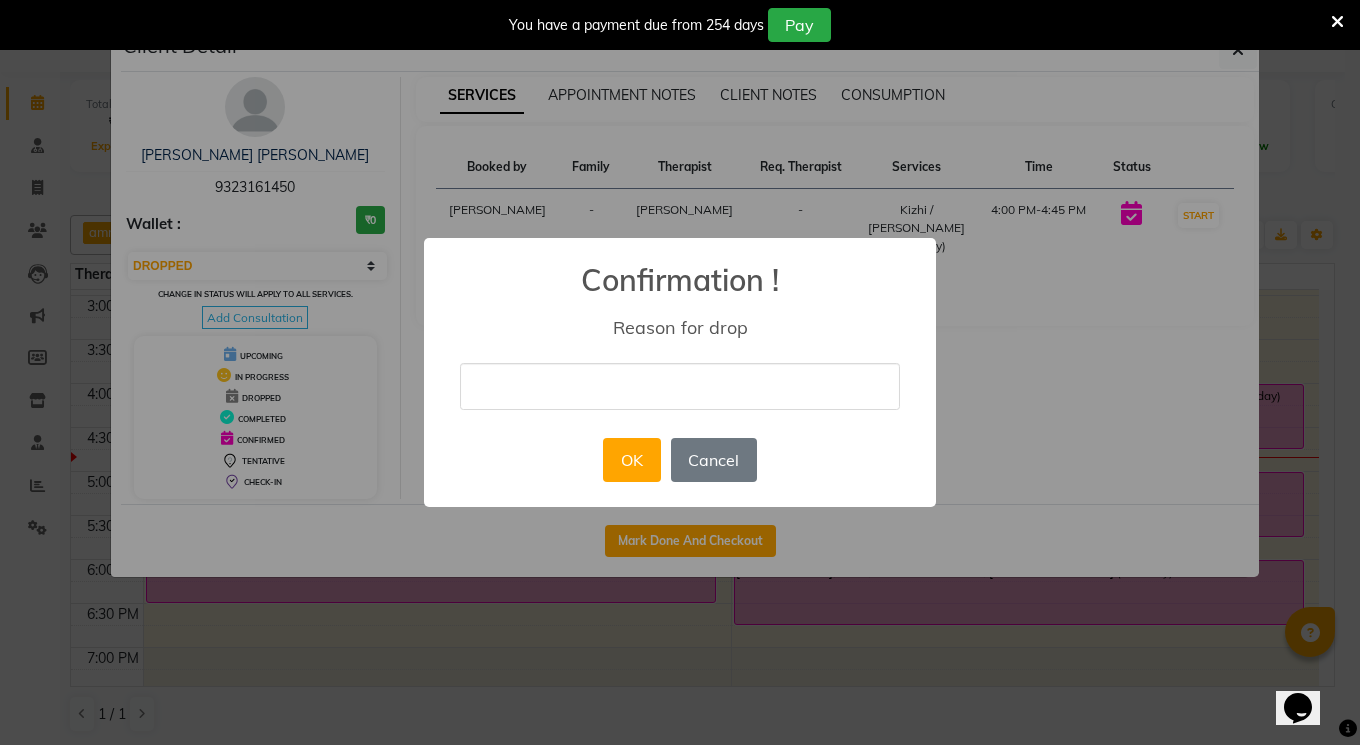 click at bounding box center [680, 386] 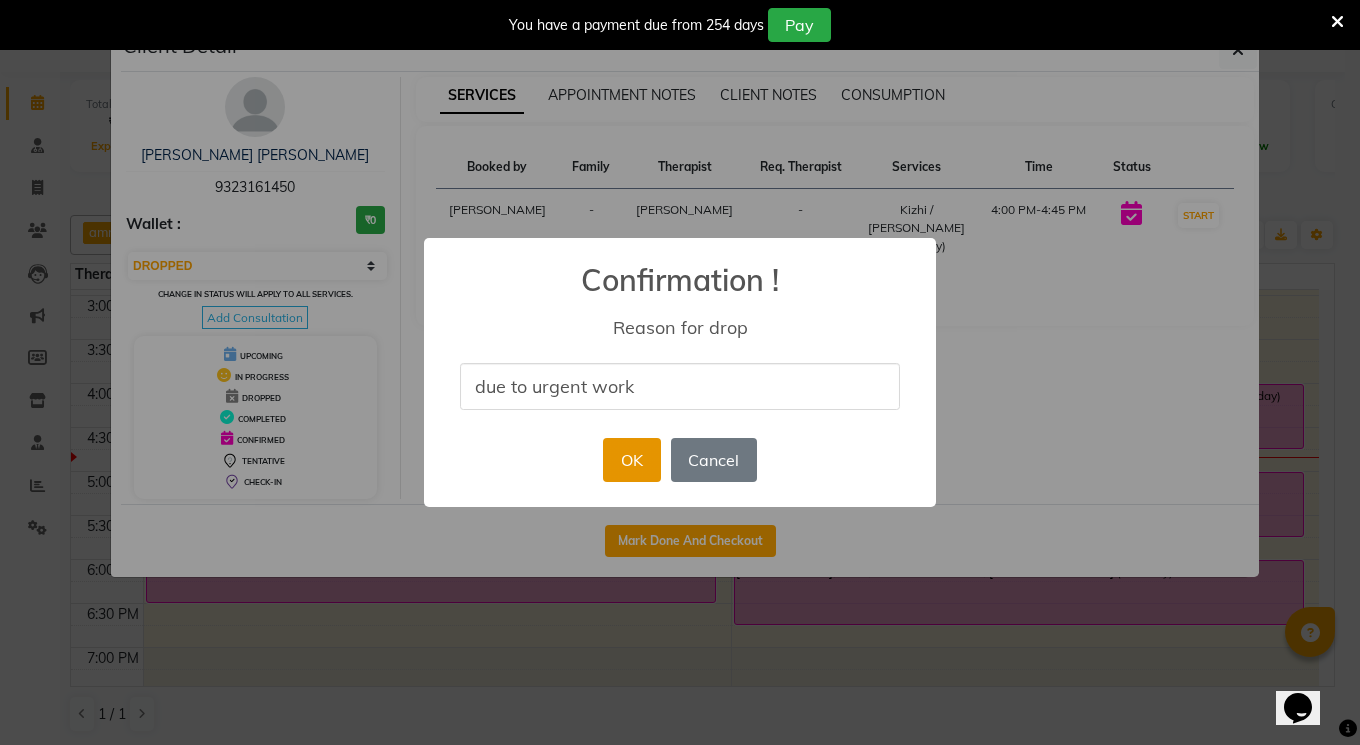 click on "OK" at bounding box center (631, 460) 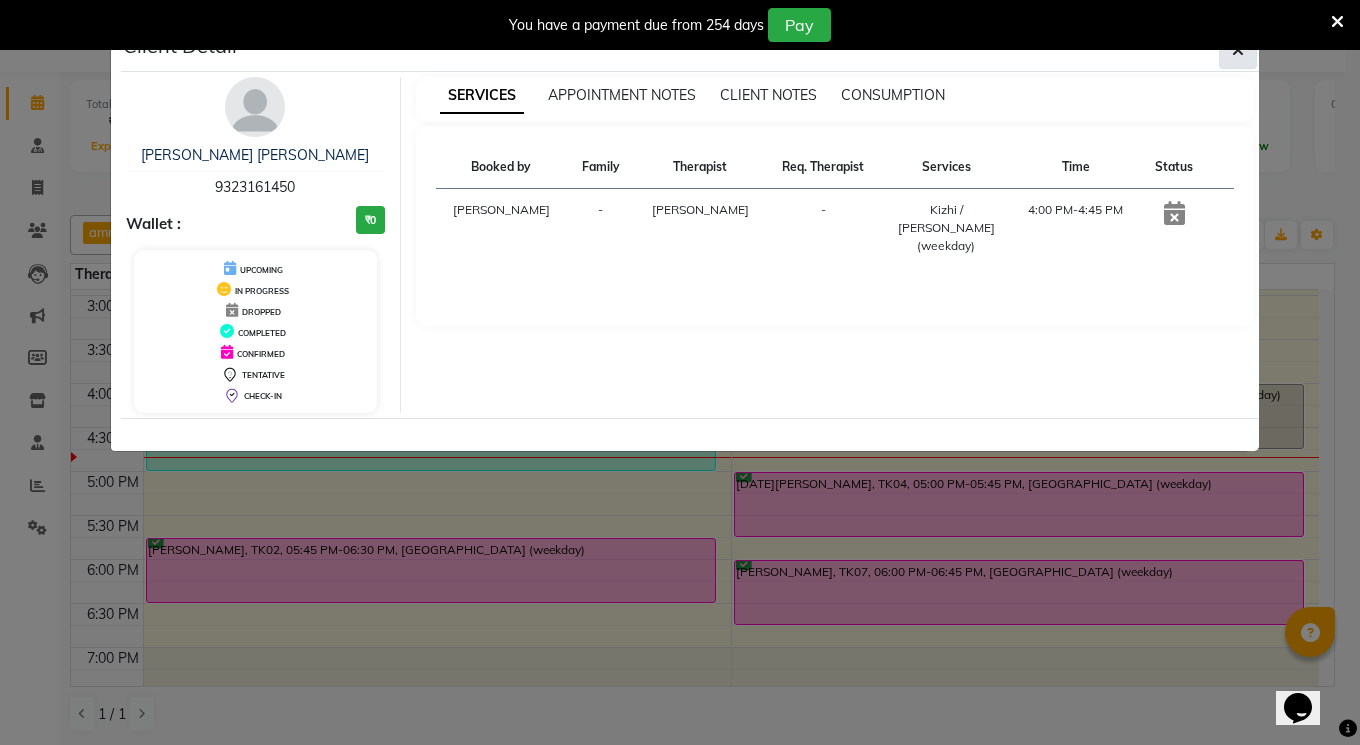 click 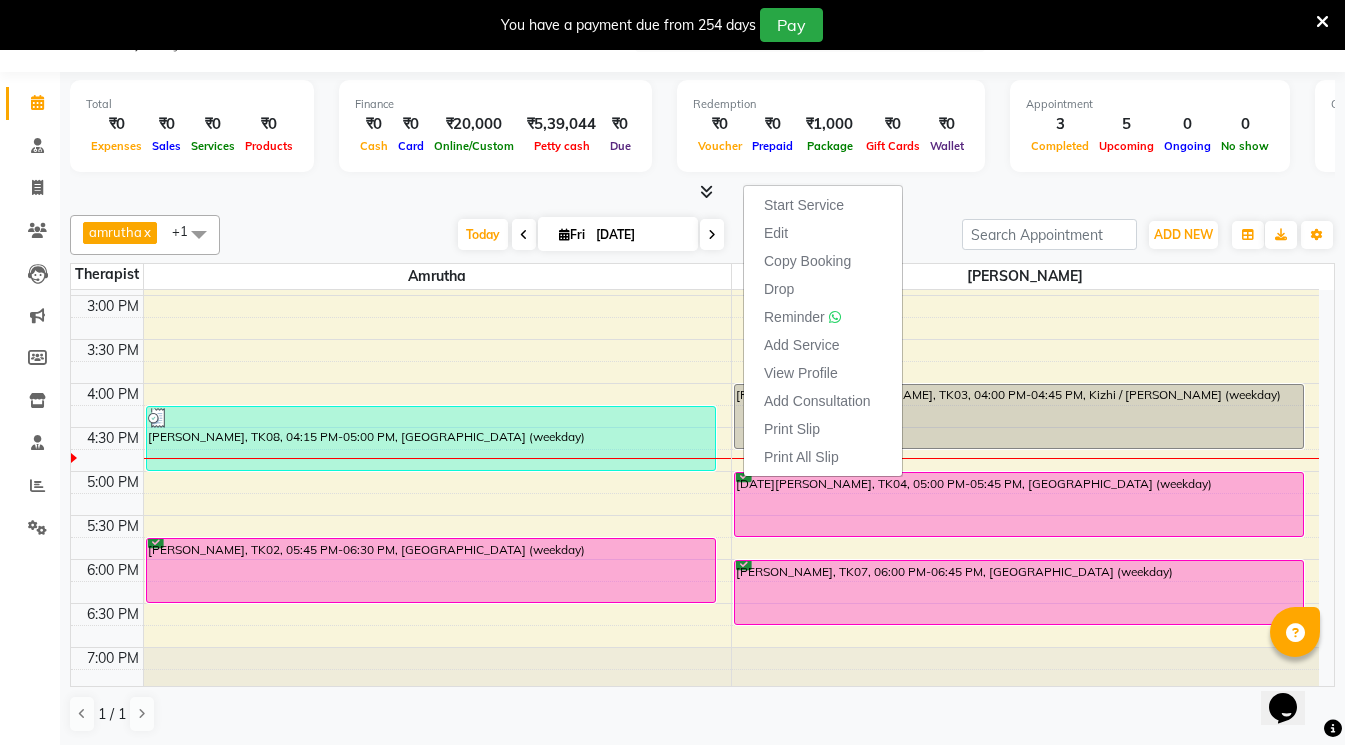 click on "Edit" at bounding box center [823, 233] 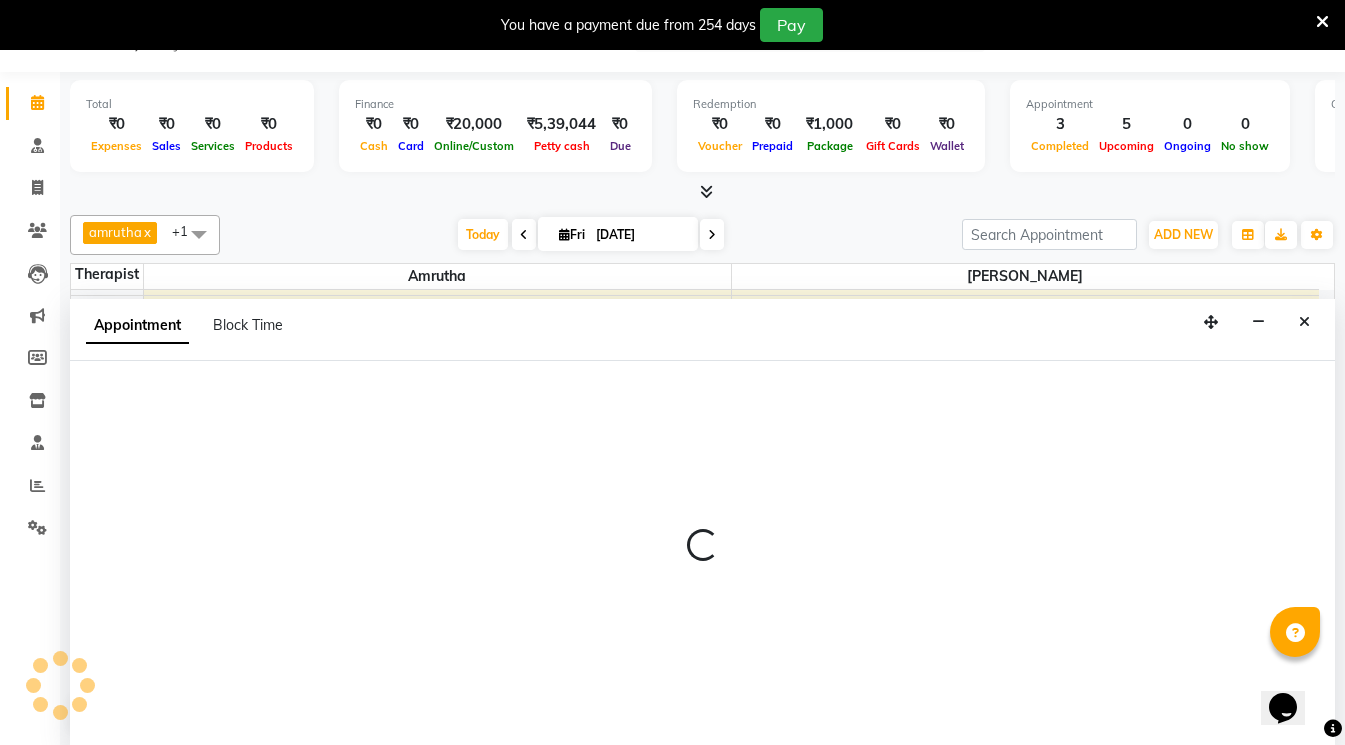 scroll, scrollTop: 51, scrollLeft: 0, axis: vertical 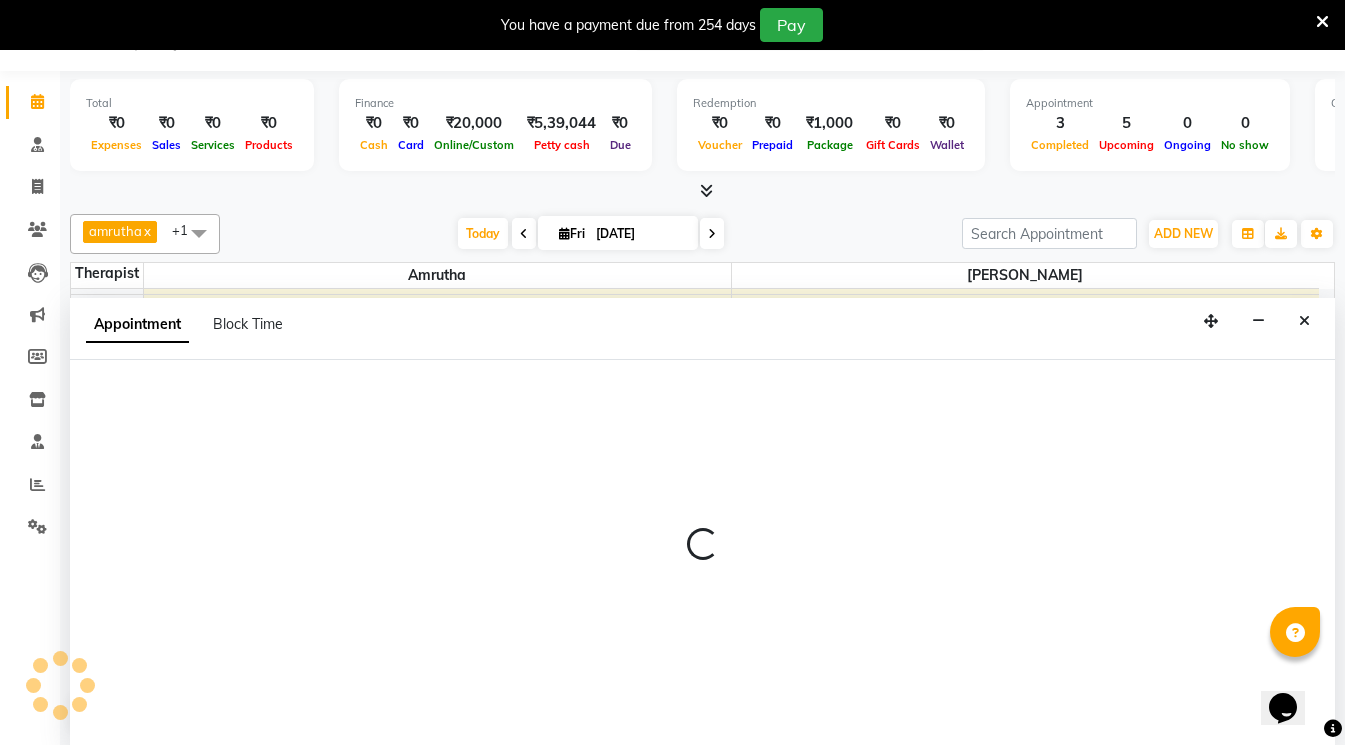 select on "tentative" 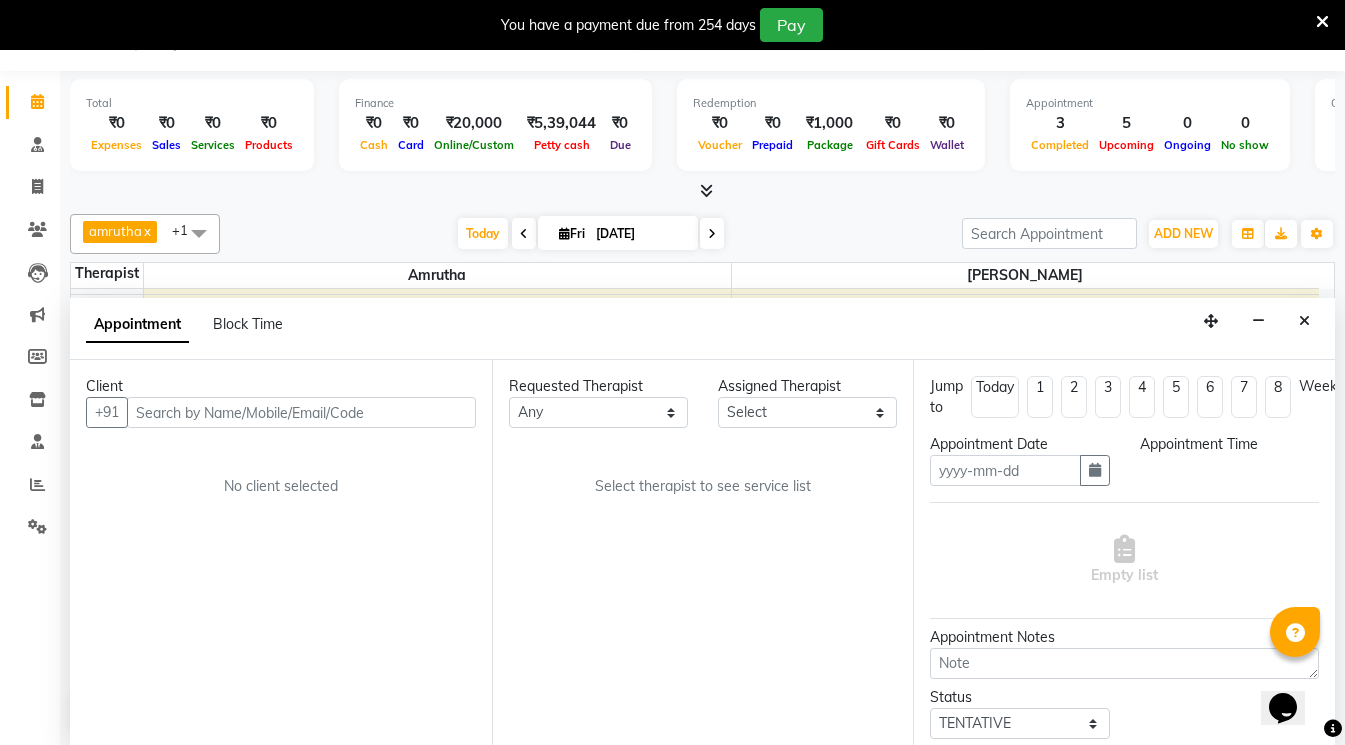 type on "[DATE]" 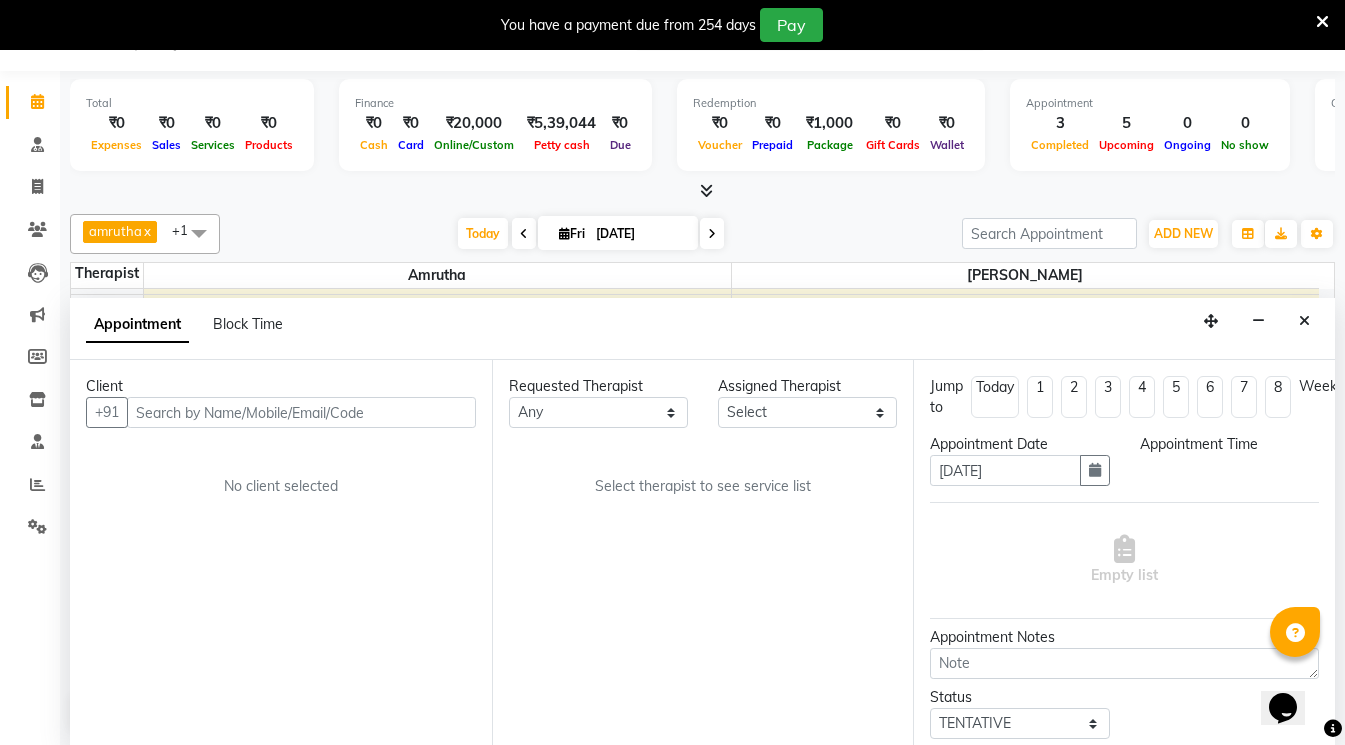 scroll, scrollTop: 0, scrollLeft: 0, axis: both 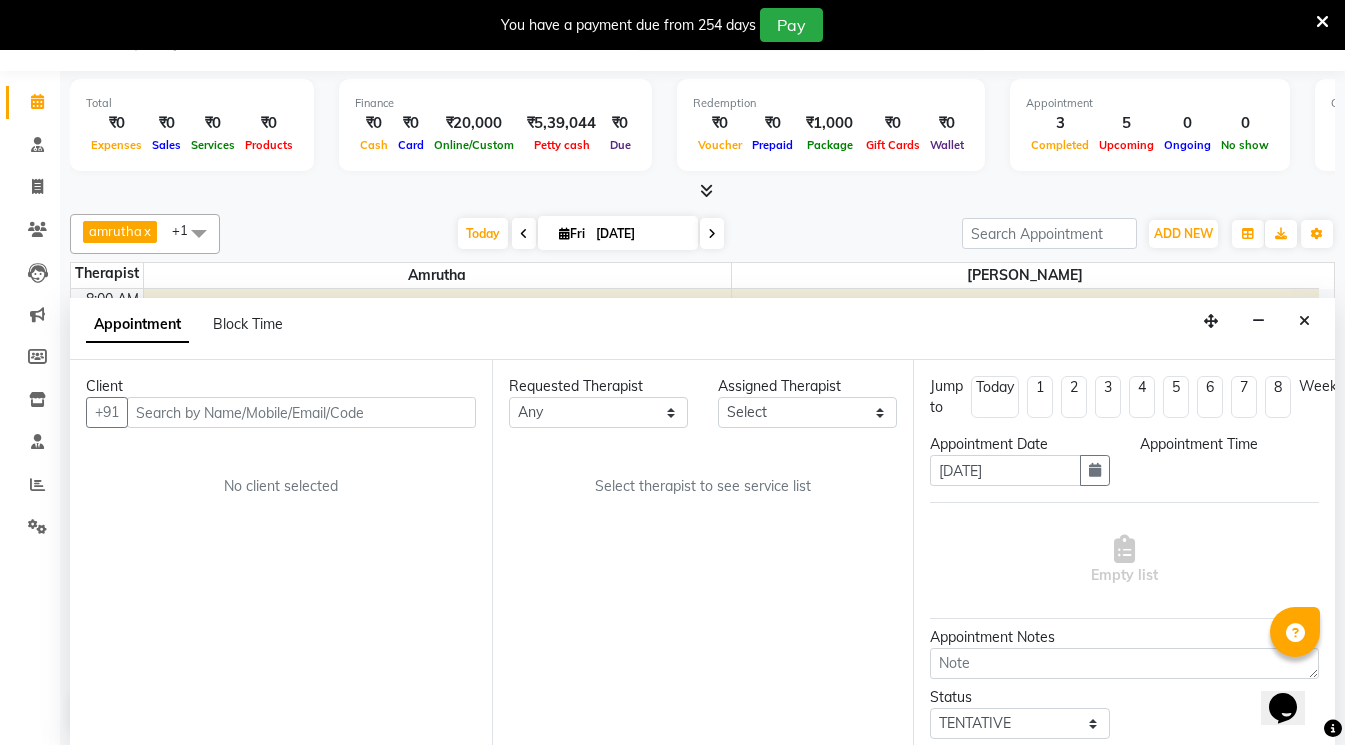 select on "confirm booking" 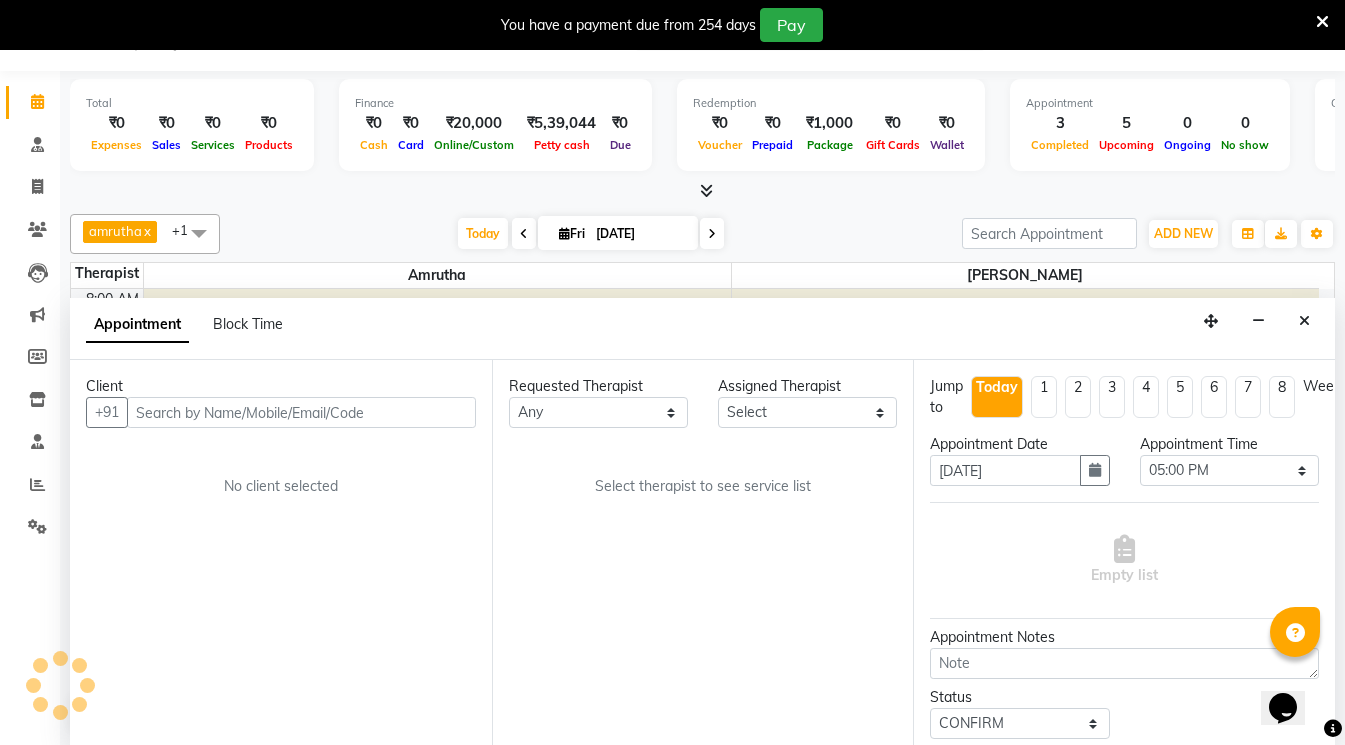 scroll, scrollTop: 659, scrollLeft: 0, axis: vertical 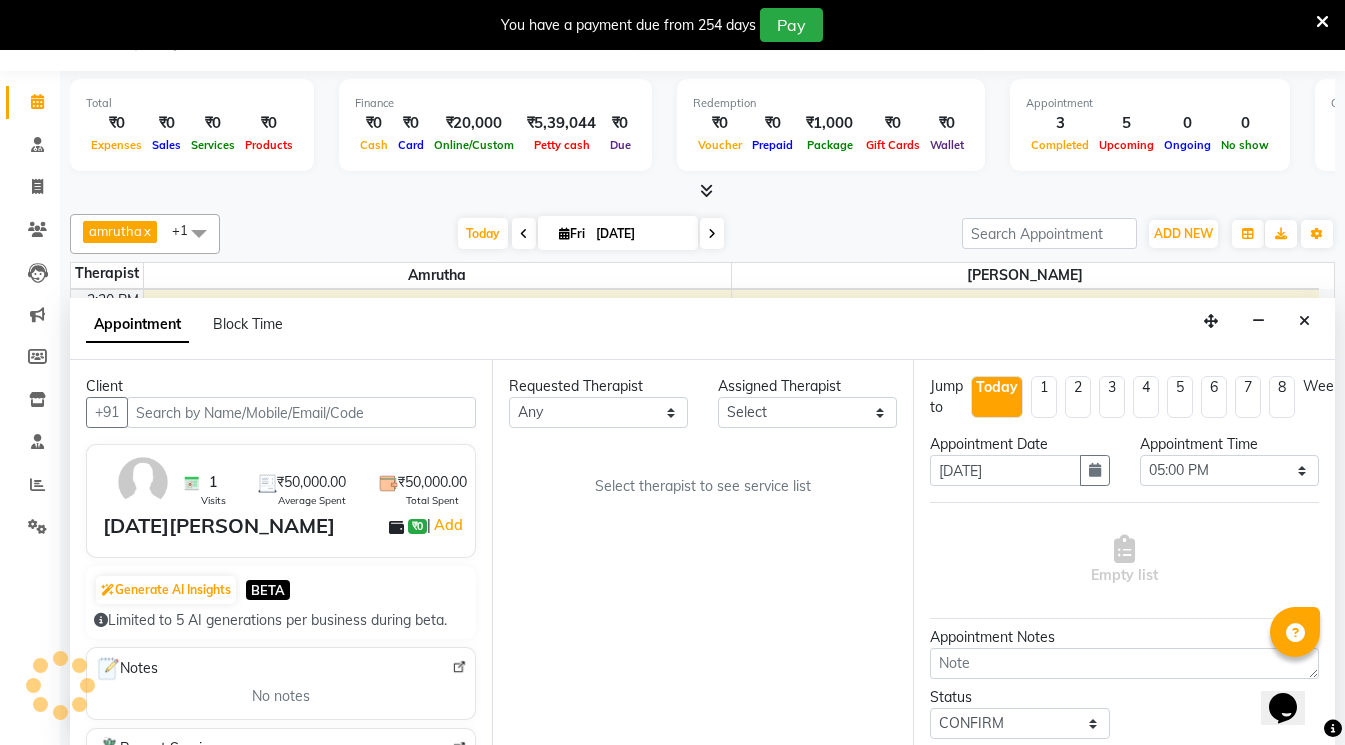 select on "66585" 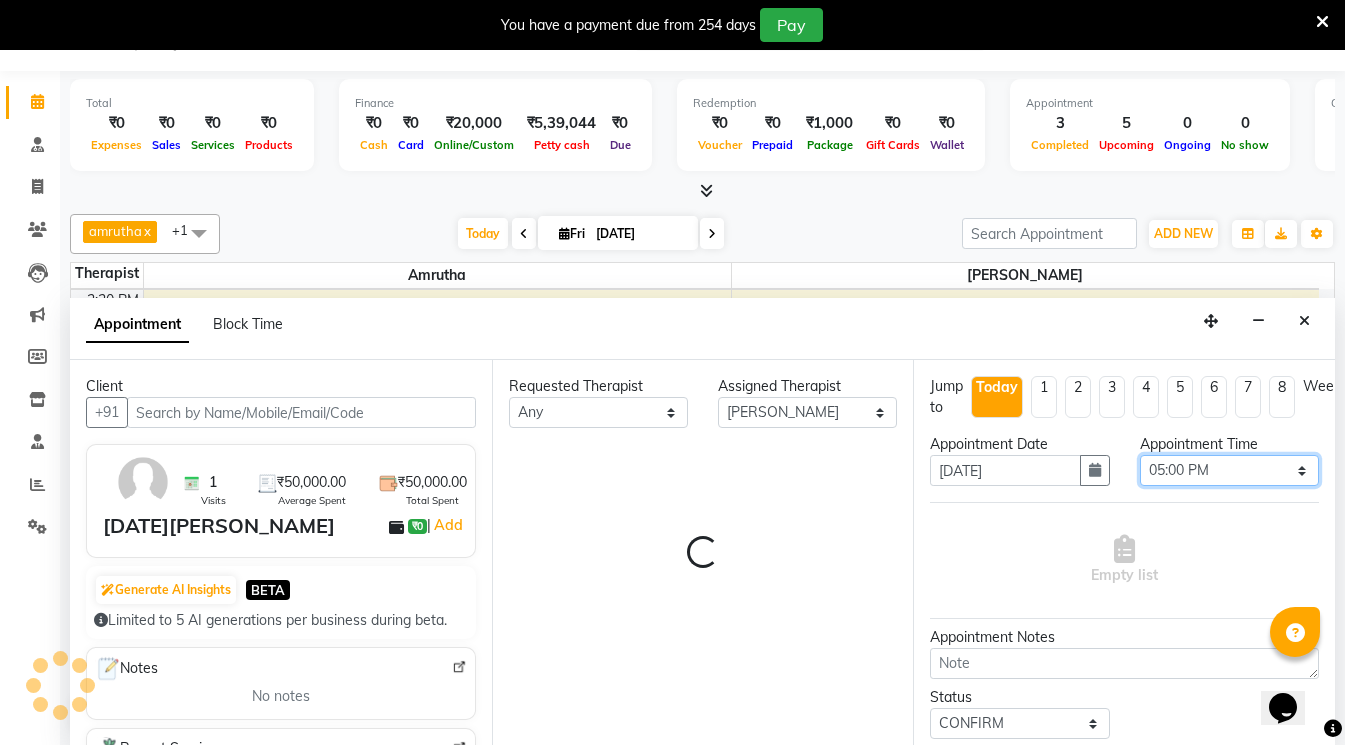 click on "Select 09:00 AM 09:15 AM 09:30 AM 09:45 AM 10:00 AM 10:15 AM 10:30 AM 10:45 AM 11:00 AM 11:15 AM 11:30 AM 11:45 AM 12:00 PM 12:15 PM 12:30 PM 12:45 PM 01:00 PM 01:15 PM 01:30 PM 01:45 PM 02:00 PM 02:15 PM 02:30 PM 02:45 PM 03:00 PM 03:15 PM 03:30 PM 03:45 PM 04:00 PM 04:15 PM 04:30 PM 04:45 PM 05:00 PM 05:15 PM 05:30 PM 05:45 PM 06:00 PM 06:15 PM 06:30 PM 06:45 PM 07:00 PM" at bounding box center (1229, 470) 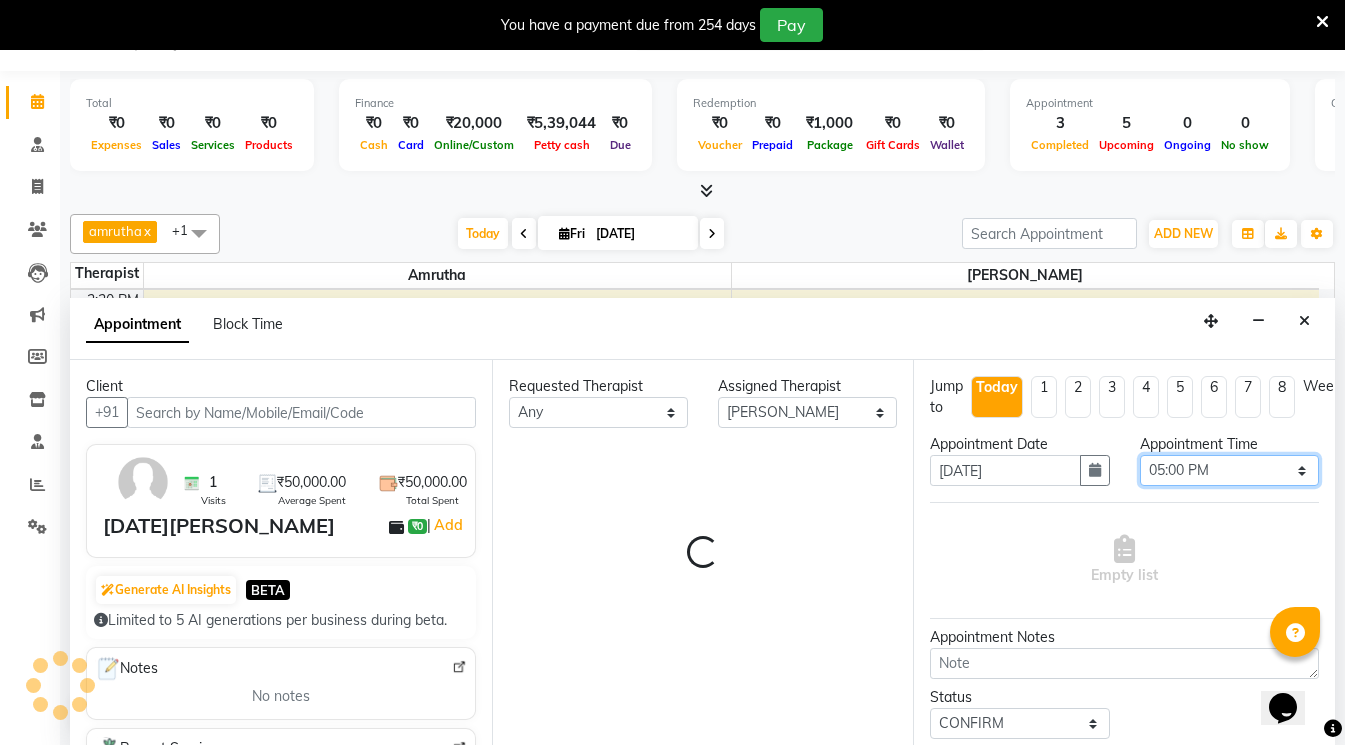 select on "3443" 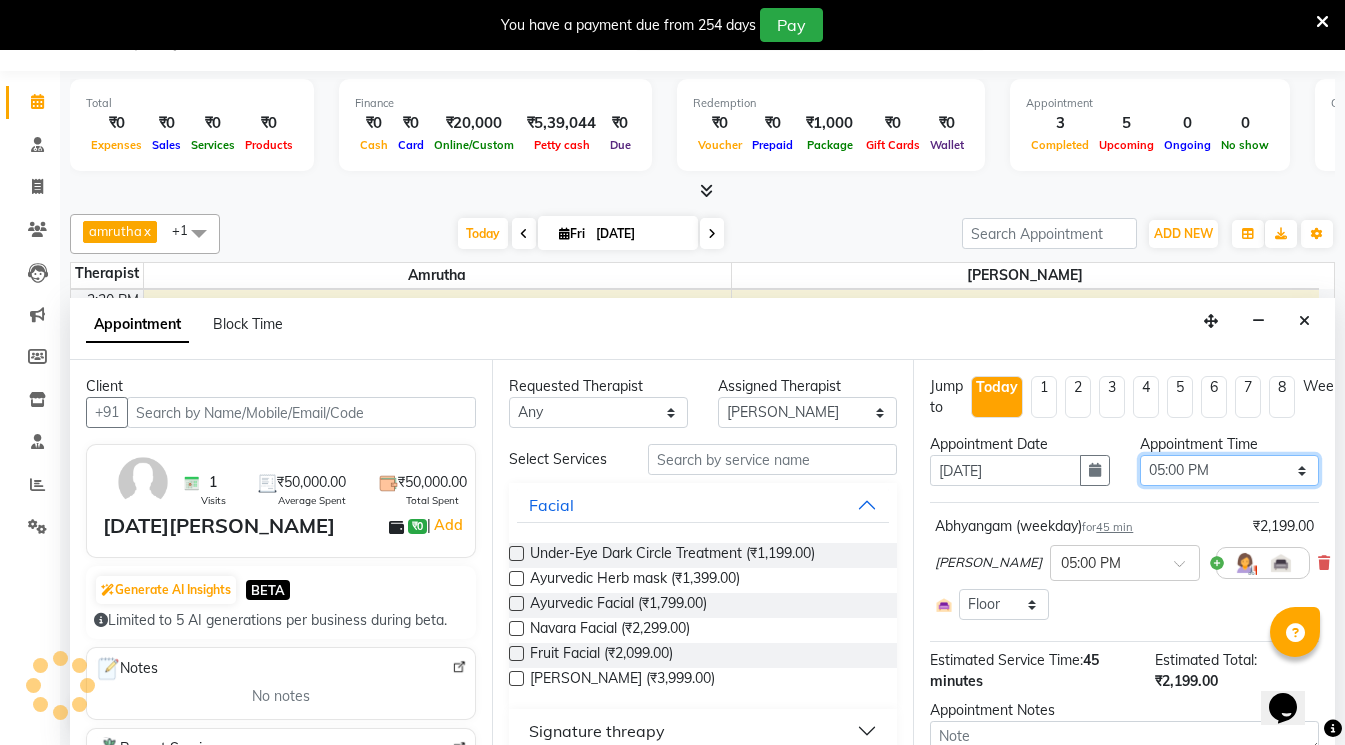 select on "990" 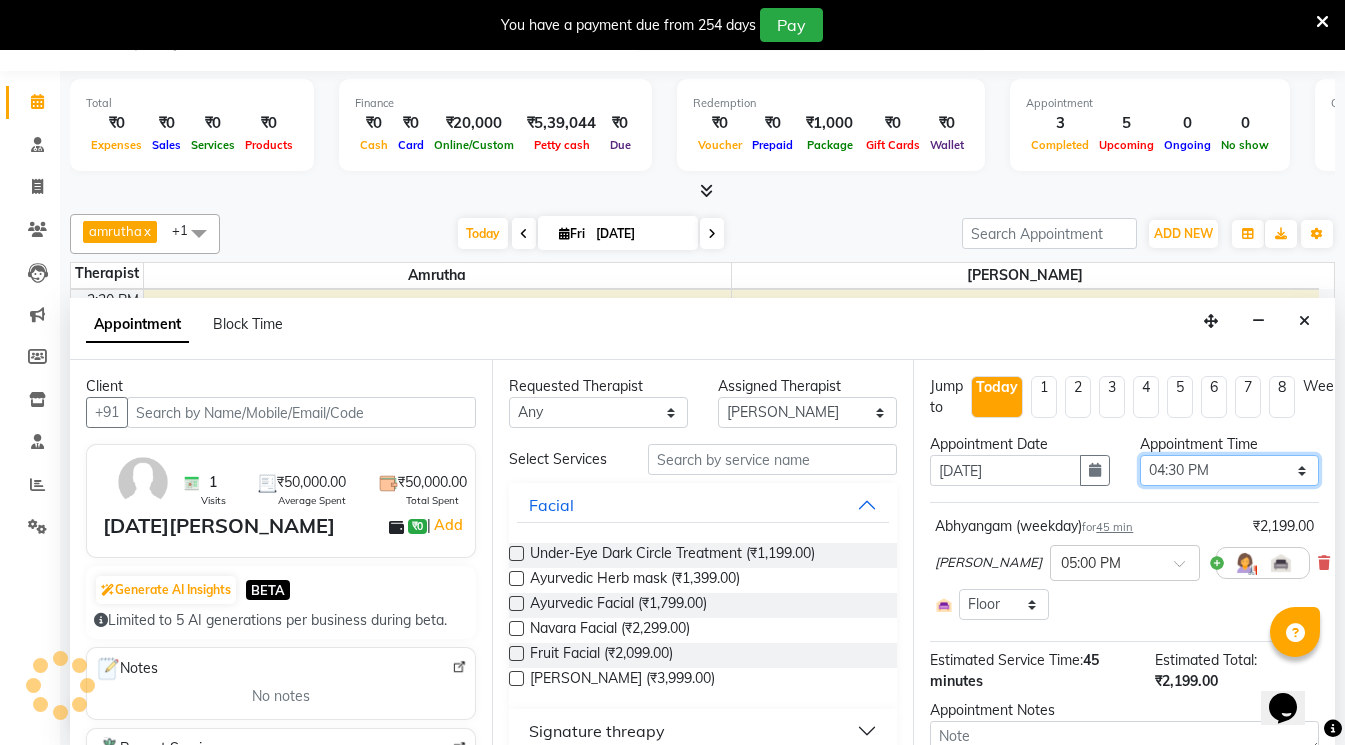 click on "Select 09:00 AM 09:15 AM 09:30 AM 09:45 AM 10:00 AM 10:15 AM 10:30 AM 10:45 AM 11:00 AM 11:15 AM 11:30 AM 11:45 AM 12:00 PM 12:15 PM 12:30 PM 12:45 PM 01:00 PM 01:15 PM 01:30 PM 01:45 PM 02:00 PM 02:15 PM 02:30 PM 02:45 PM 03:00 PM 03:15 PM 03:30 PM 03:45 PM 04:00 PM 04:15 PM 04:30 PM 04:45 PM 05:00 PM 05:15 PM 05:30 PM 05:45 PM 06:00 PM 06:15 PM 06:30 PM 06:45 PM 07:00 PM" at bounding box center (1229, 470) 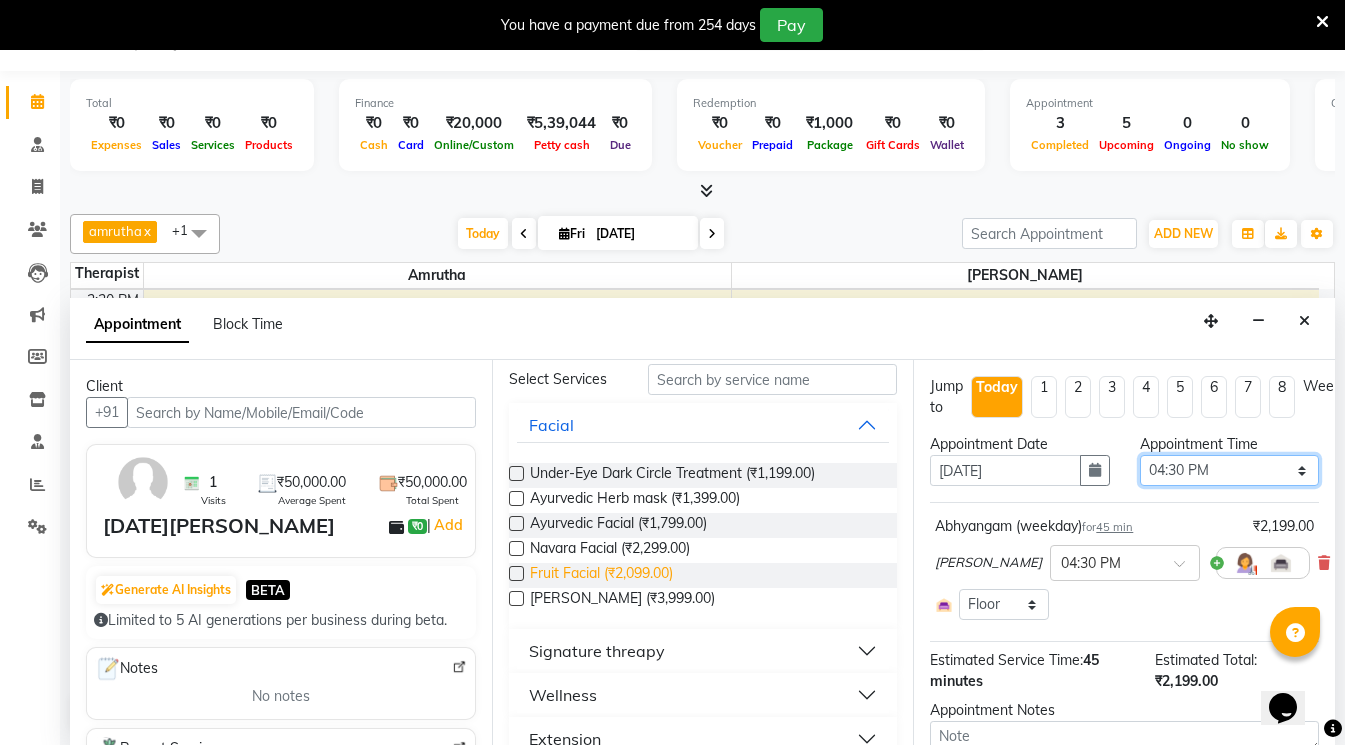 scroll, scrollTop: 200, scrollLeft: 0, axis: vertical 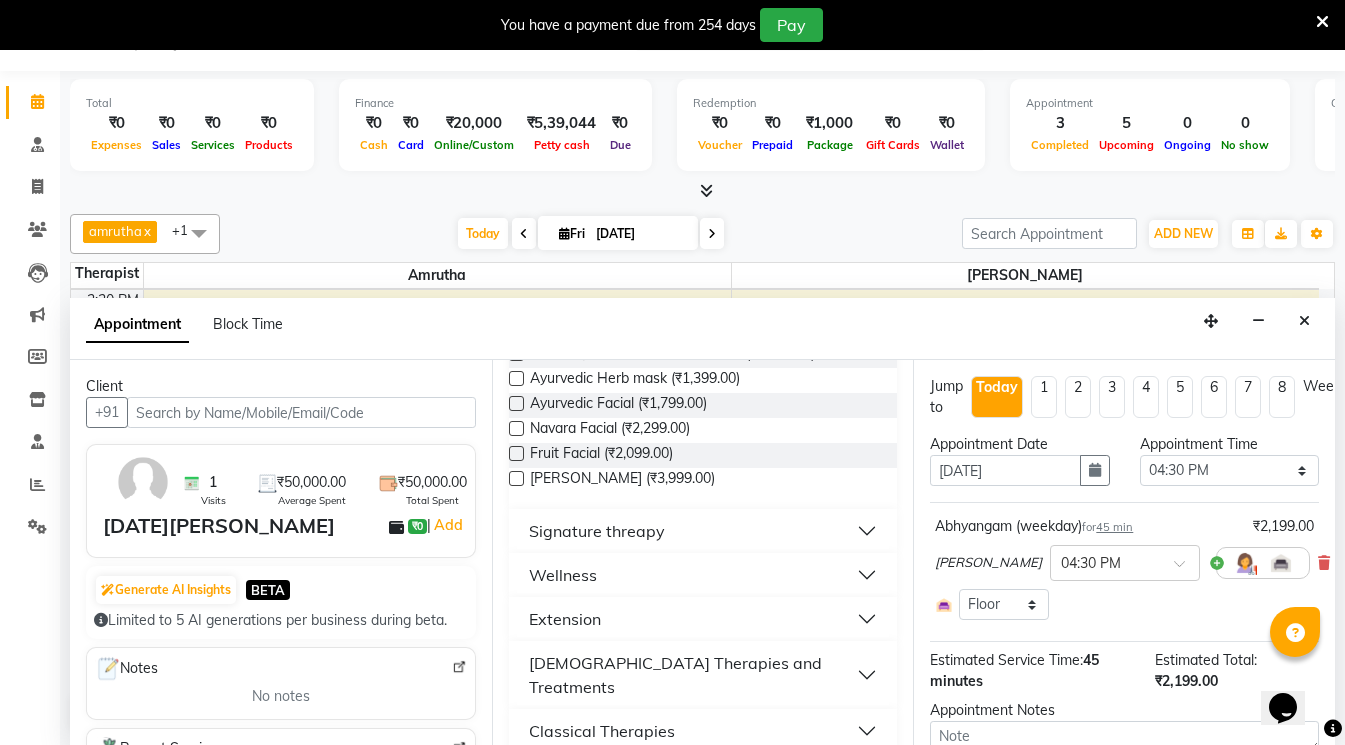 click on "Wellness" at bounding box center (703, 575) 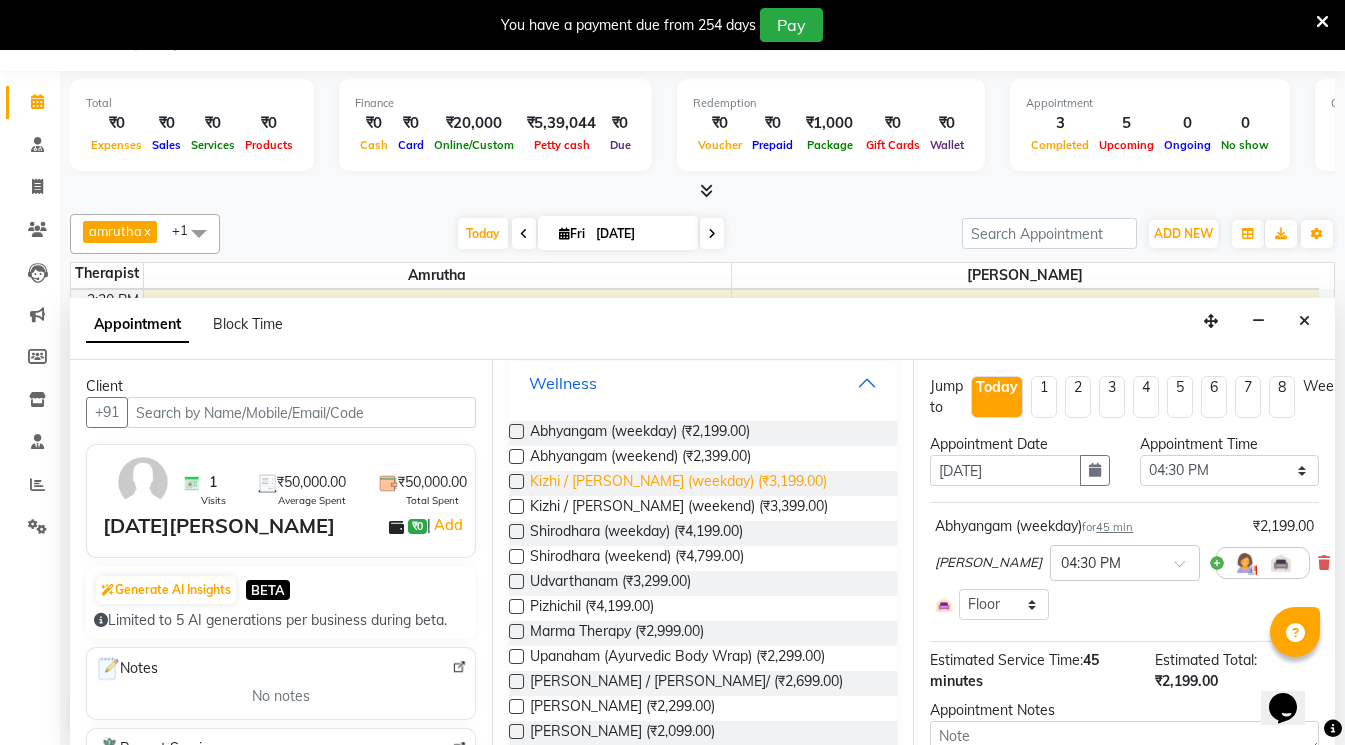 scroll, scrollTop: 400, scrollLeft: 0, axis: vertical 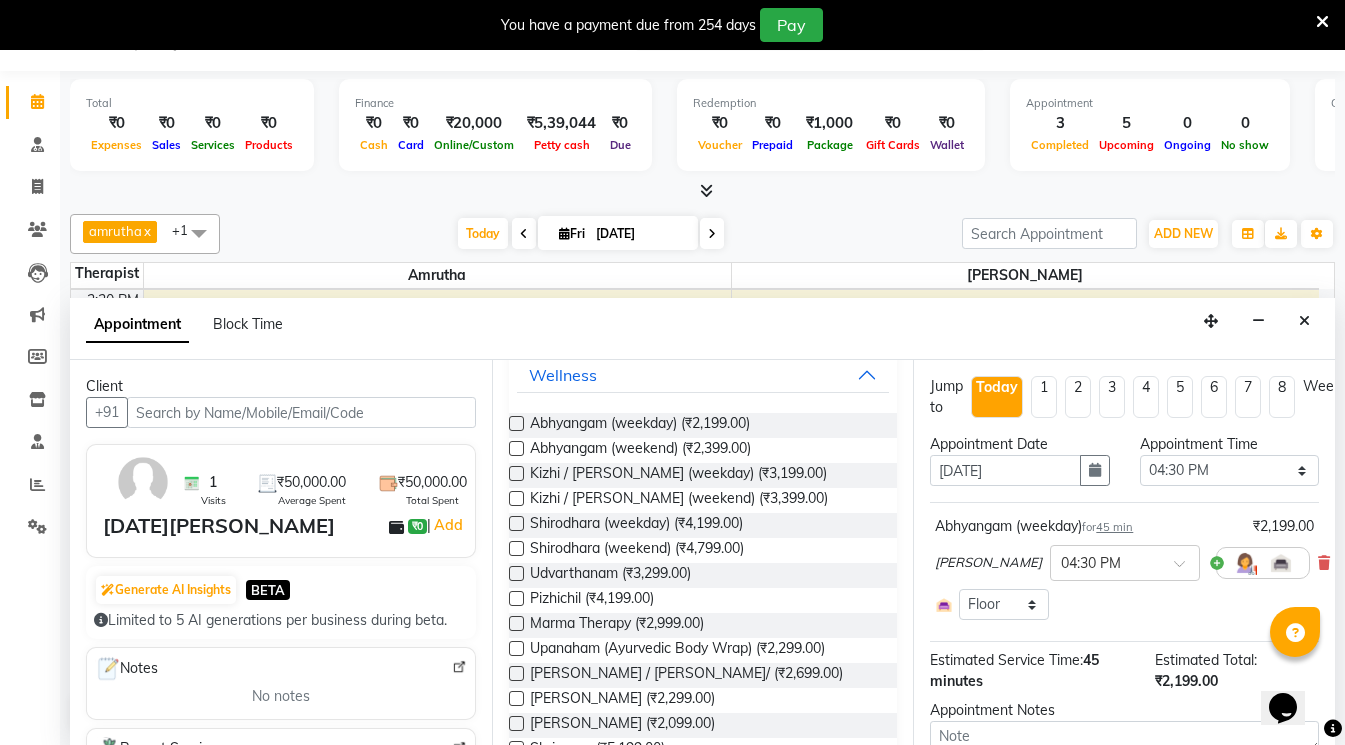 click at bounding box center (516, 523) 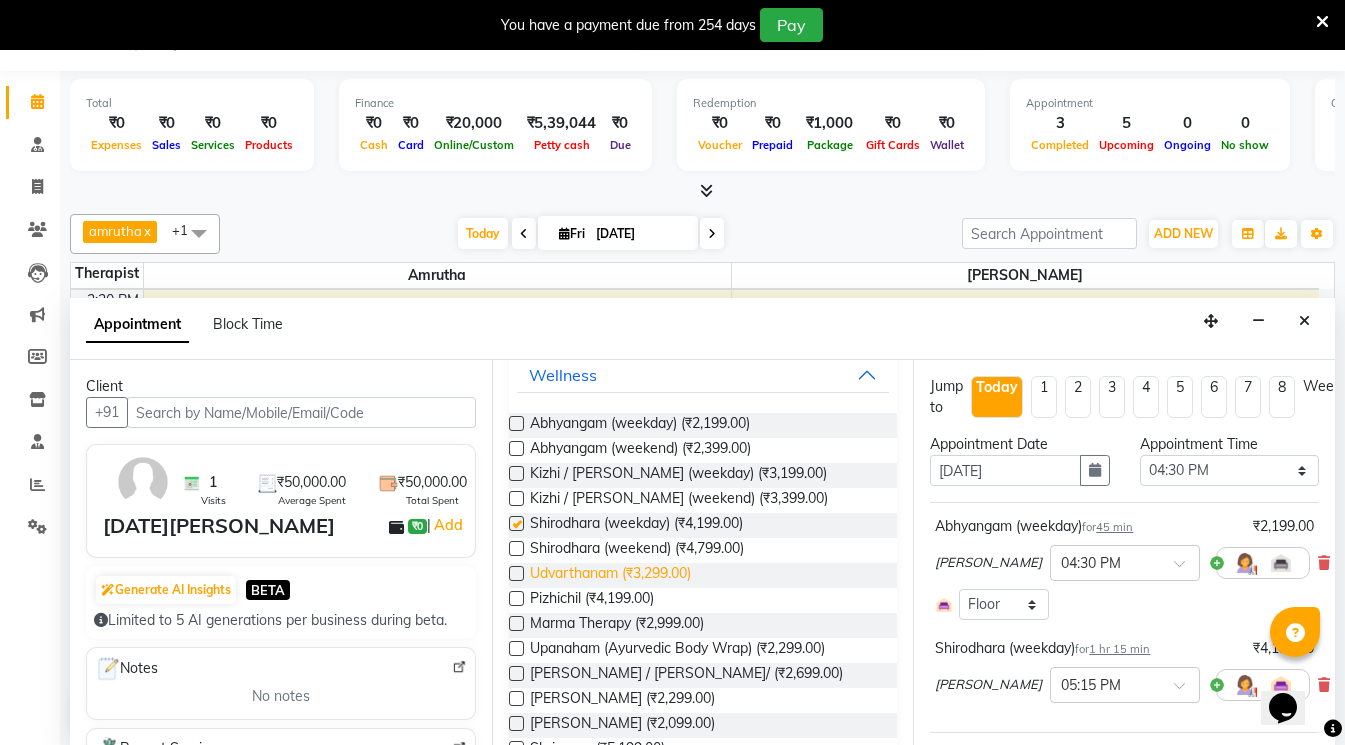 checkbox on "false" 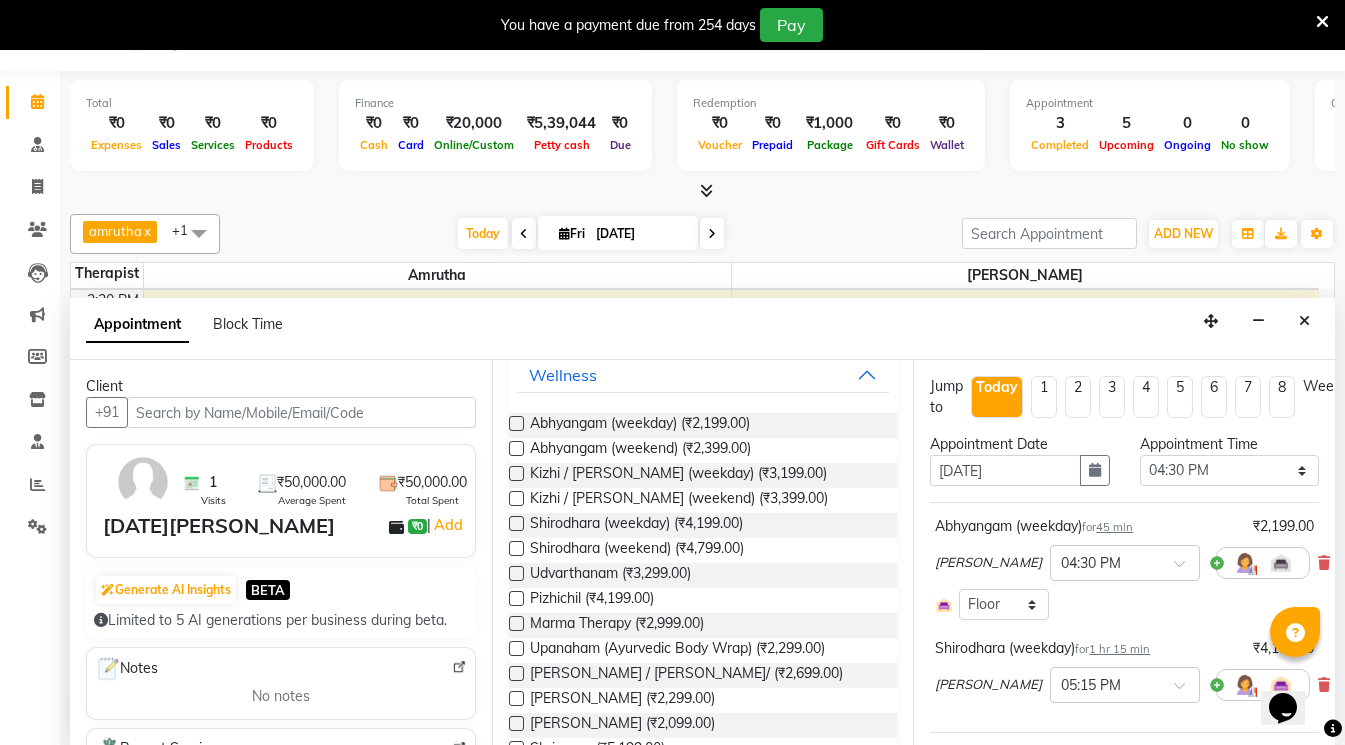 scroll, scrollTop: 100, scrollLeft: 0, axis: vertical 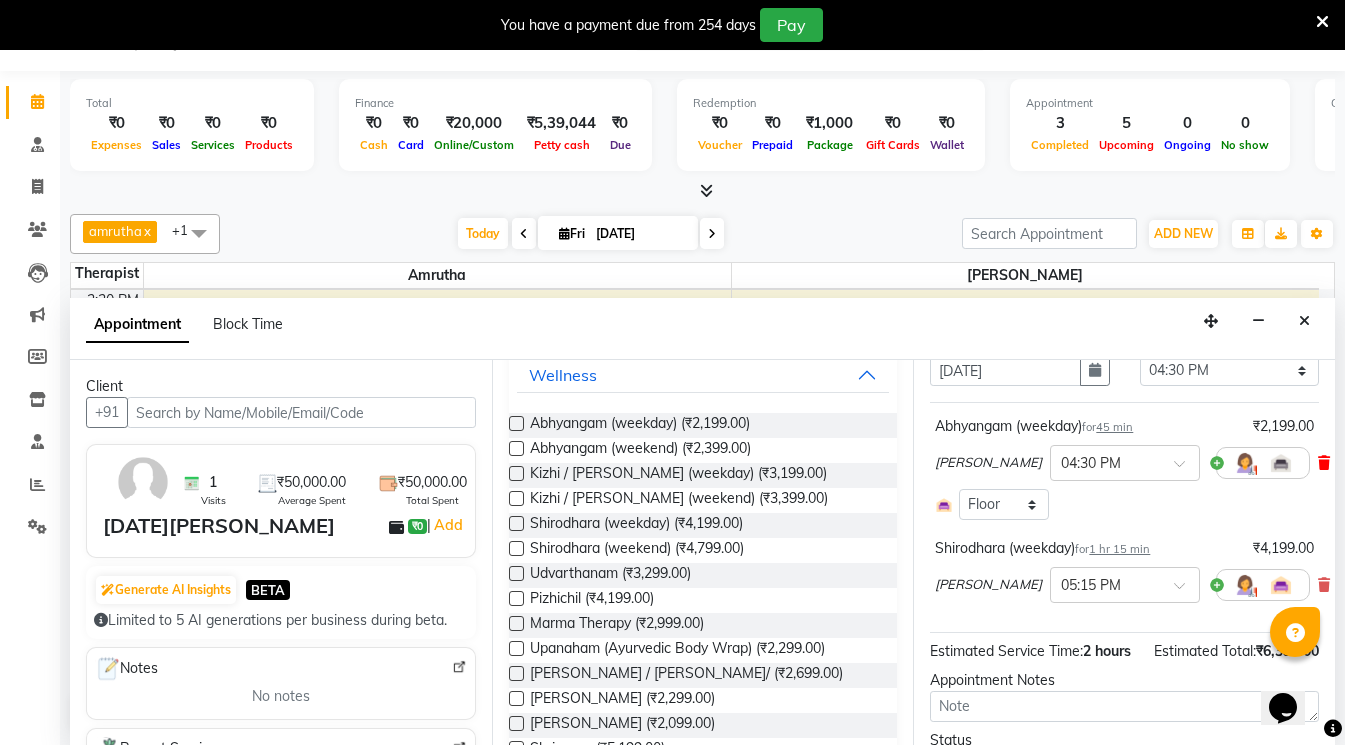 click at bounding box center (1324, 463) 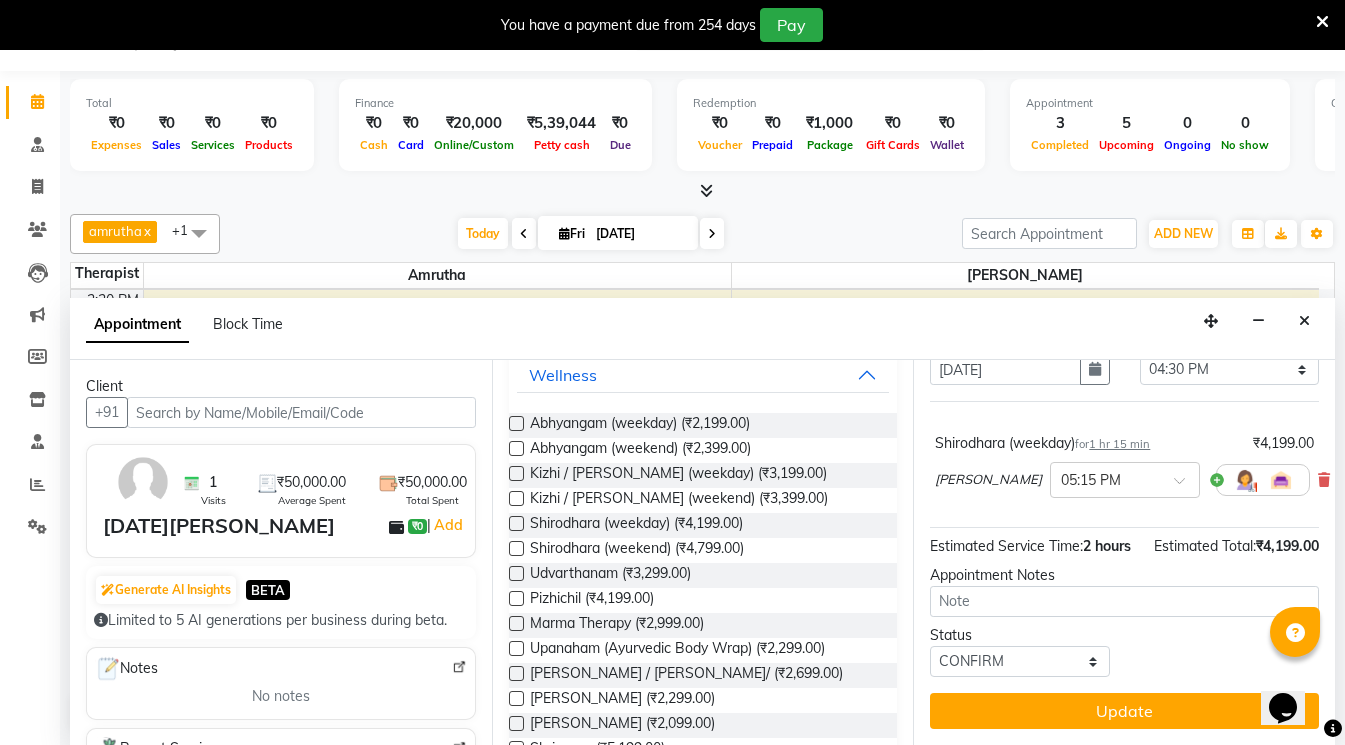 scroll, scrollTop: 137, scrollLeft: 0, axis: vertical 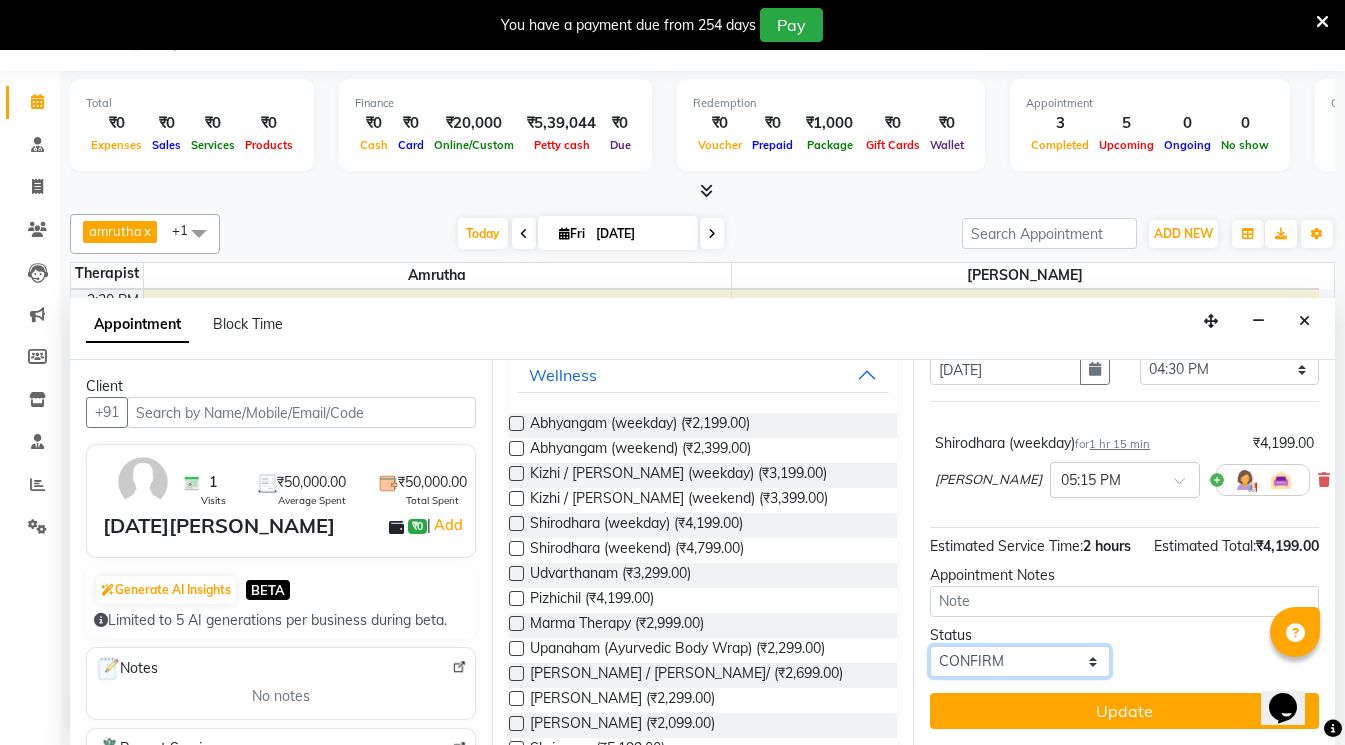 click on "Select TENTATIVE CONFIRM CHECK-IN UPCOMING" at bounding box center (1019, 661) 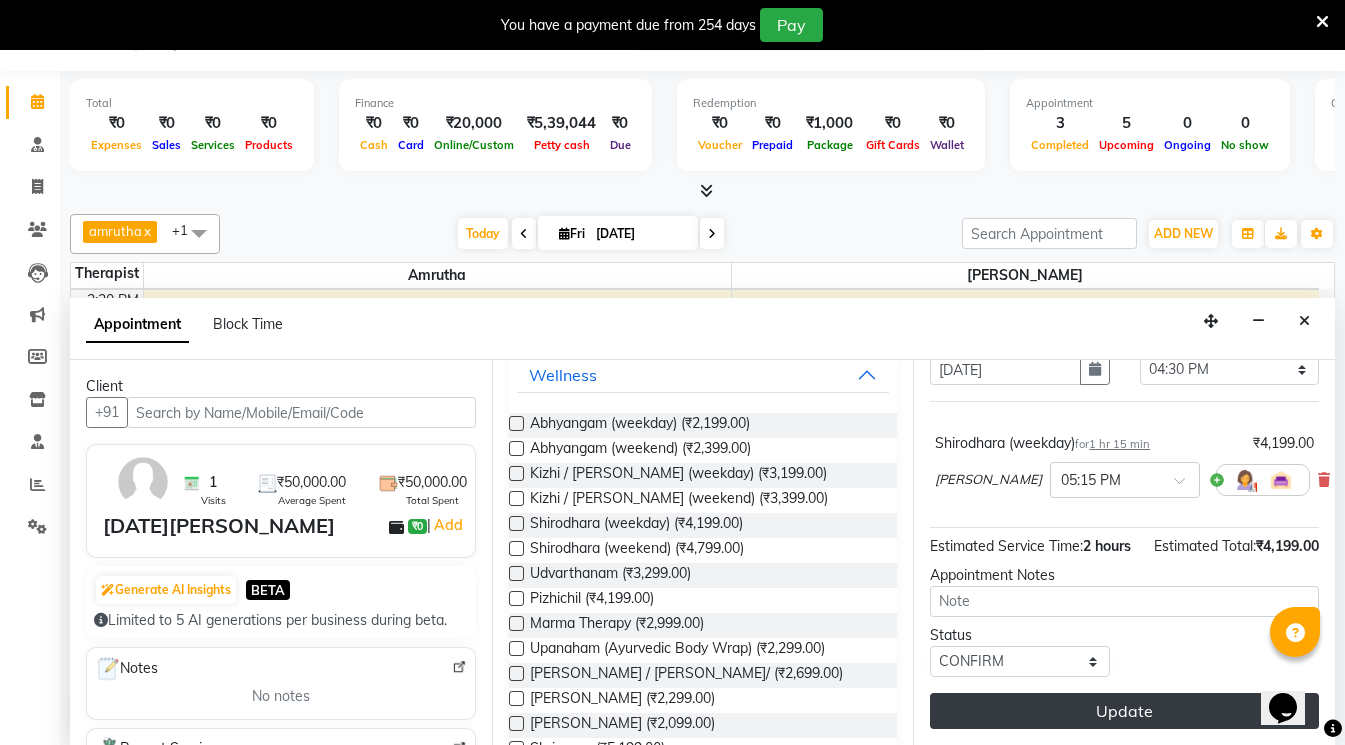 click on "Update" at bounding box center (1124, 711) 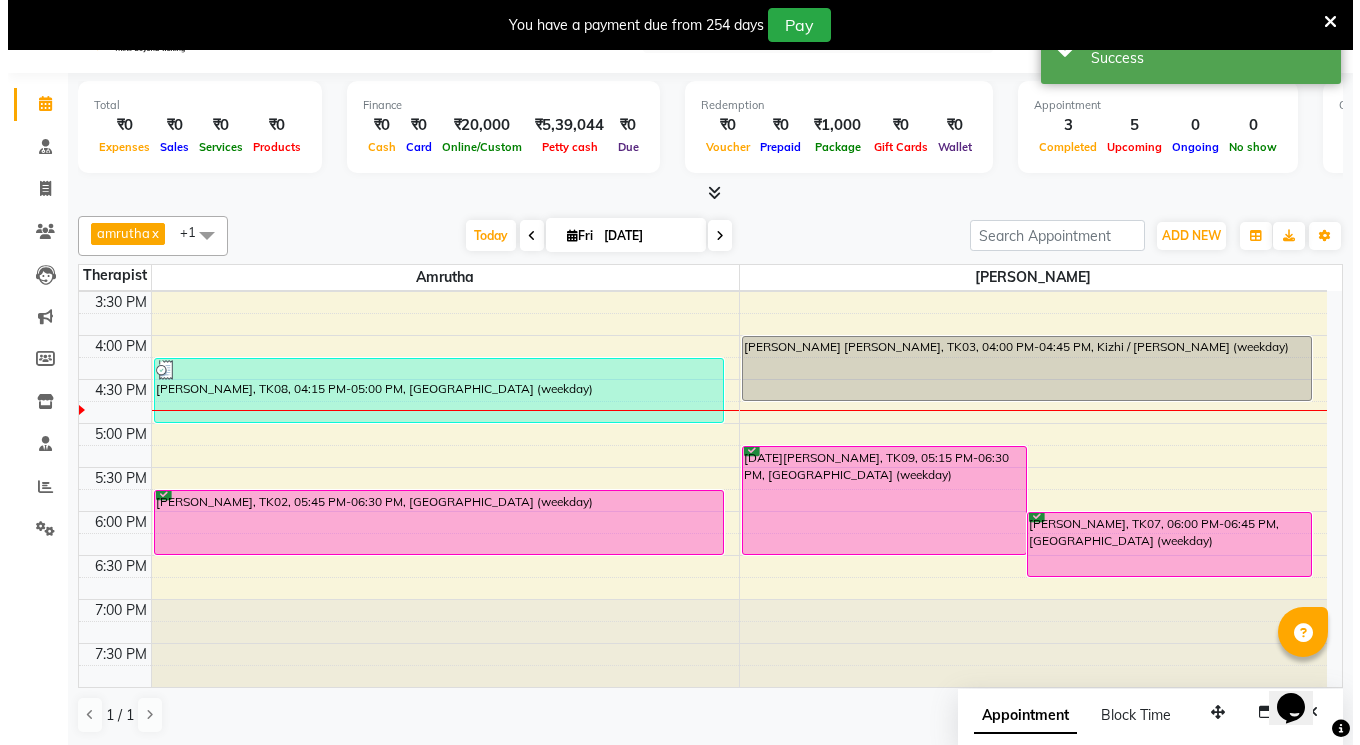 scroll, scrollTop: 51, scrollLeft: 0, axis: vertical 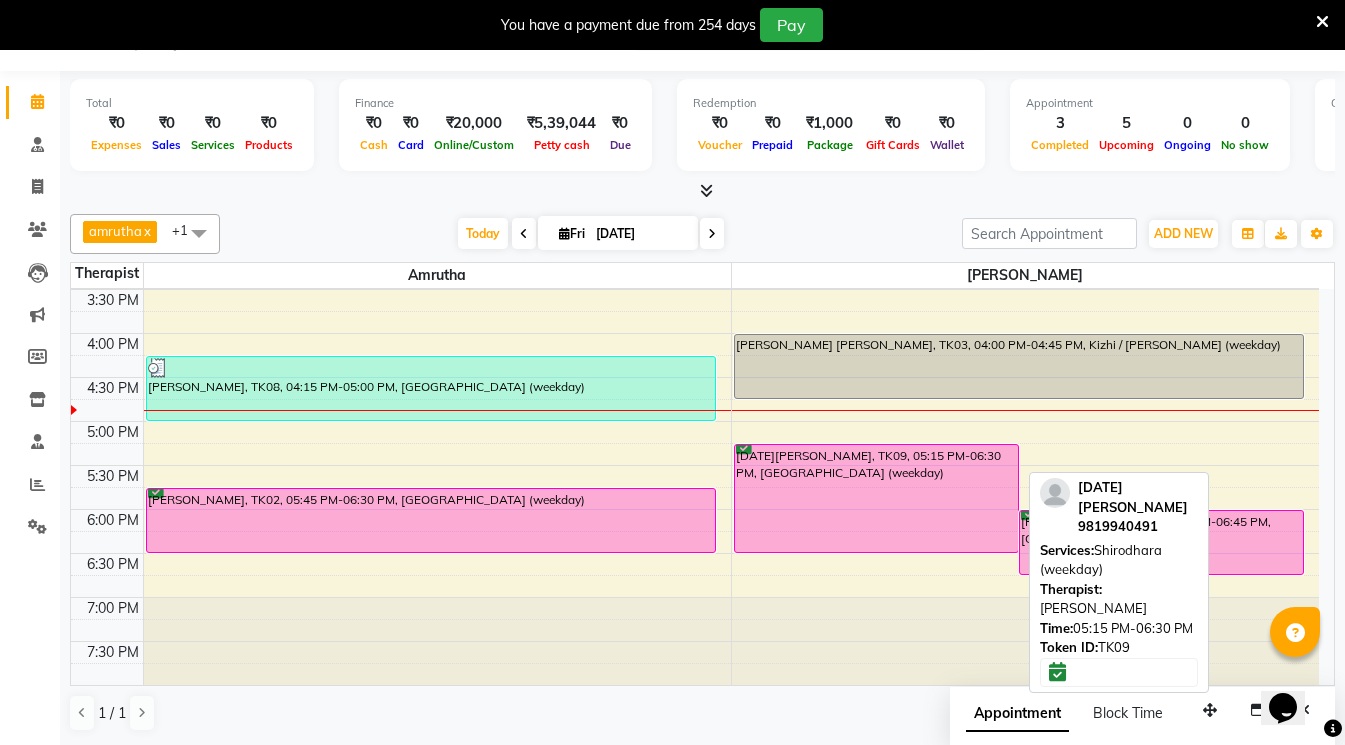click on "[DATE][PERSON_NAME], TK09, 05:15 PM-06:30 PM, [GEOGRAPHIC_DATA] (weekday)" at bounding box center (876, 498) 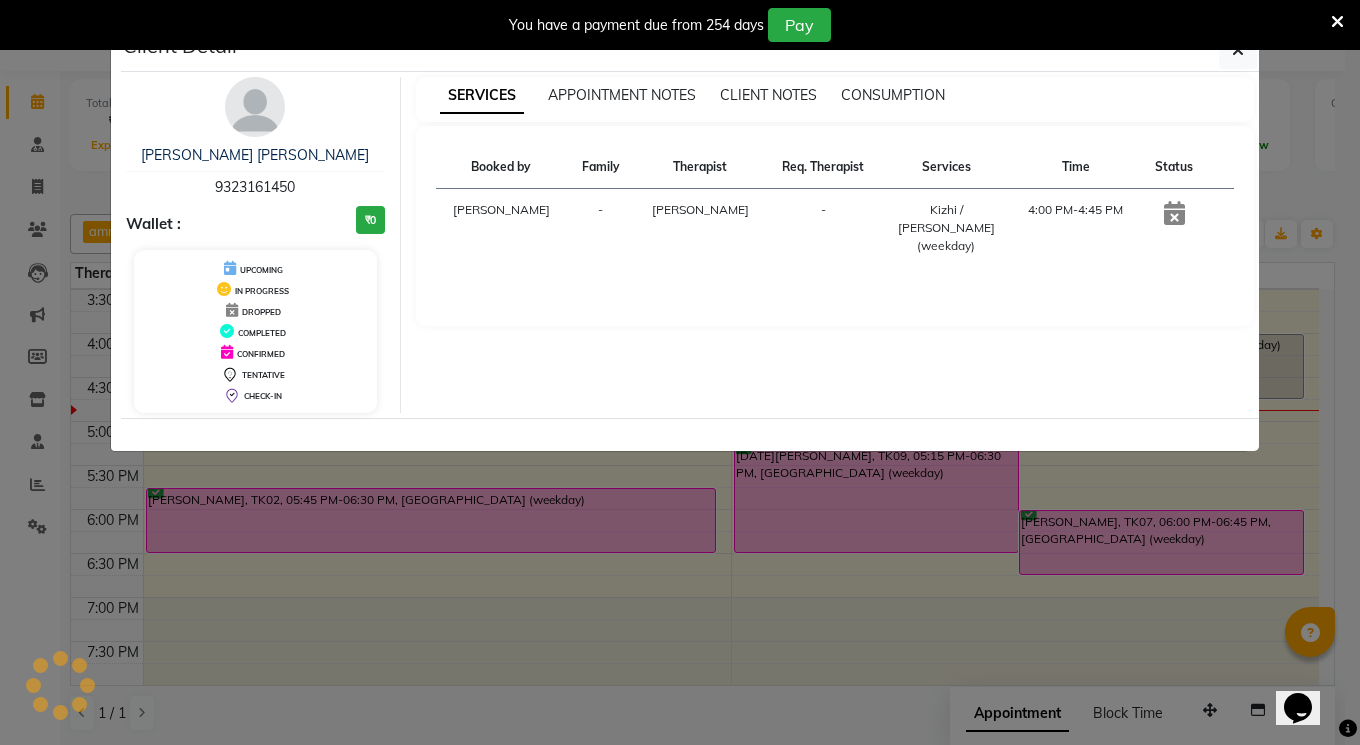 select on "6" 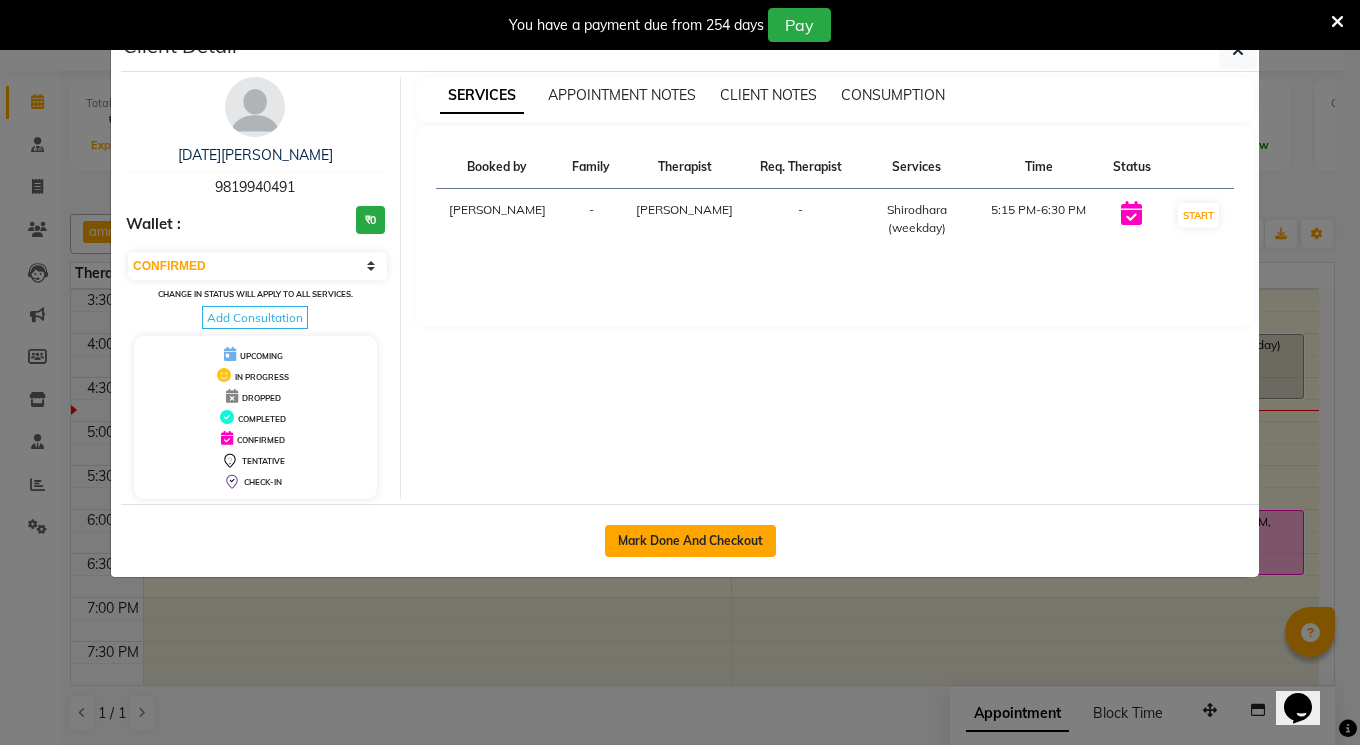 click on "Mark Done And Checkout" 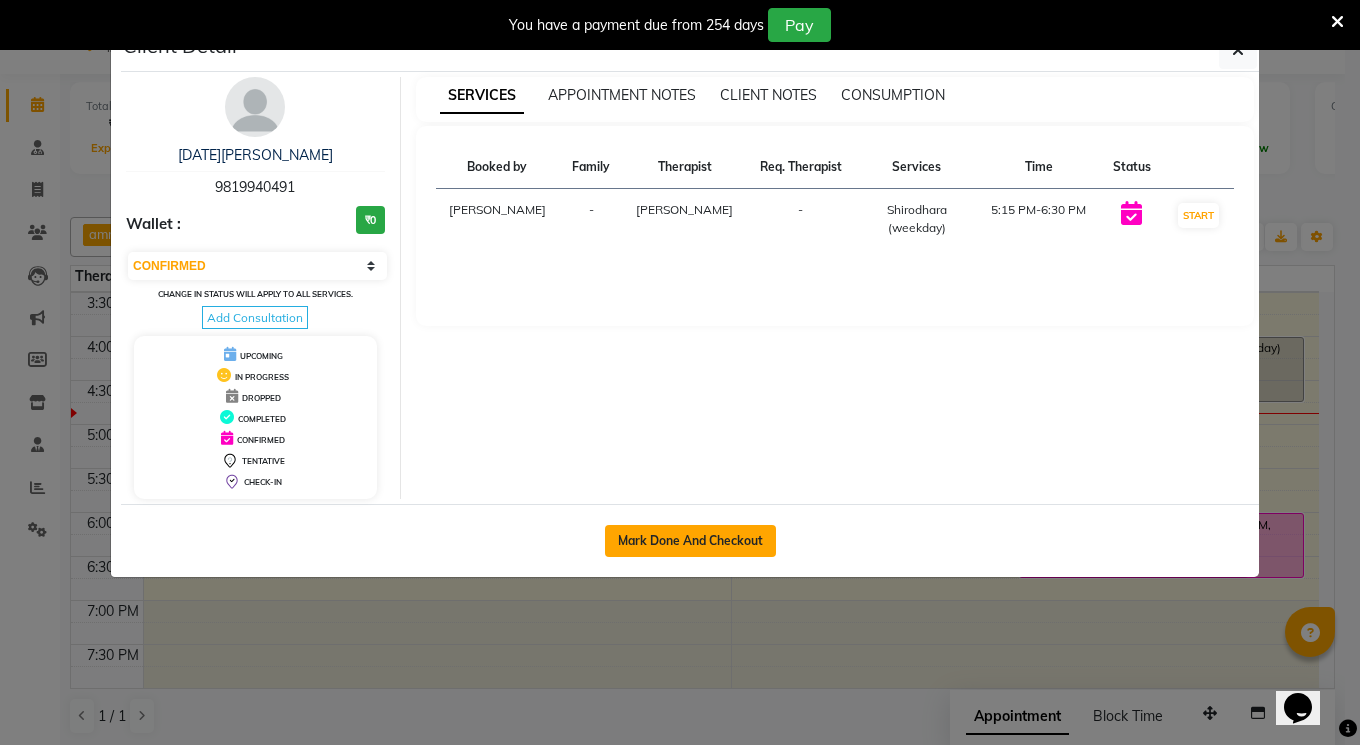 select on "service" 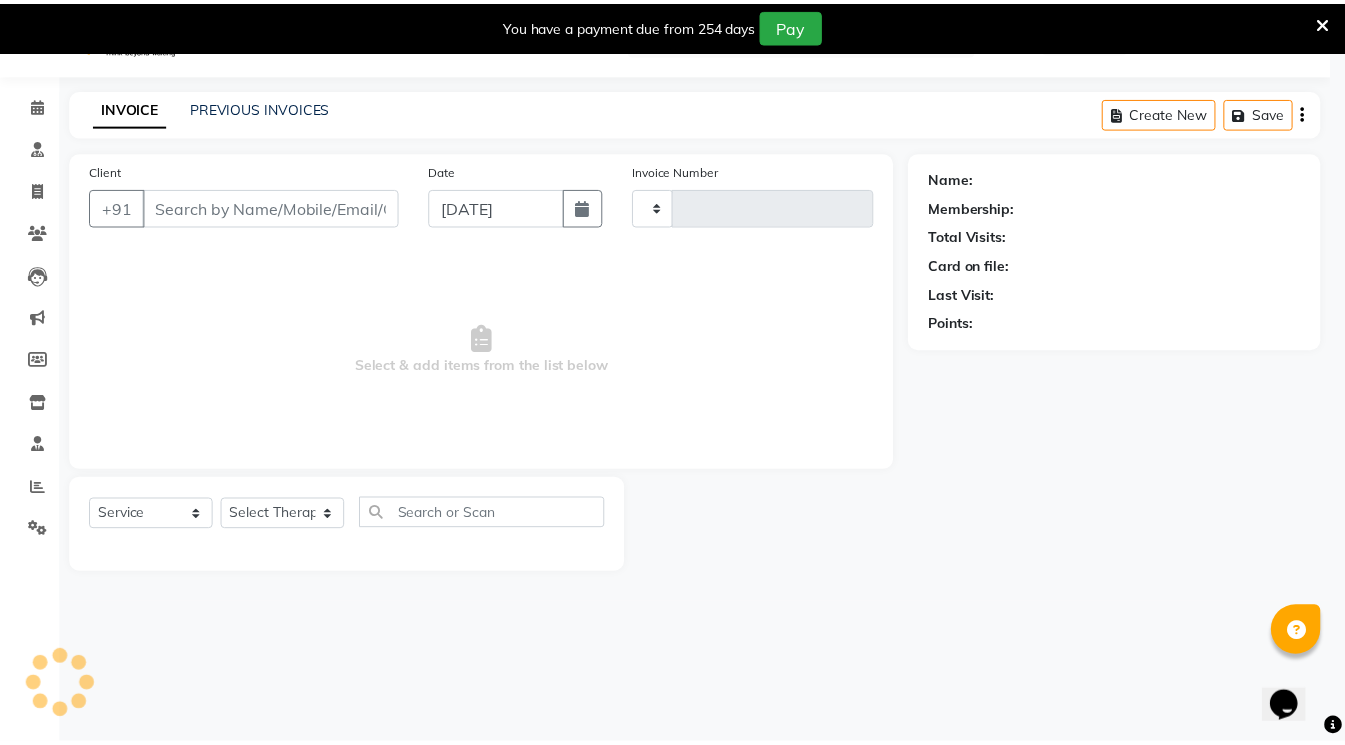 scroll, scrollTop: 0, scrollLeft: 0, axis: both 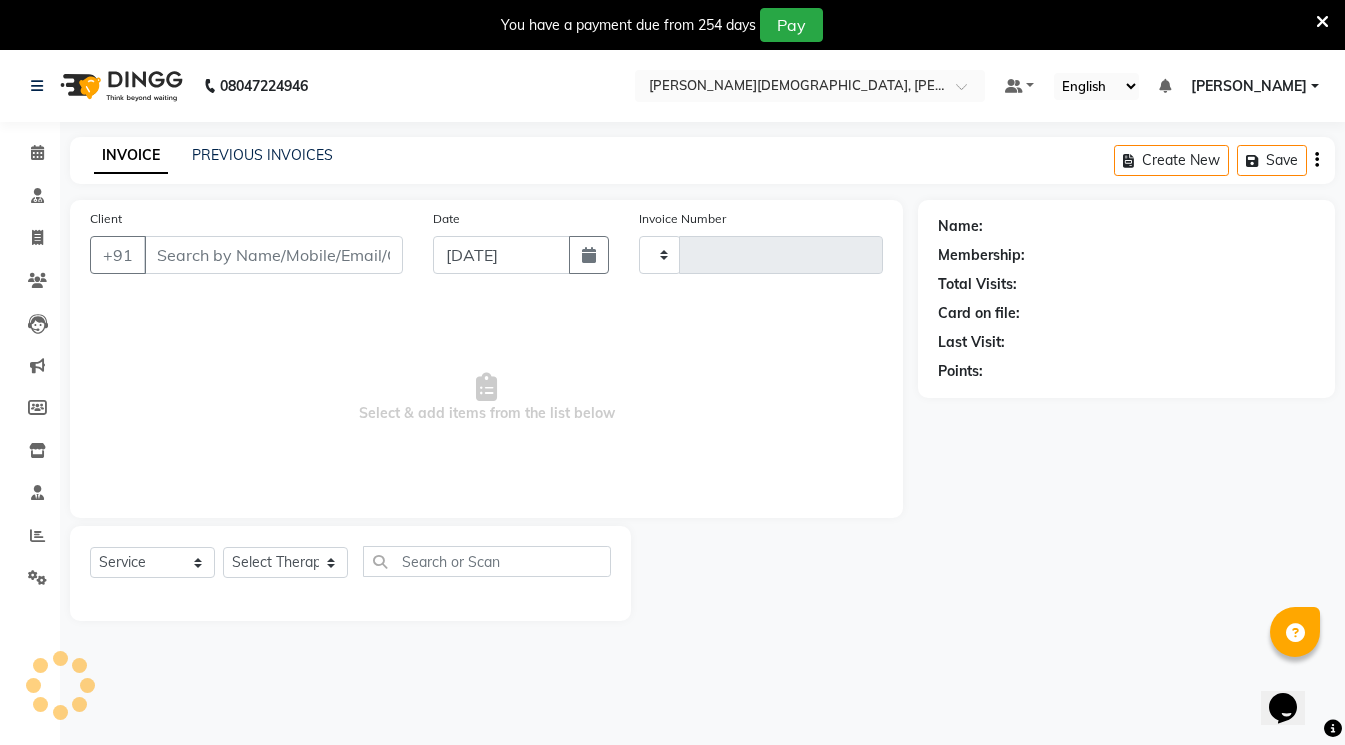 type on "0250" 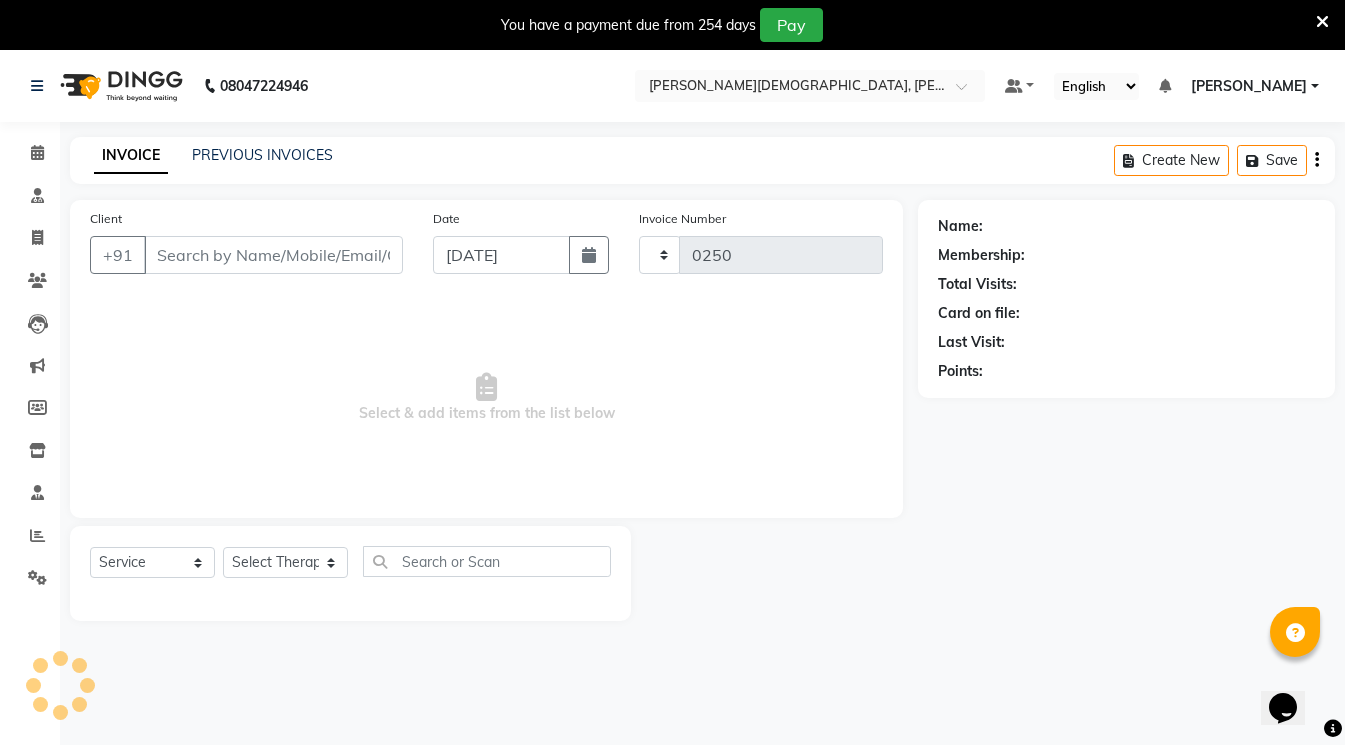 select on "6812" 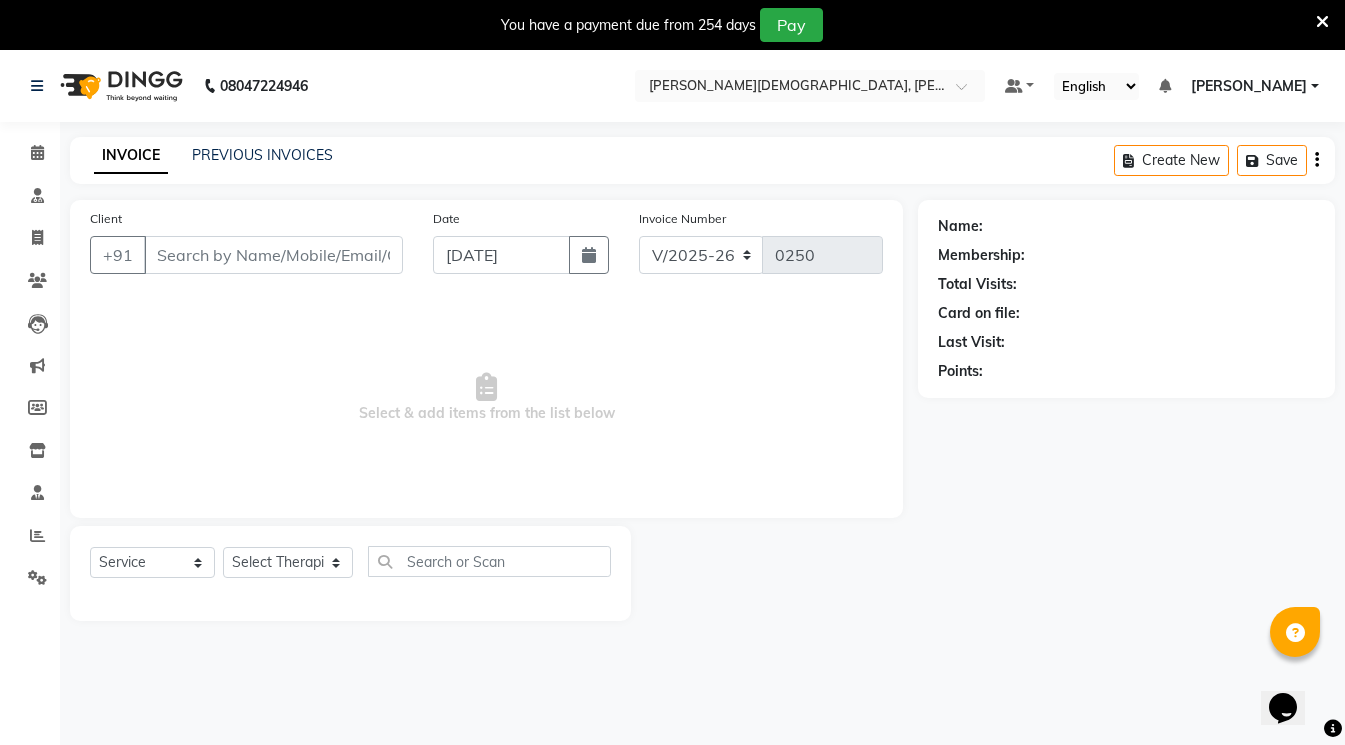 type on "9819940491" 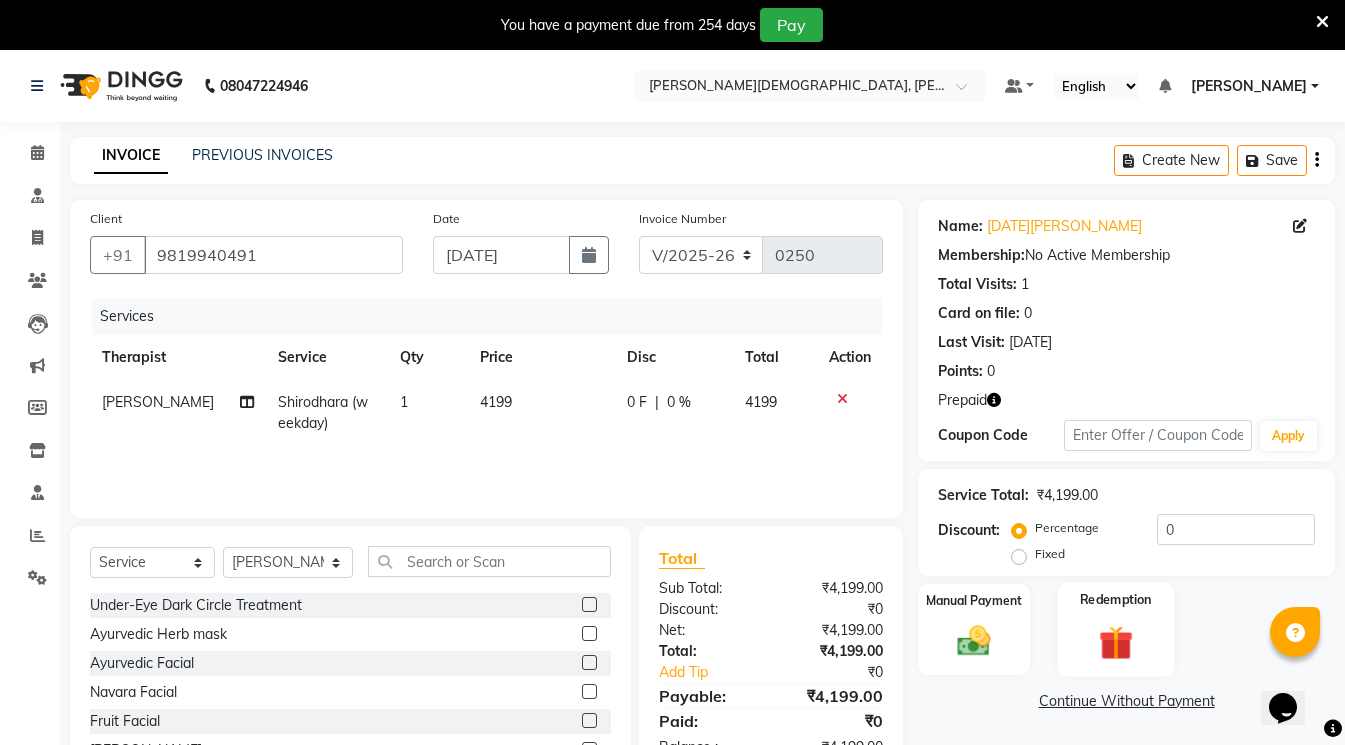 click 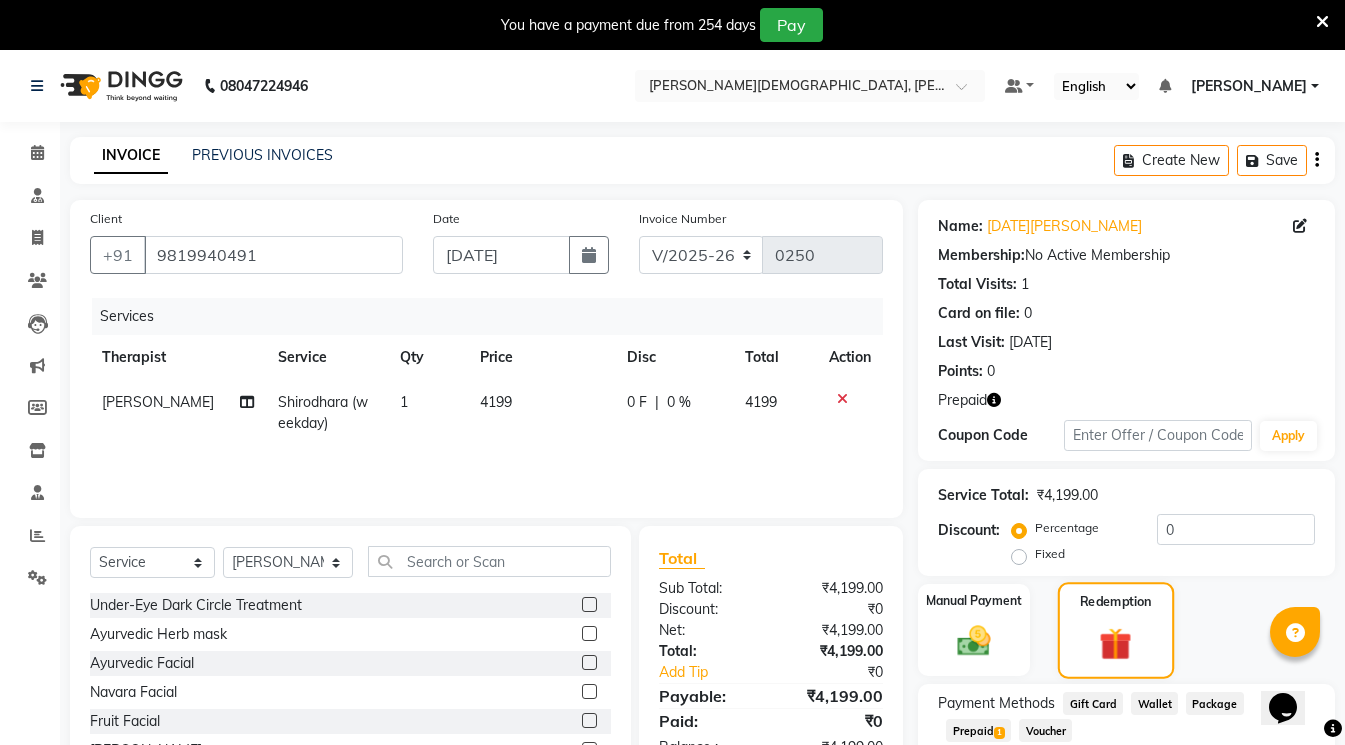 scroll, scrollTop: 130, scrollLeft: 0, axis: vertical 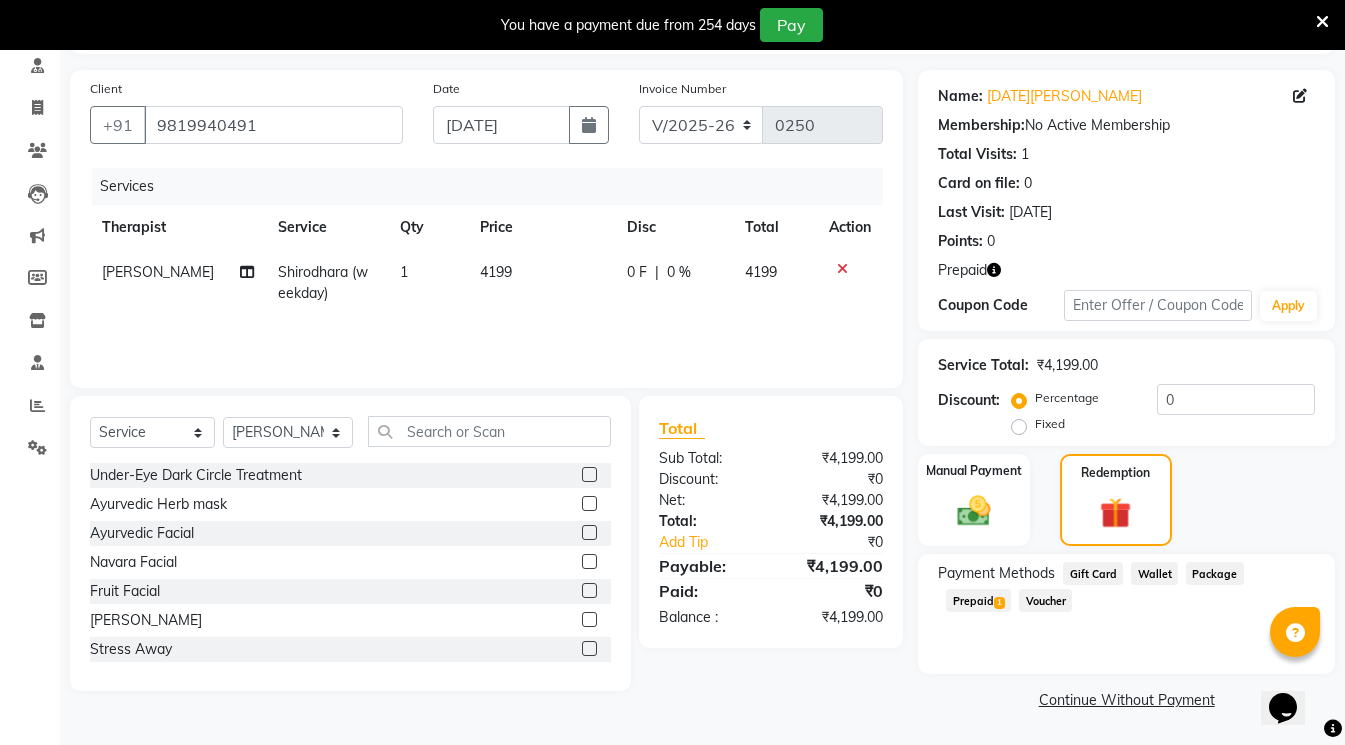 click on "Prepaid  1" 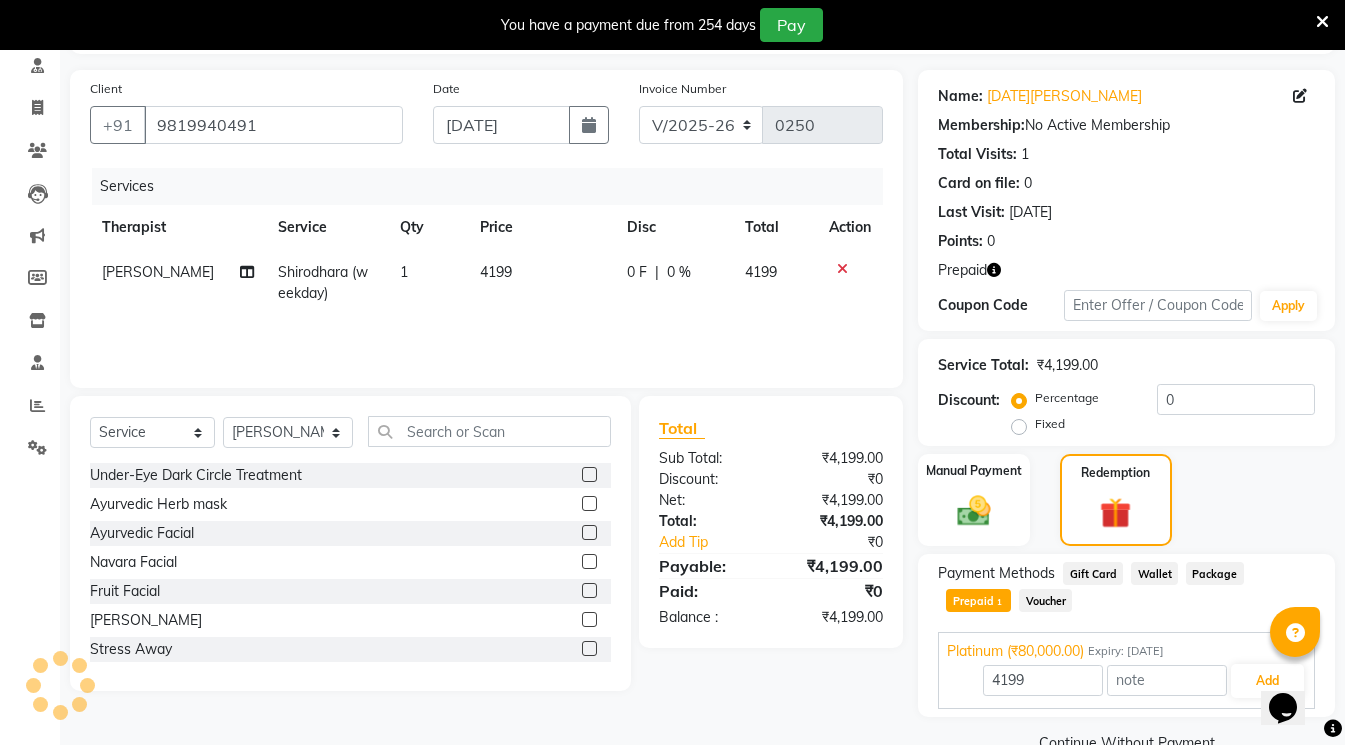 scroll, scrollTop: 173, scrollLeft: 0, axis: vertical 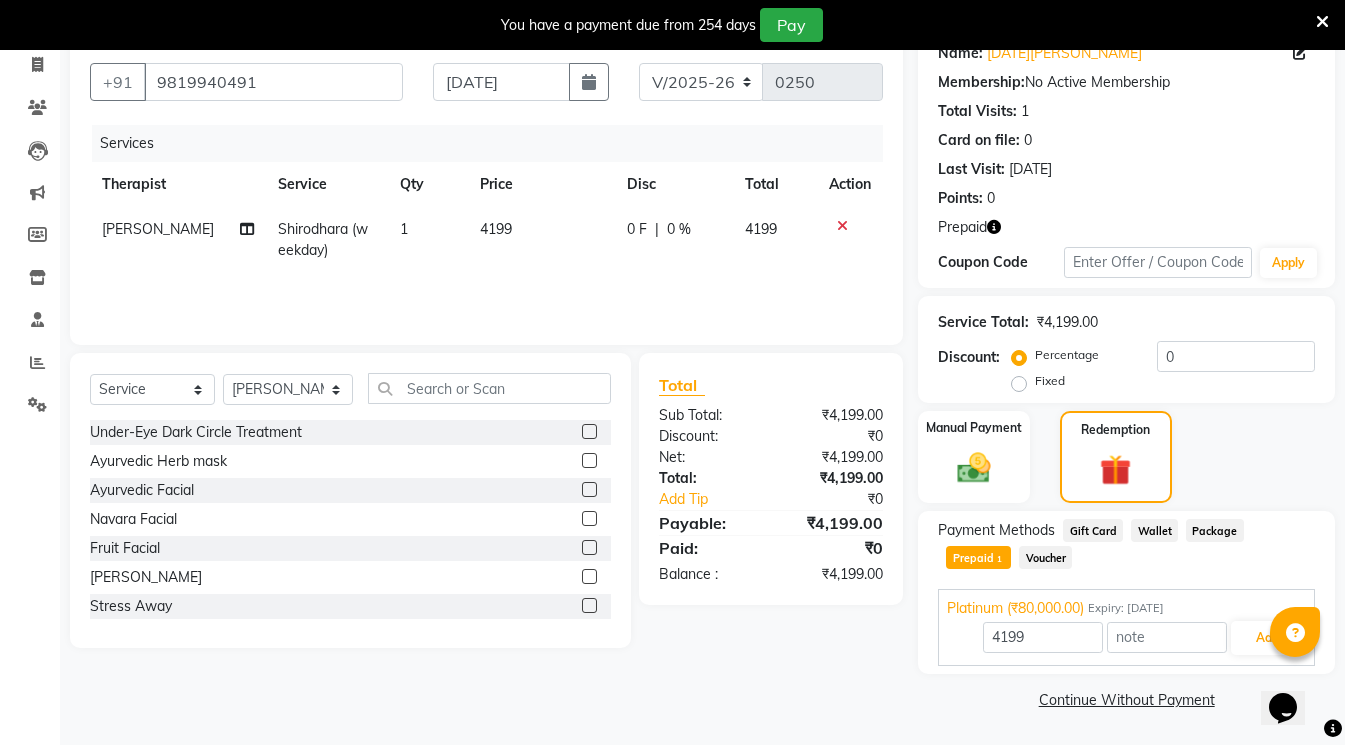 click 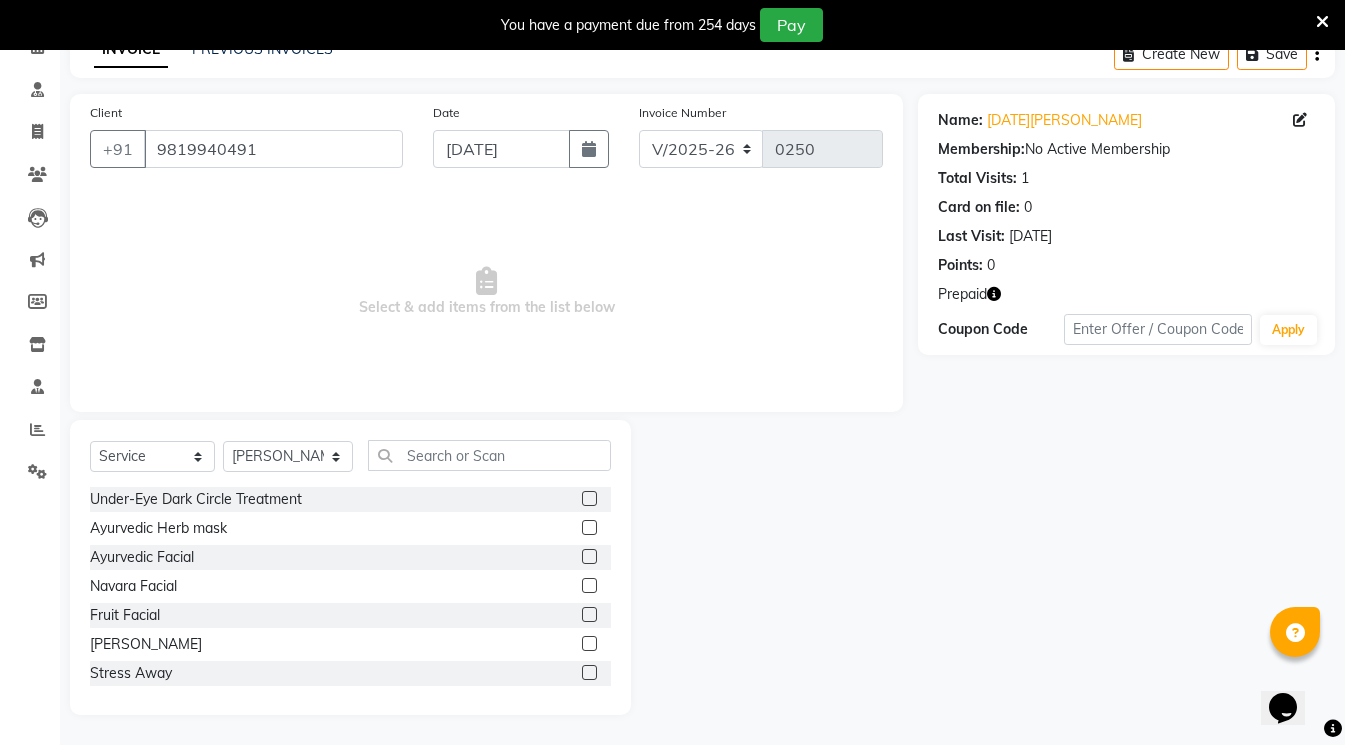 scroll, scrollTop: 106, scrollLeft: 0, axis: vertical 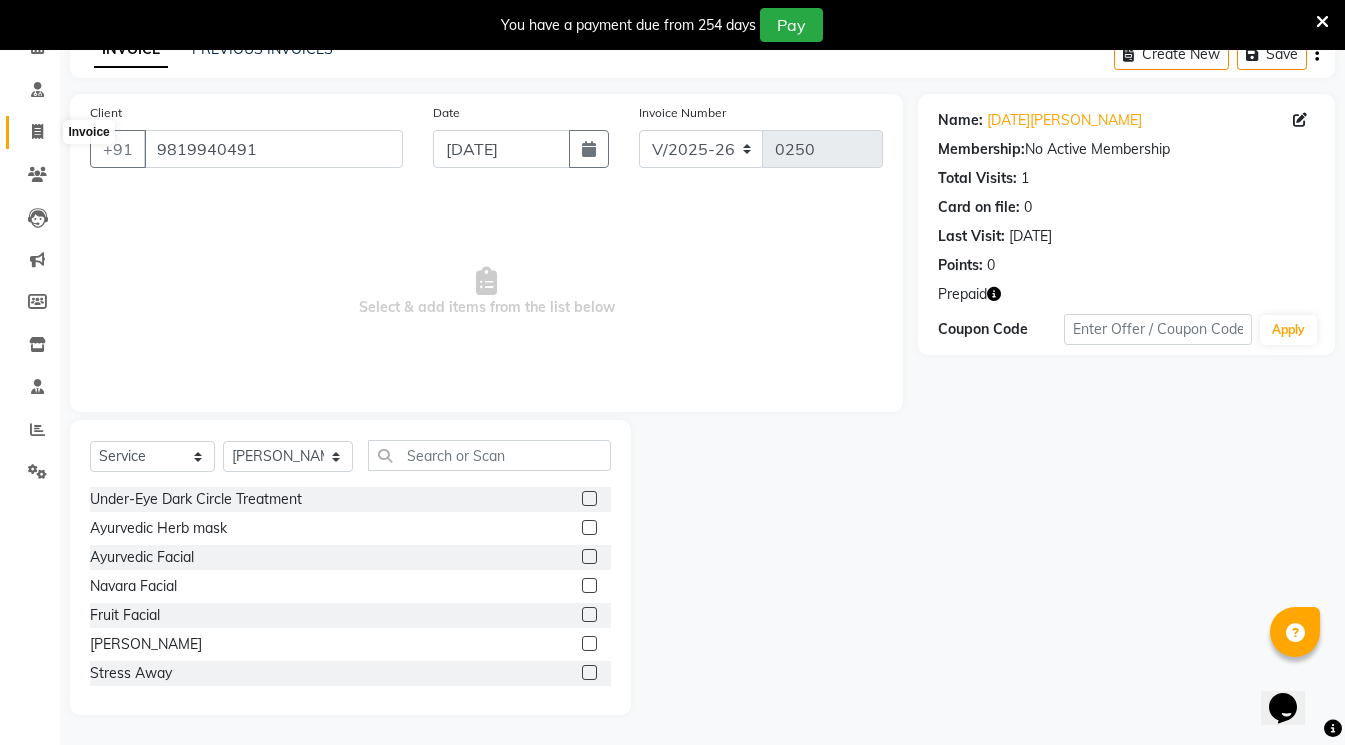 click 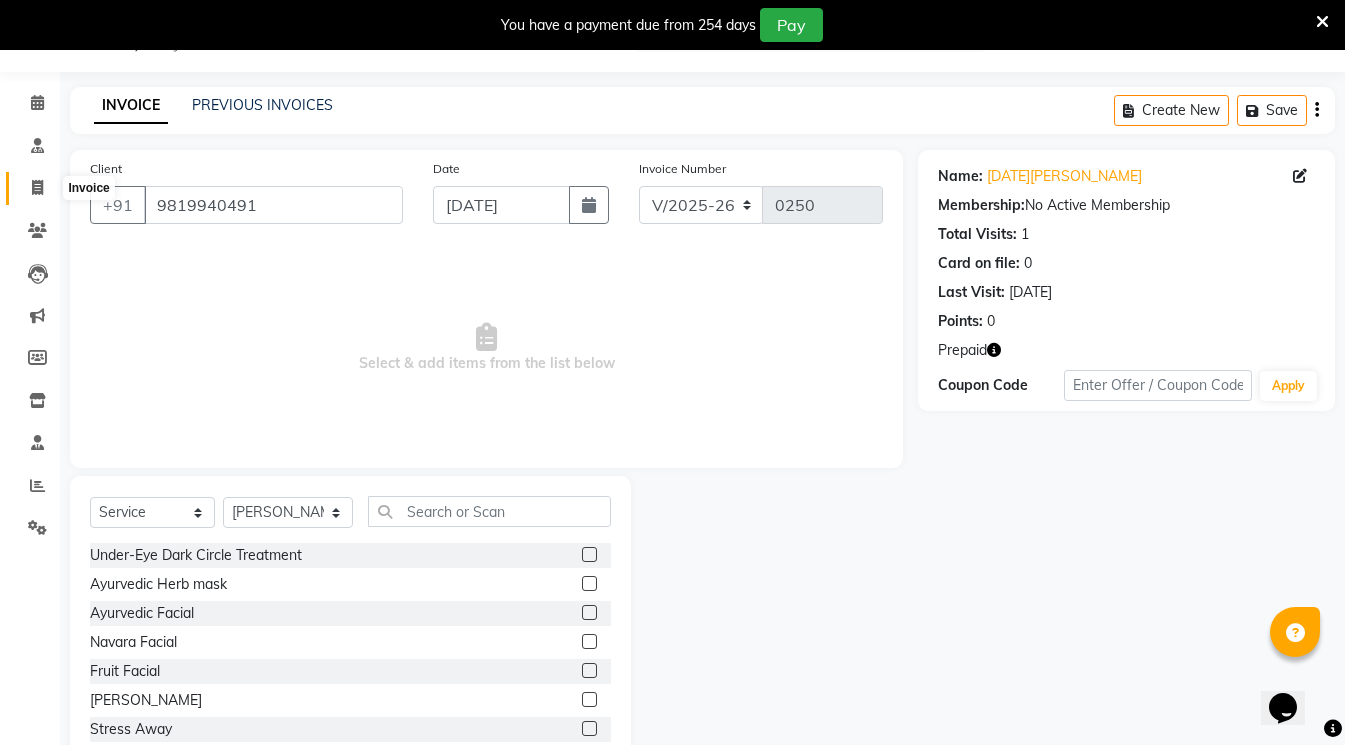 select on "service" 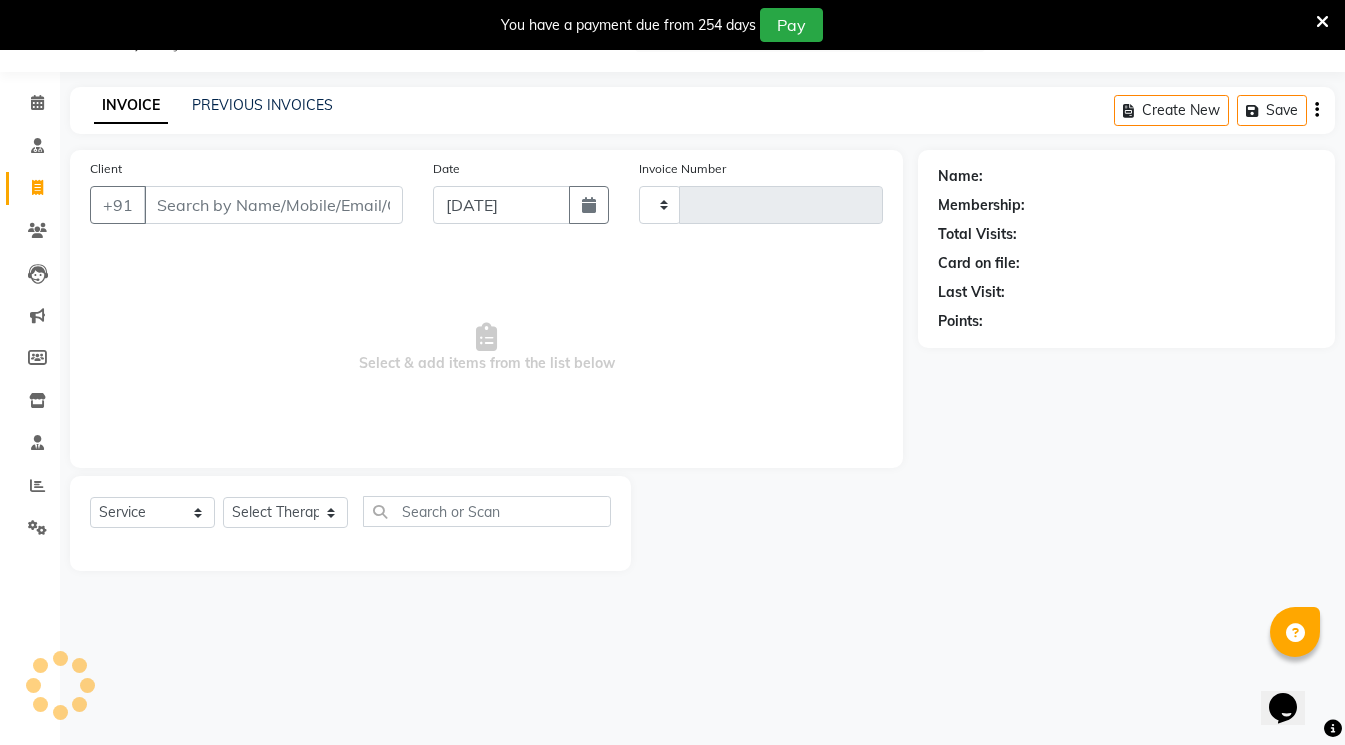 type on "0250" 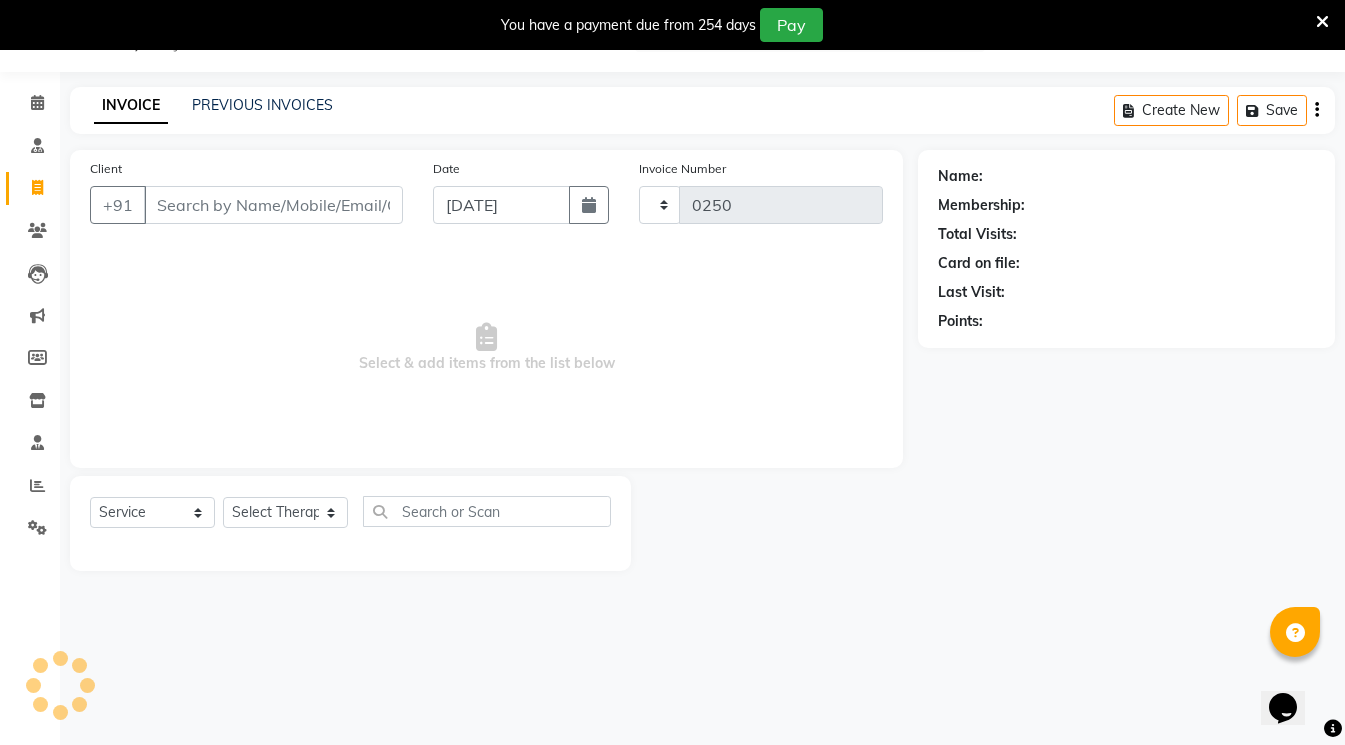 select on "6812" 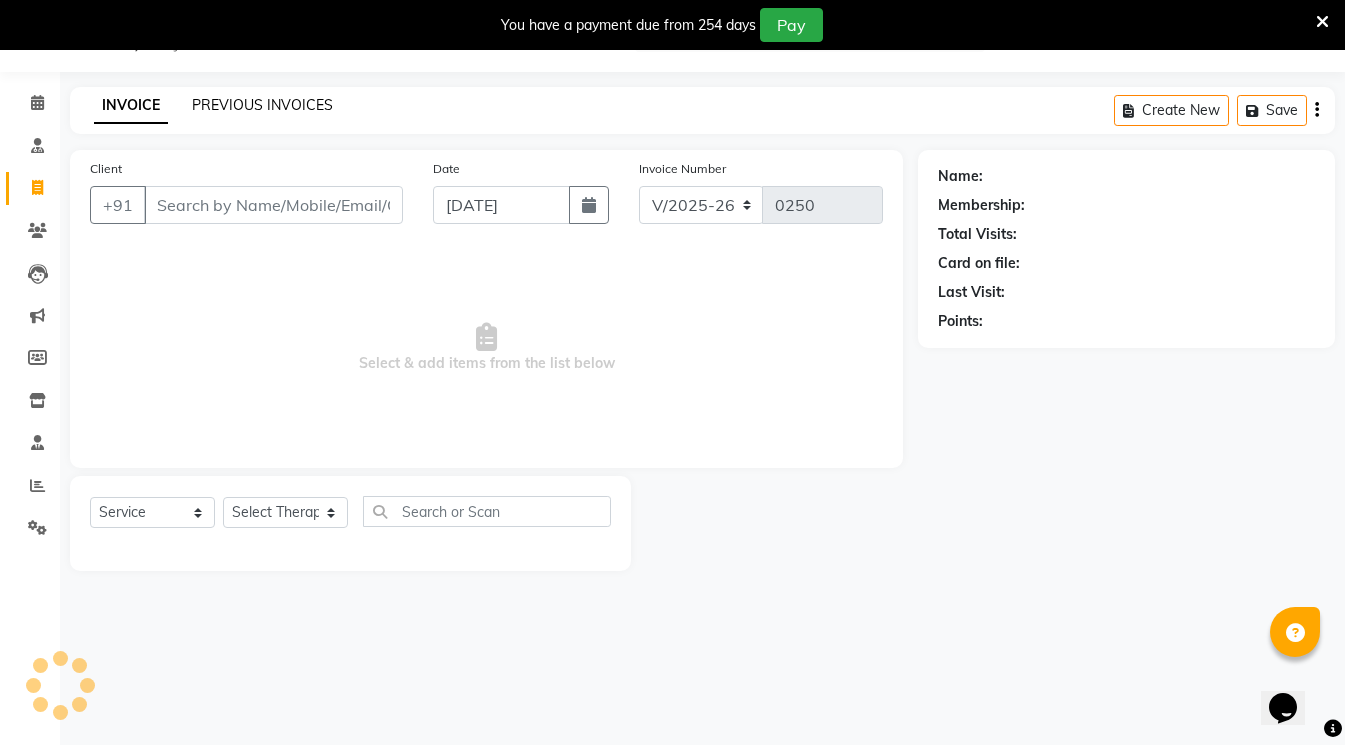 click on "PREVIOUS INVOICES" 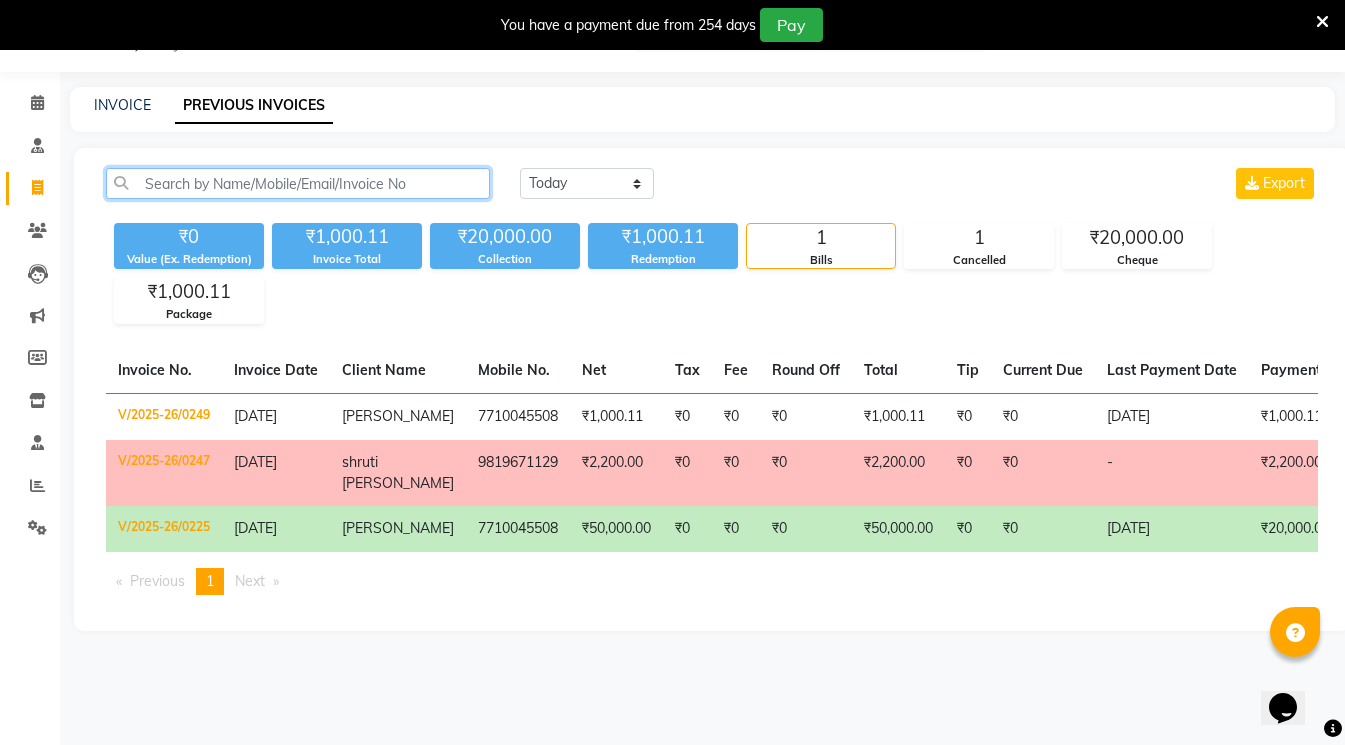 click 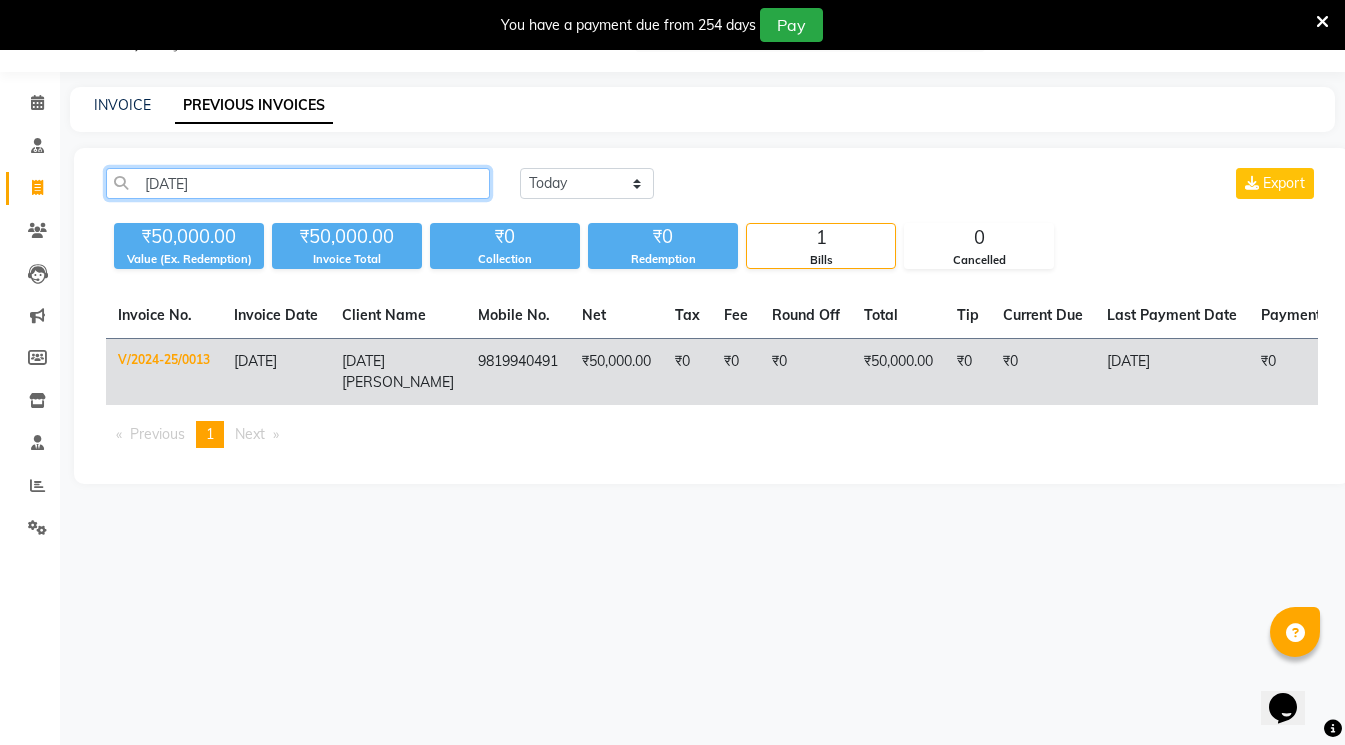 type on "[DATE]" 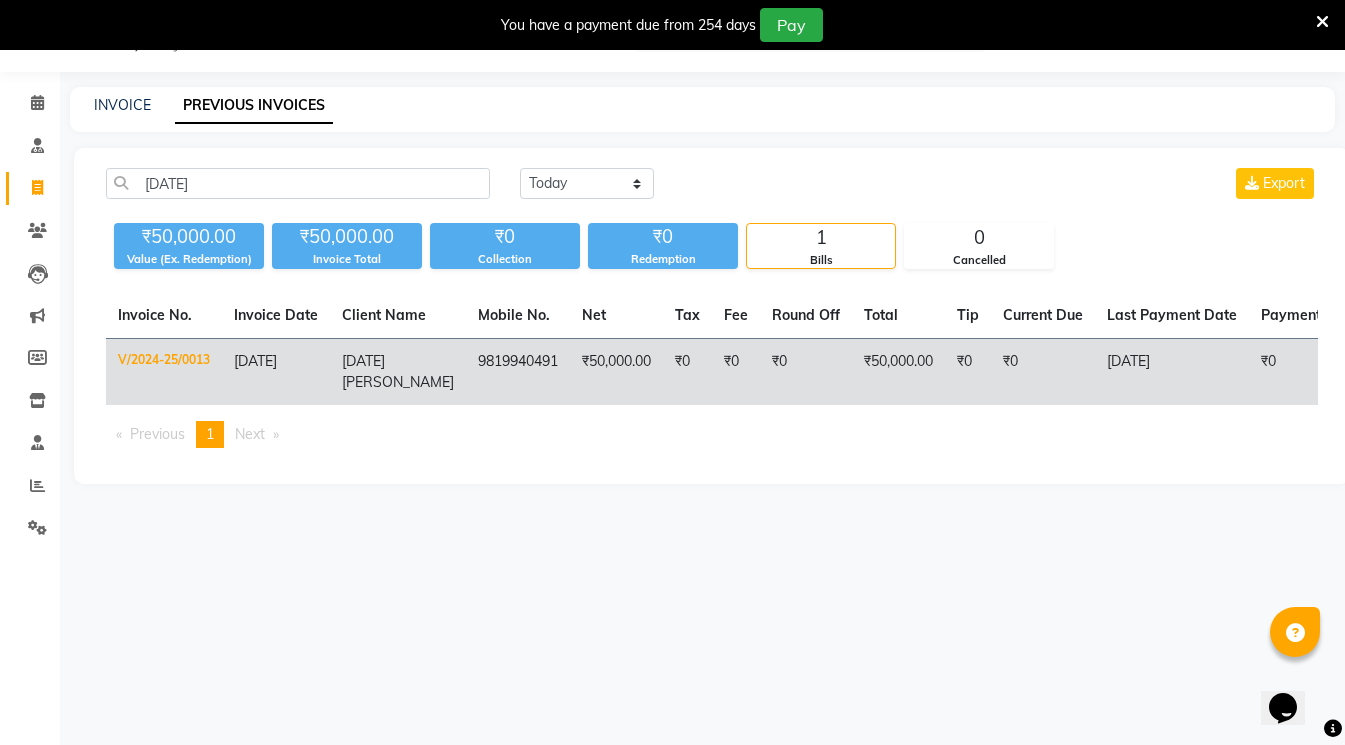 click on "9819940491" 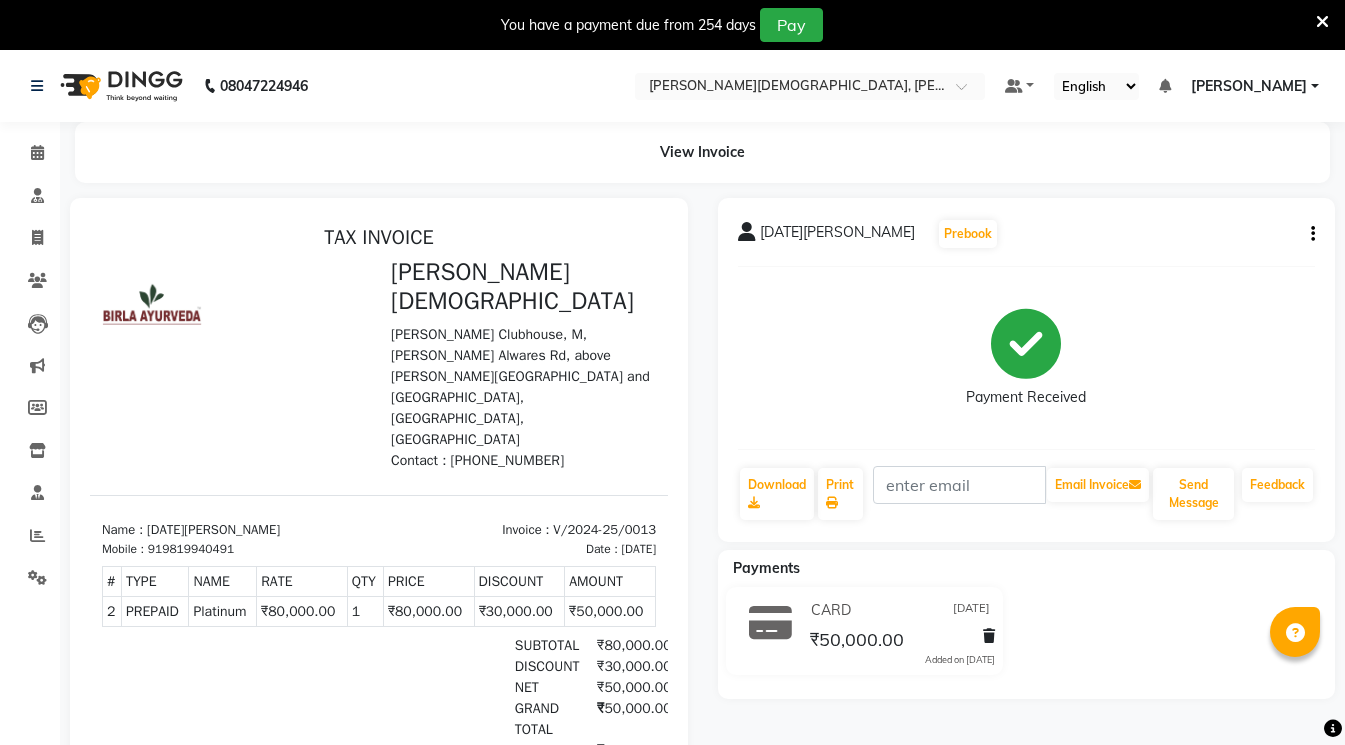 scroll, scrollTop: 0, scrollLeft: 0, axis: both 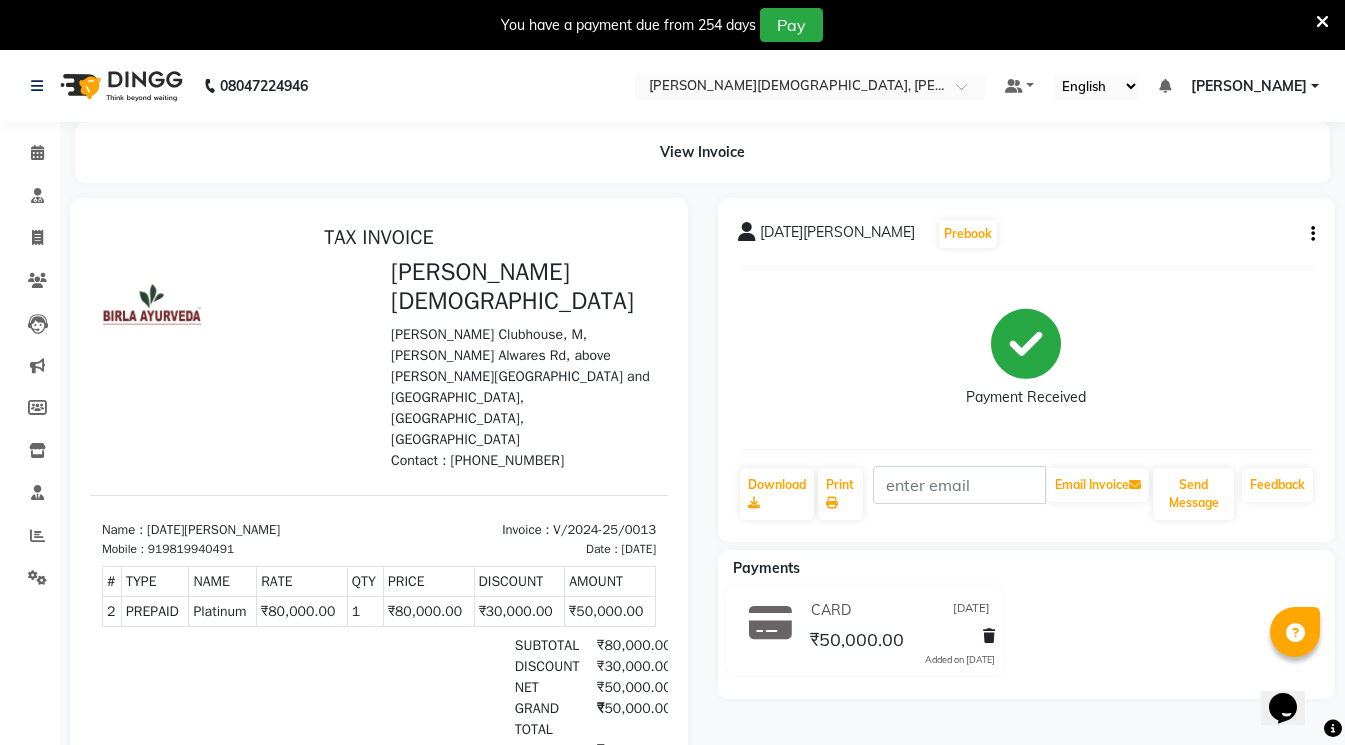 click 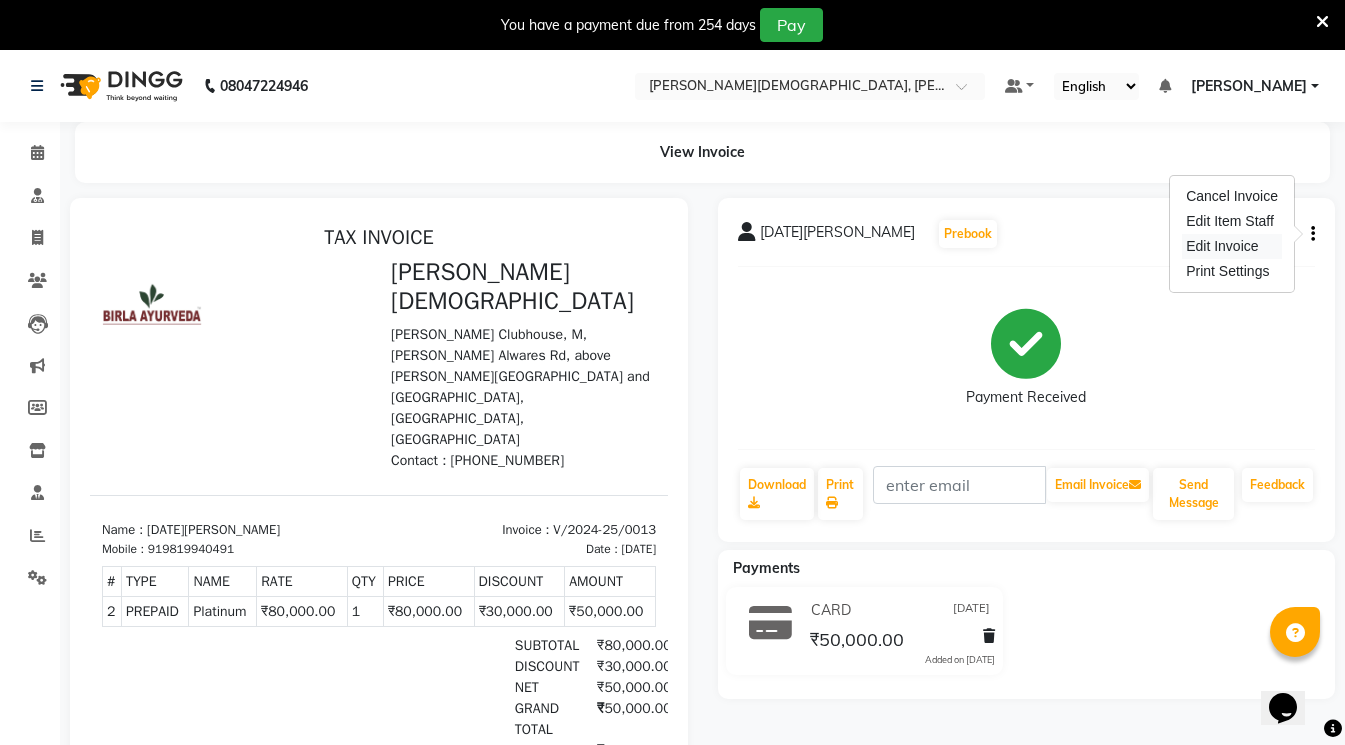 click on "Edit Invoice" at bounding box center (1232, 246) 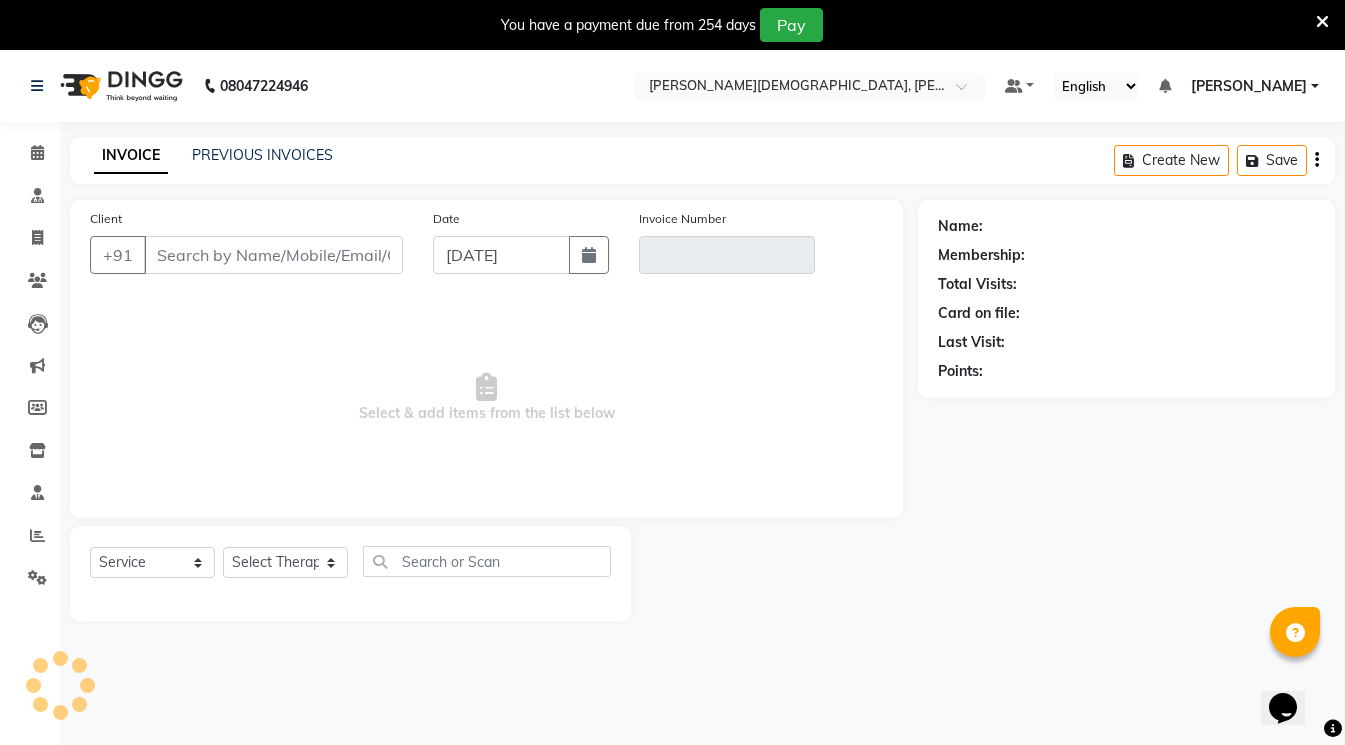 scroll, scrollTop: 50, scrollLeft: 0, axis: vertical 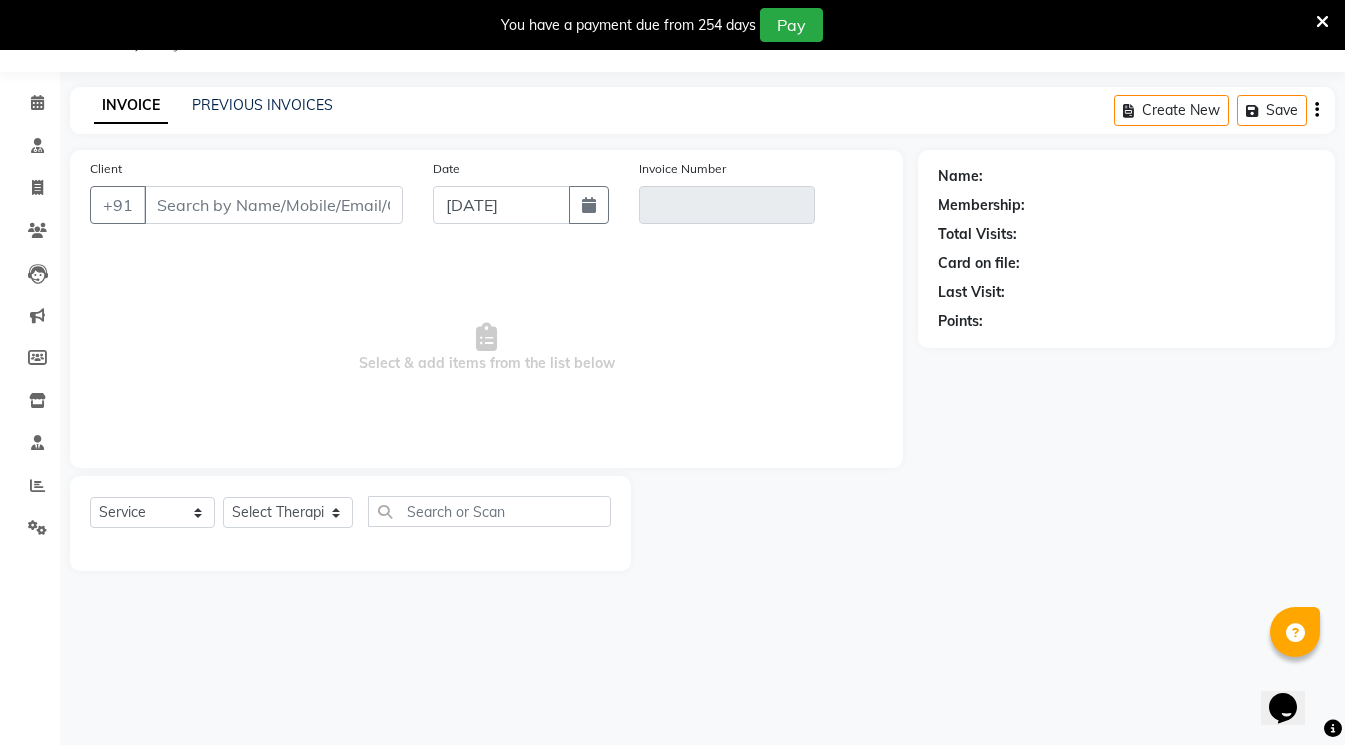 type on "9819940491" 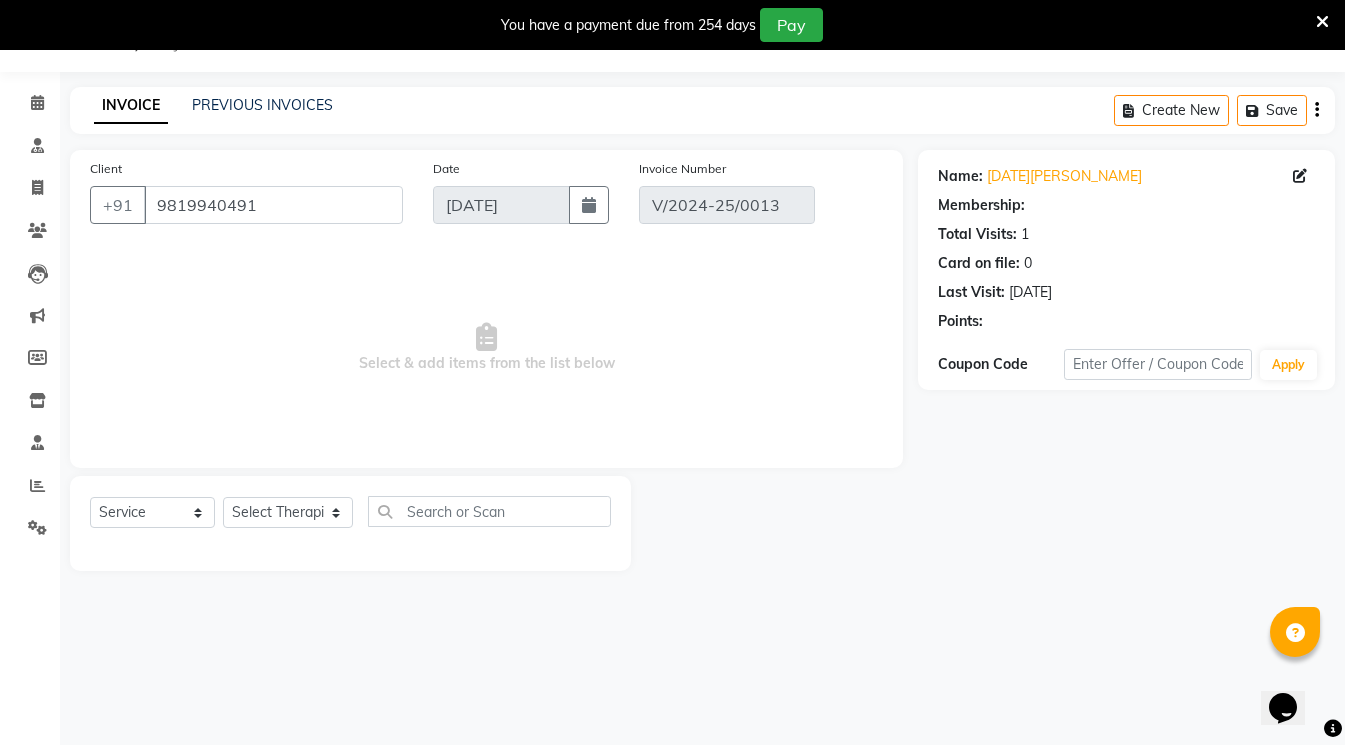 type on "[DATE]" 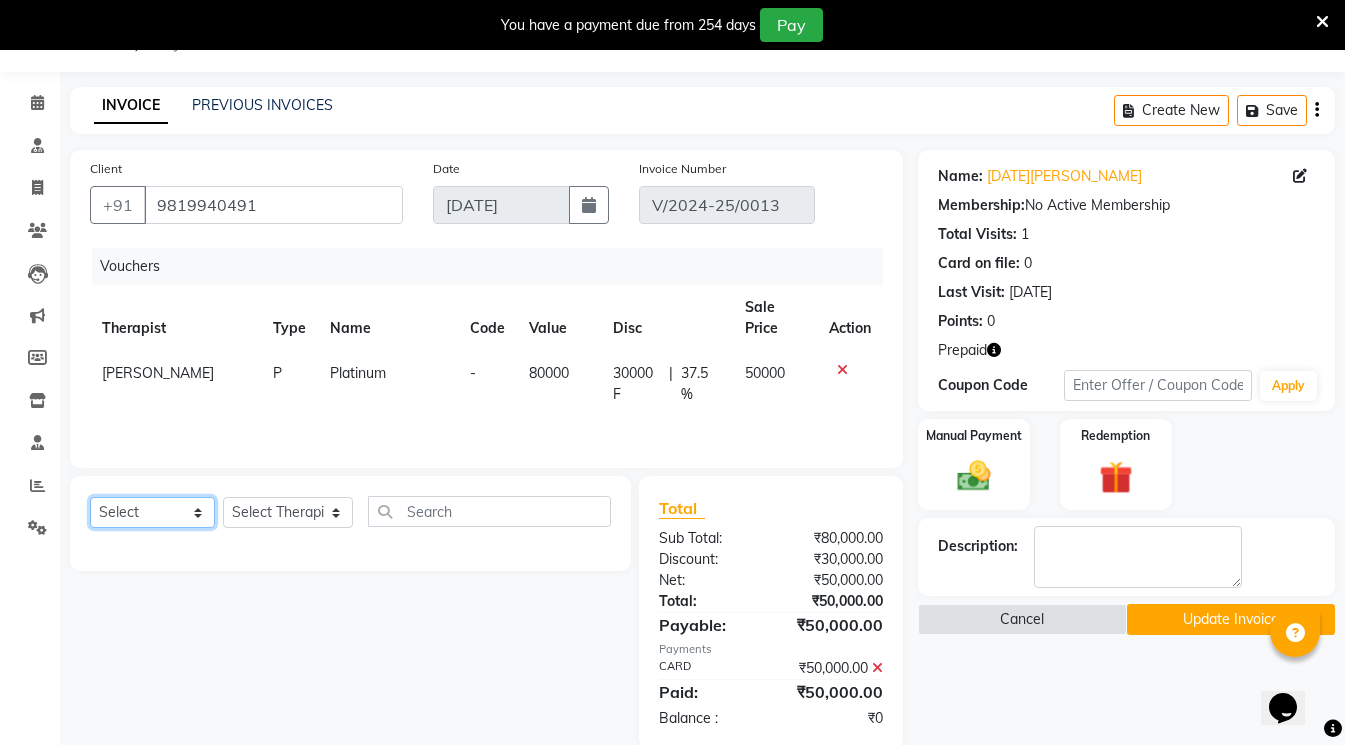 click on "Select  Service  Product  Membership  Package Voucher Prepaid Gift Card" 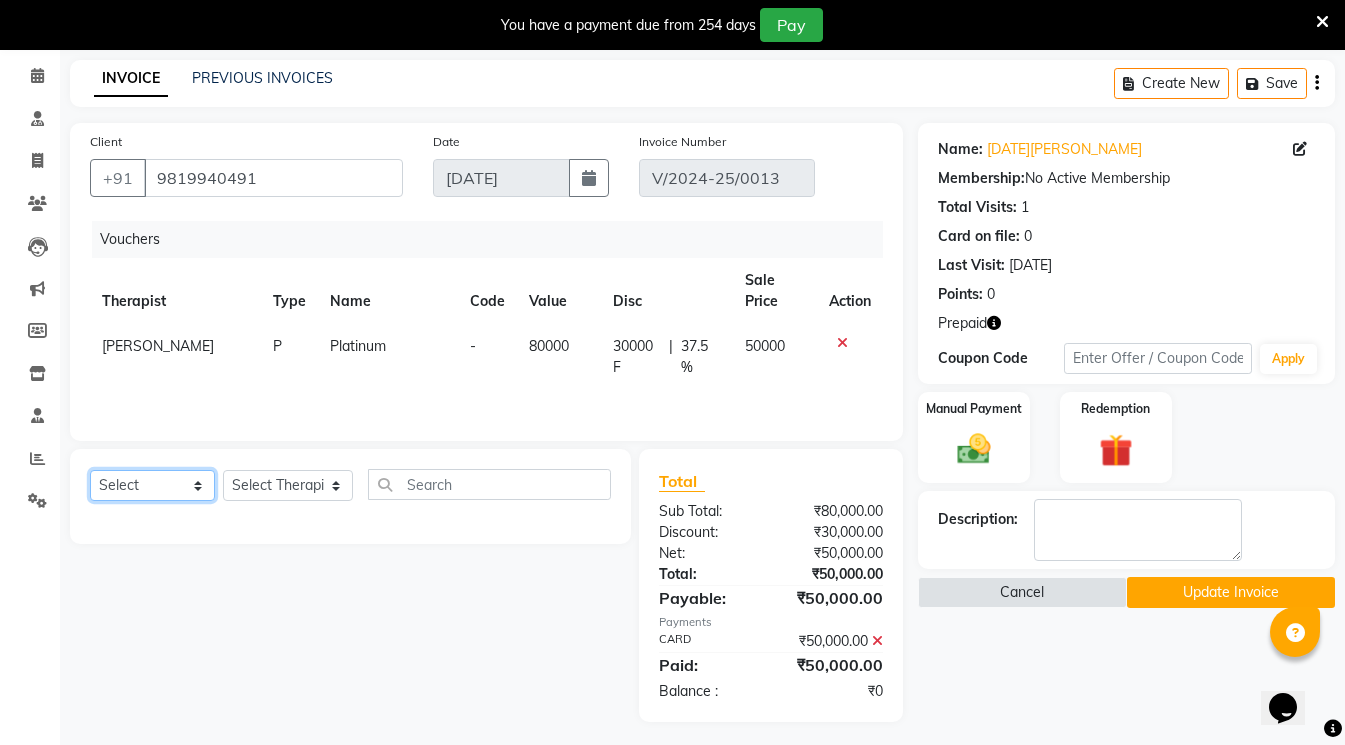 scroll, scrollTop: 84, scrollLeft: 0, axis: vertical 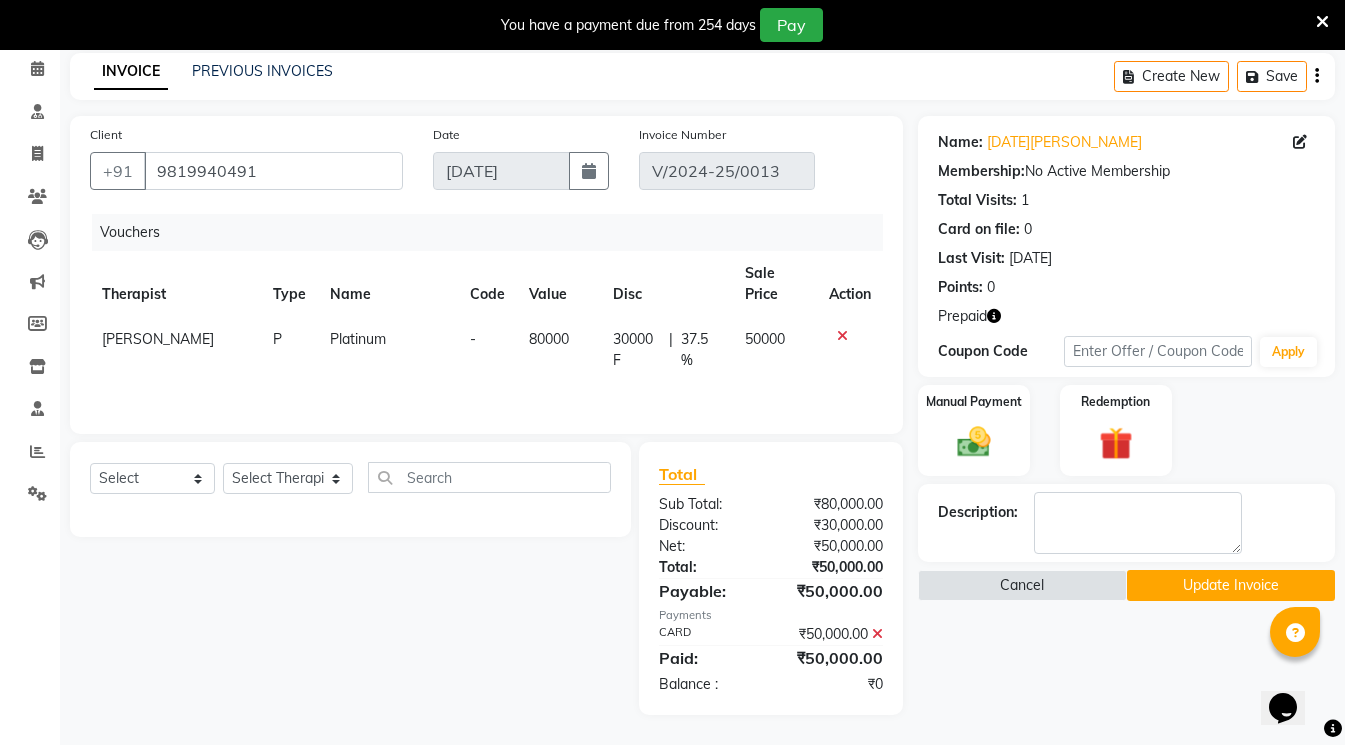 drag, startPoint x: 0, startPoint y: 294, endPoint x: 384, endPoint y: 639, distance: 516.21796 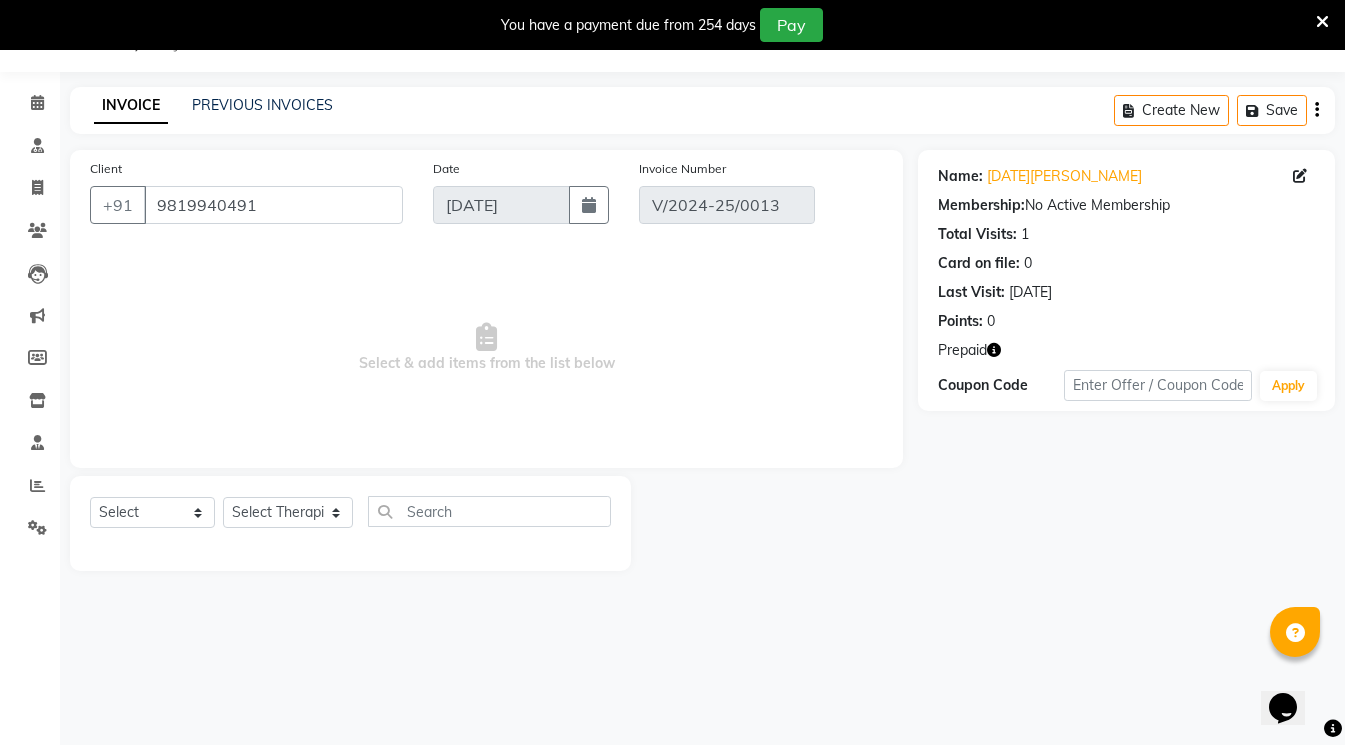 scroll, scrollTop: 50, scrollLeft: 0, axis: vertical 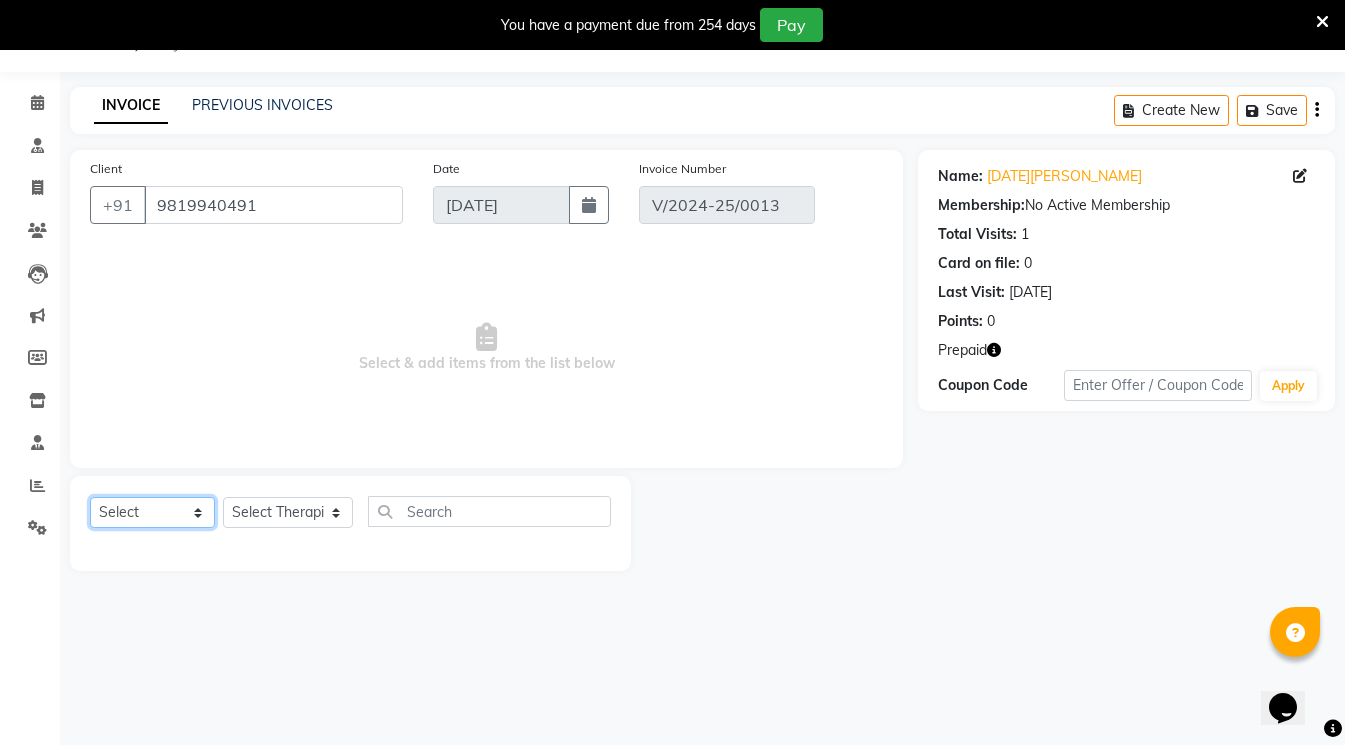 click on "Select  Service  Product  Membership  Package Voucher Prepaid Gift Card" 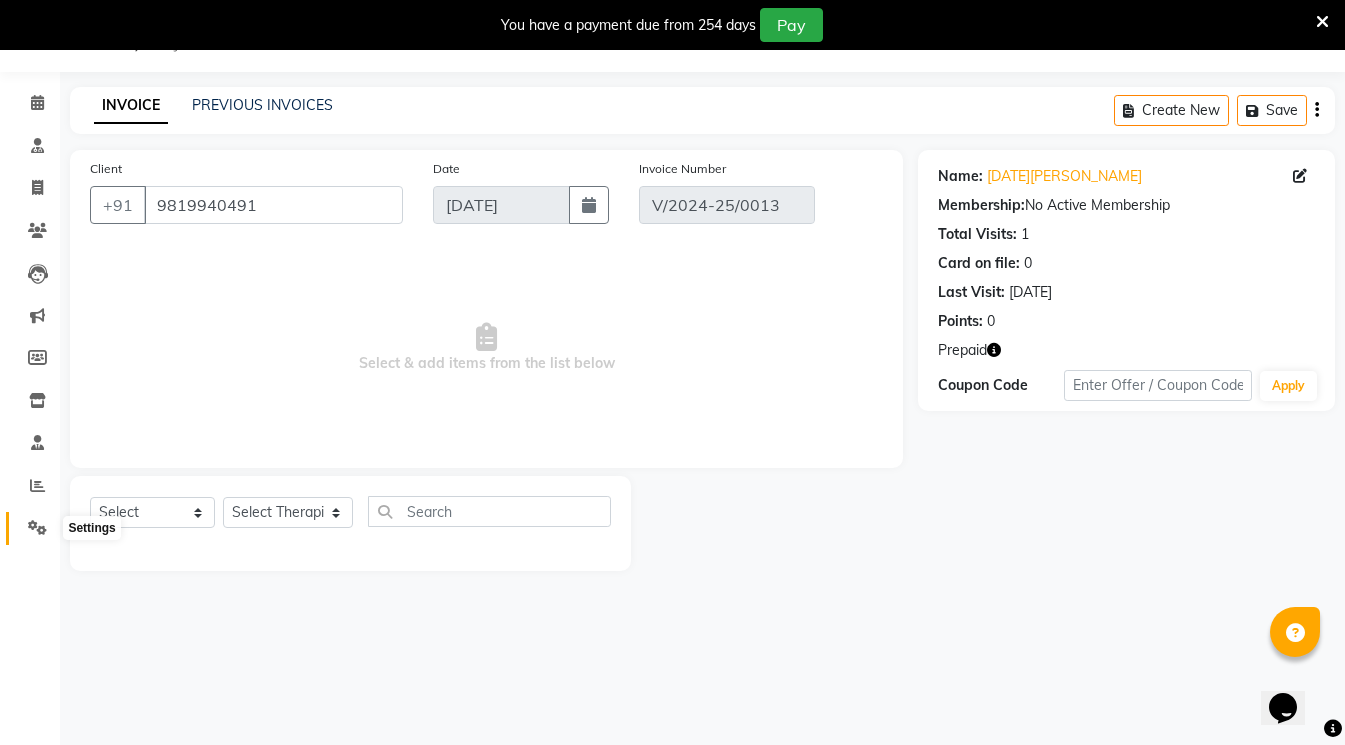 click 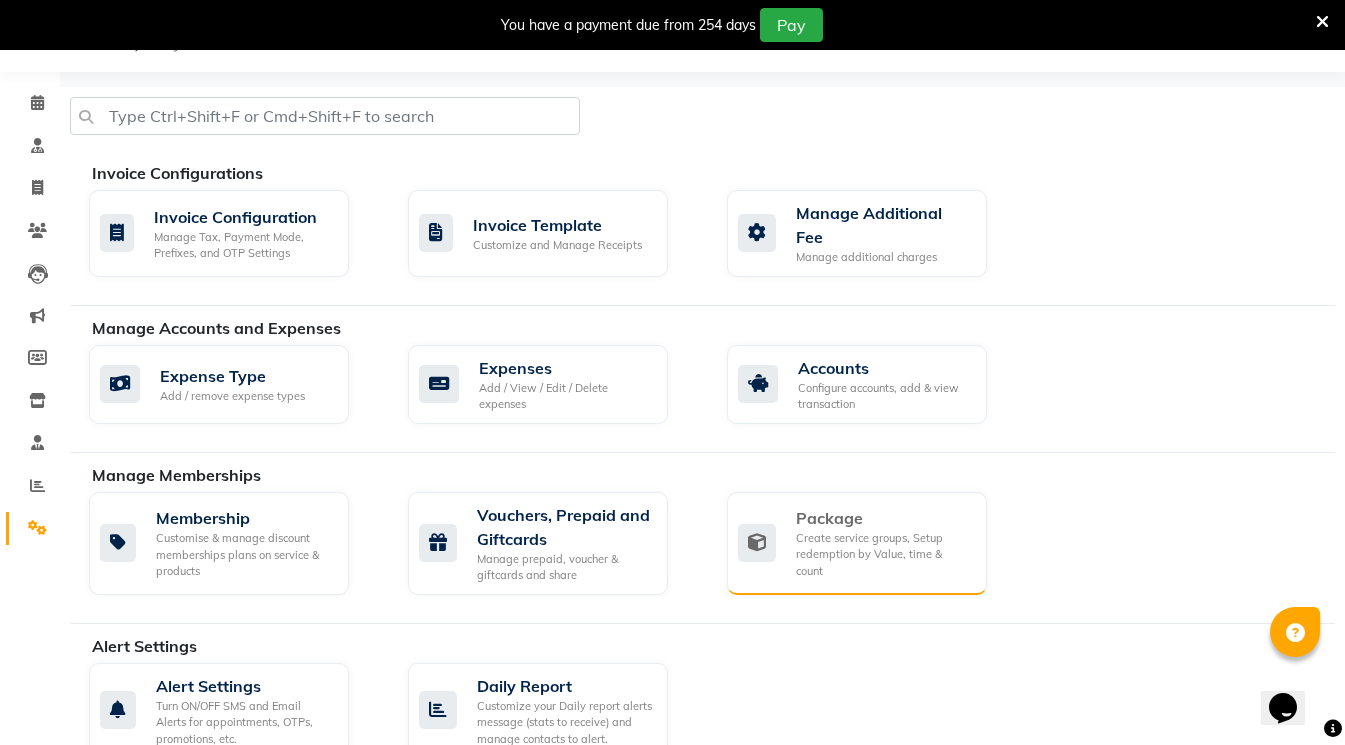 click on "Package" 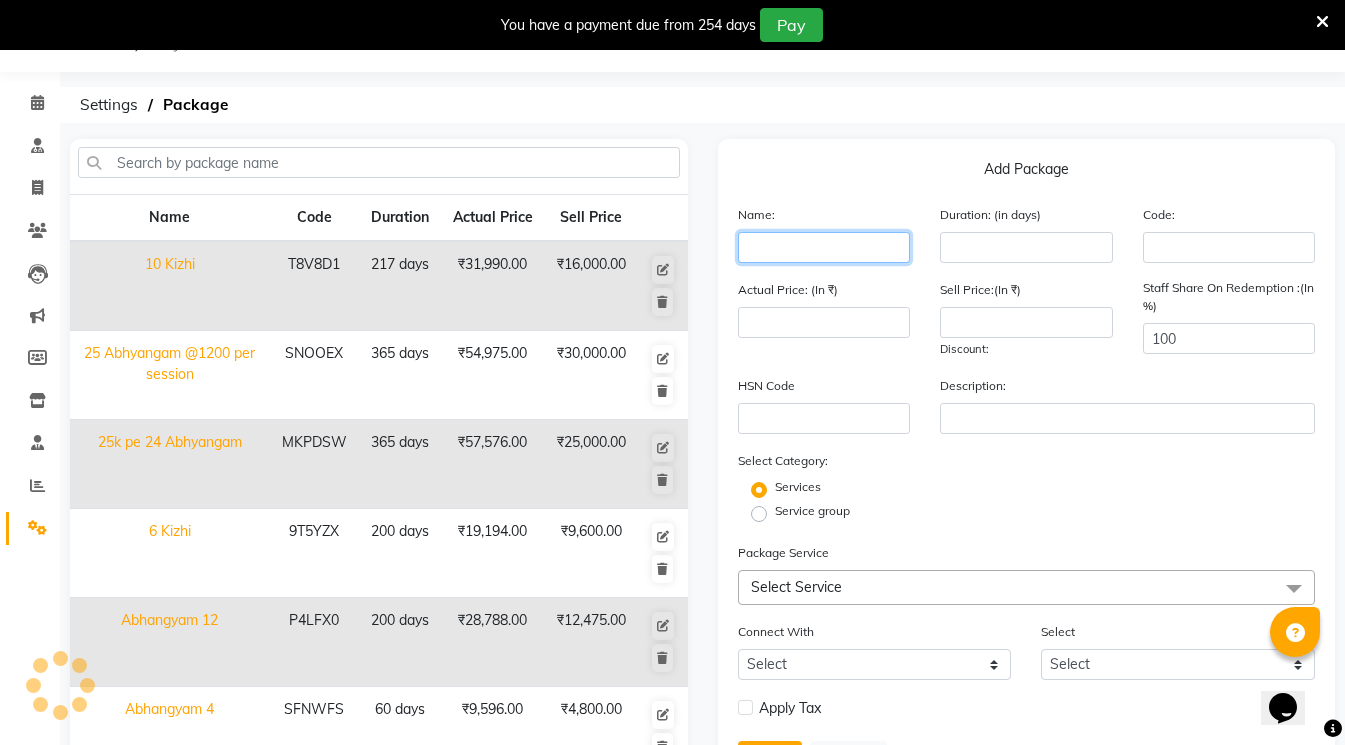 click 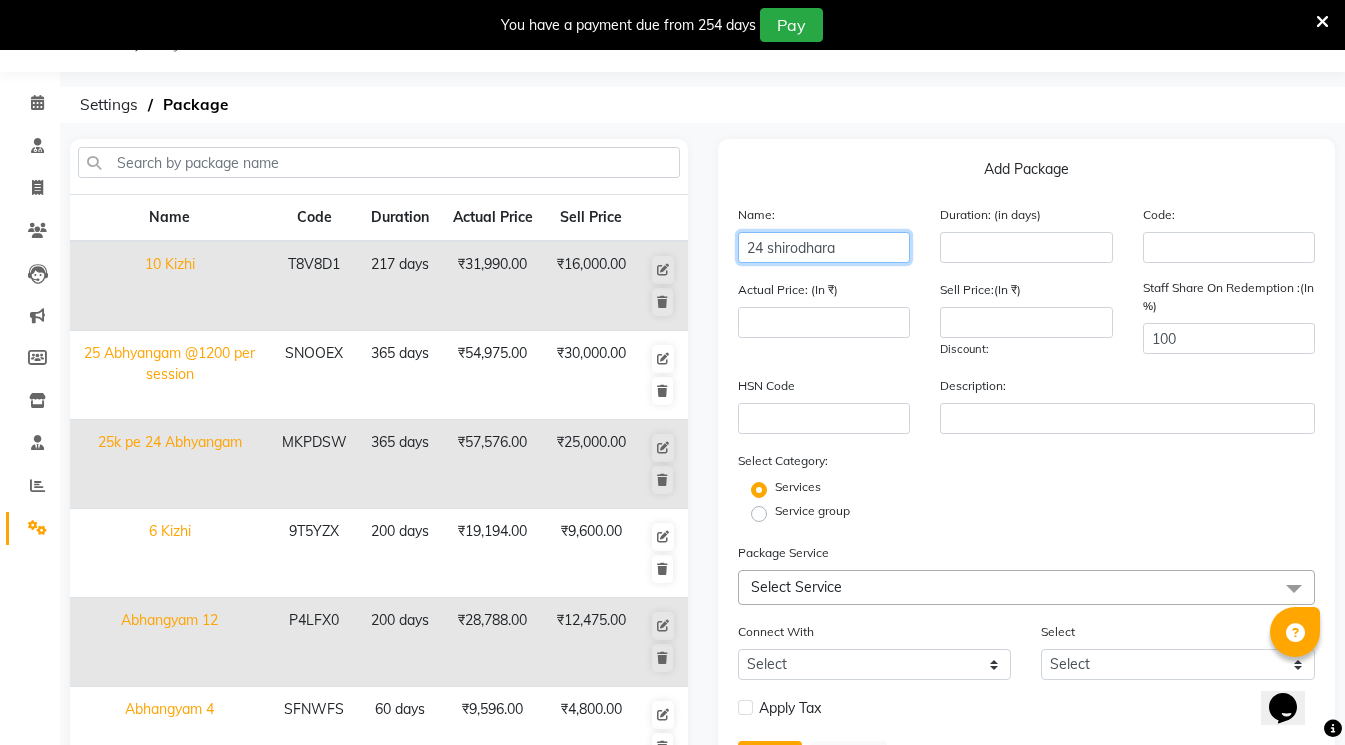 type on "24 shirodhara" 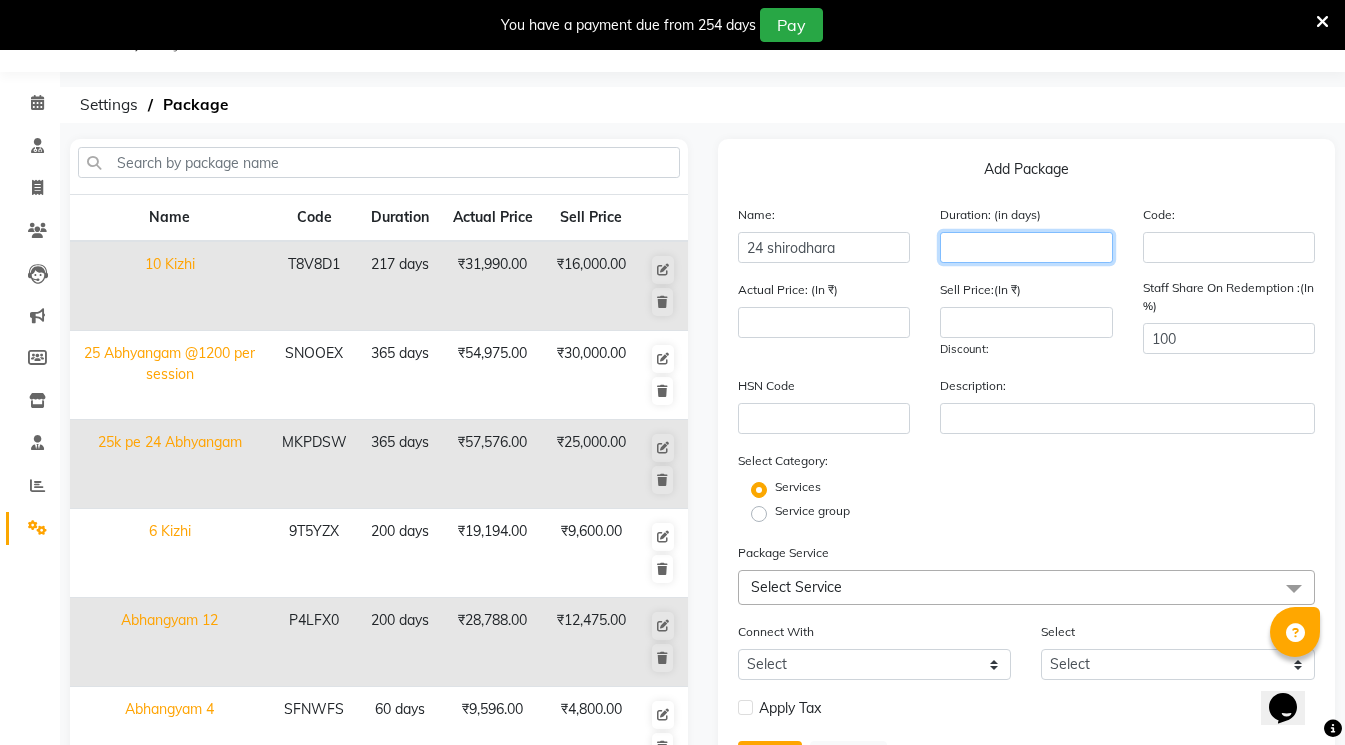 click 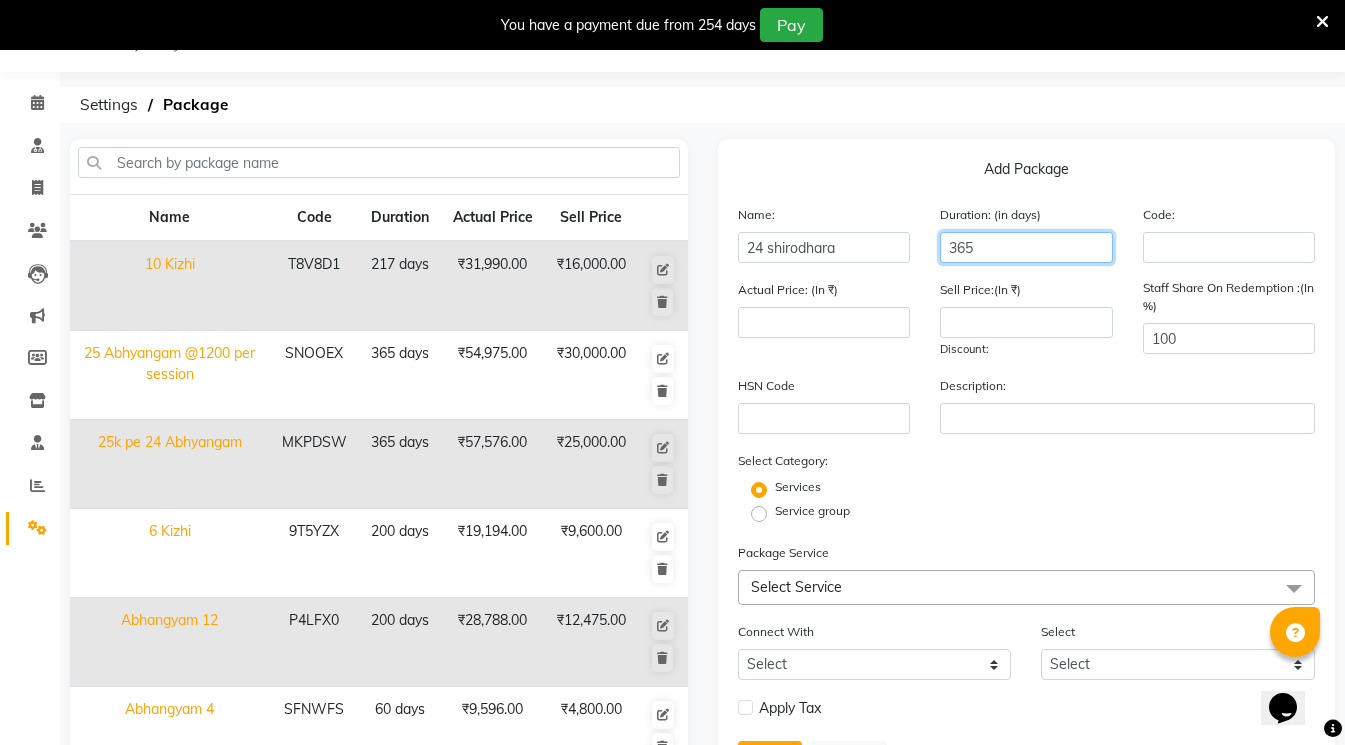 type on "365" 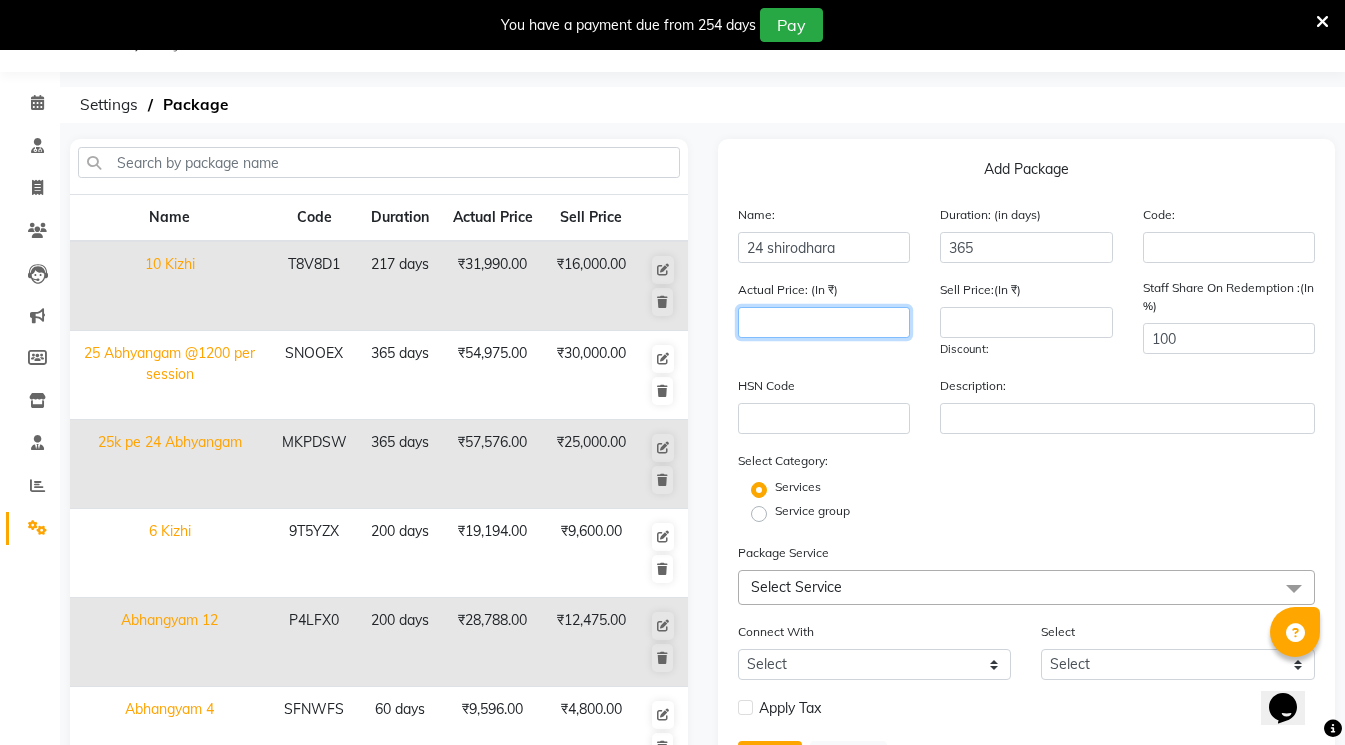 click 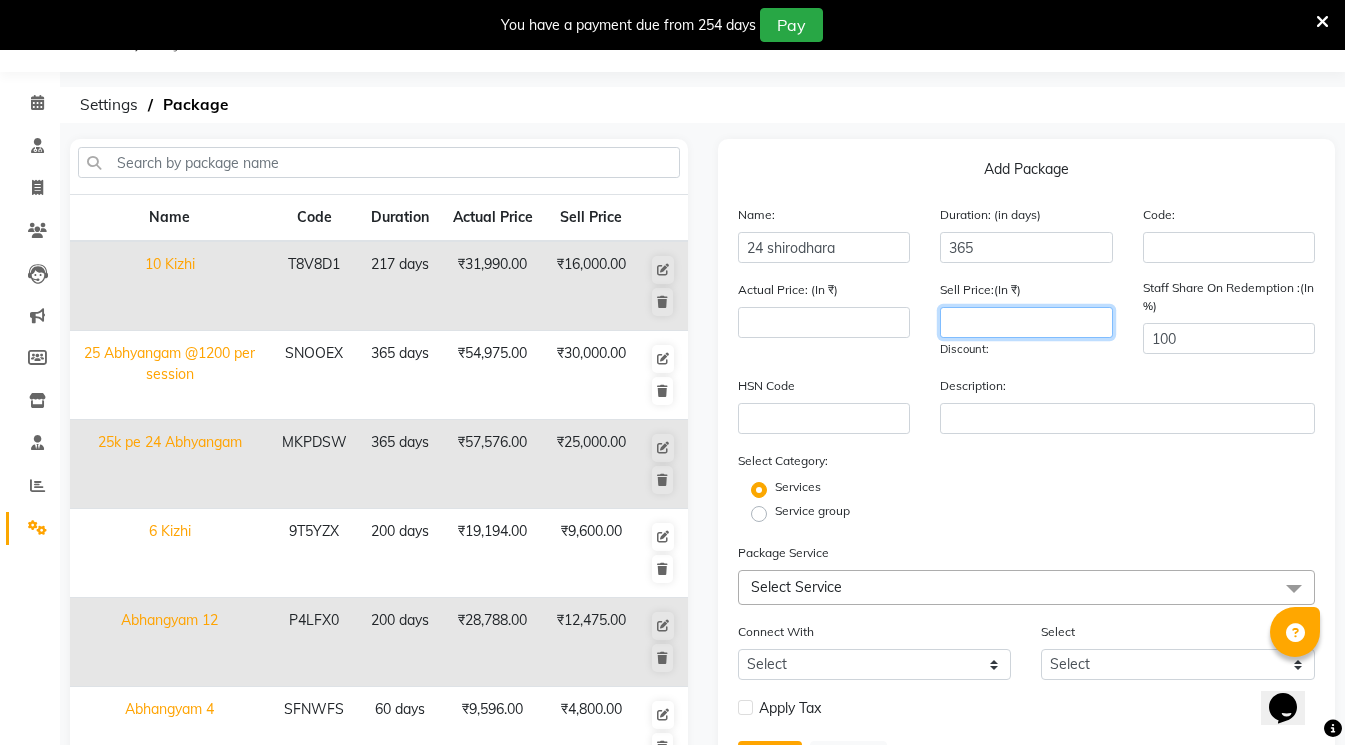 click 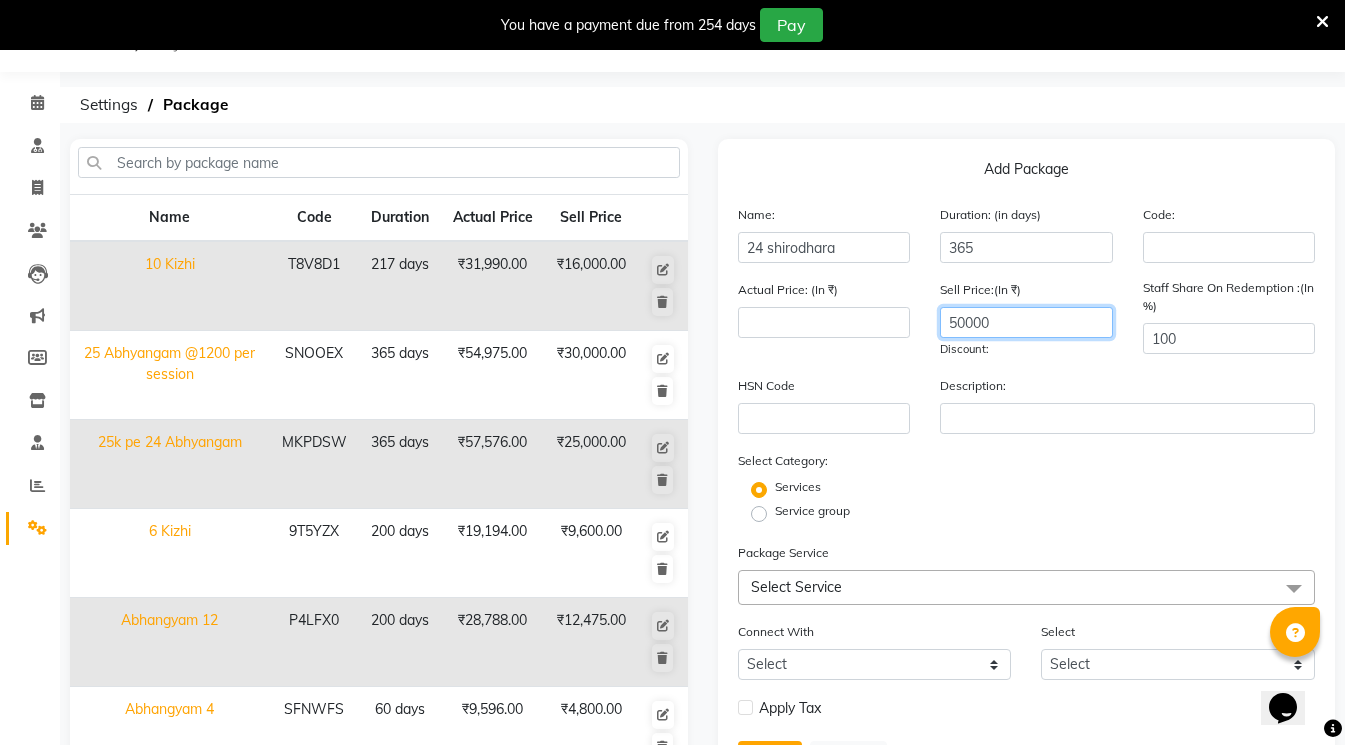 type on "50000" 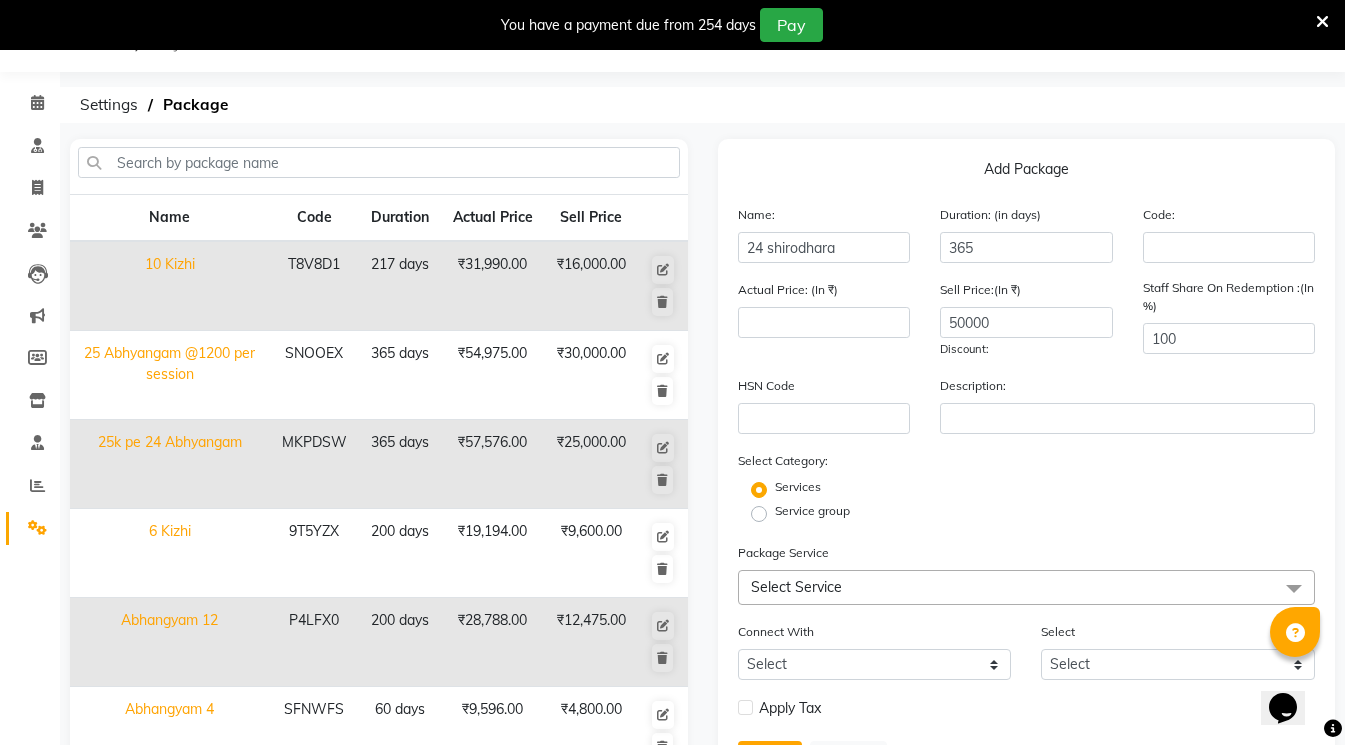 click on "Sell Price:(In ₹) 50000 Discount:" 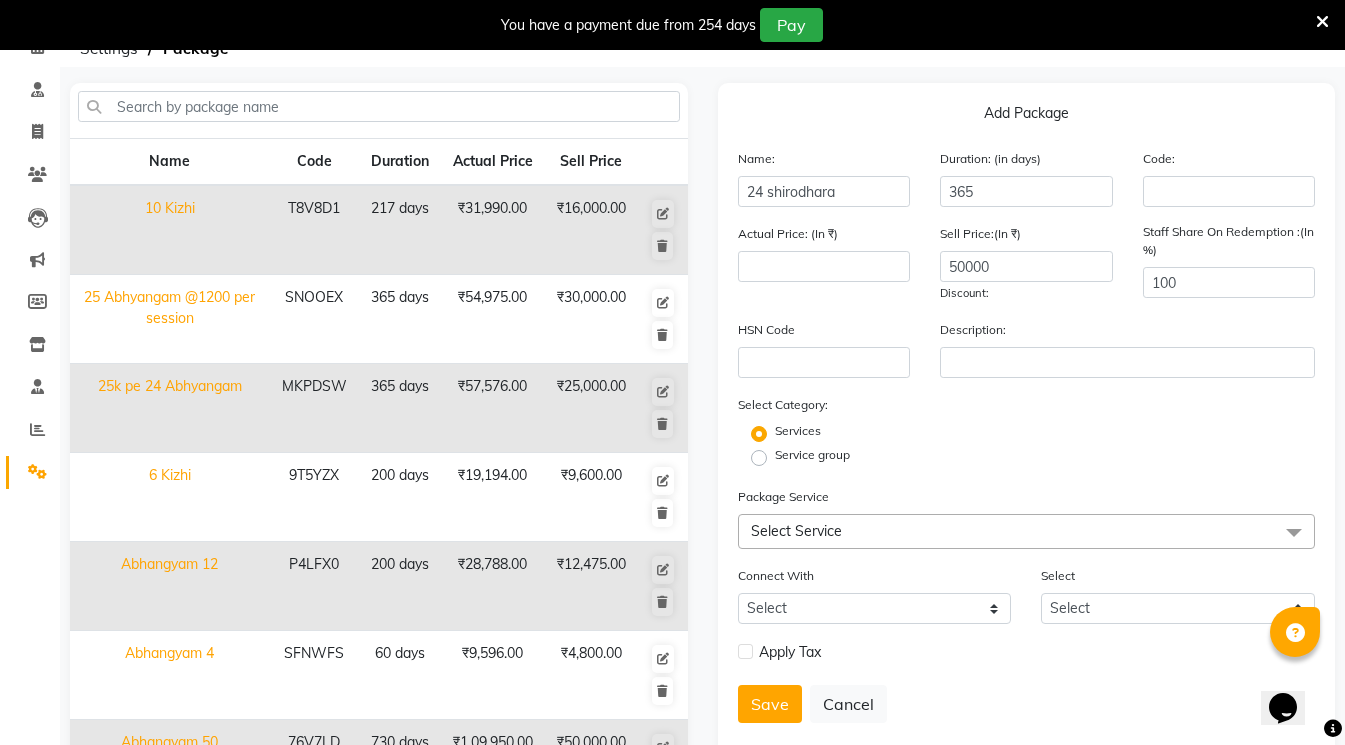 scroll, scrollTop: 150, scrollLeft: 0, axis: vertical 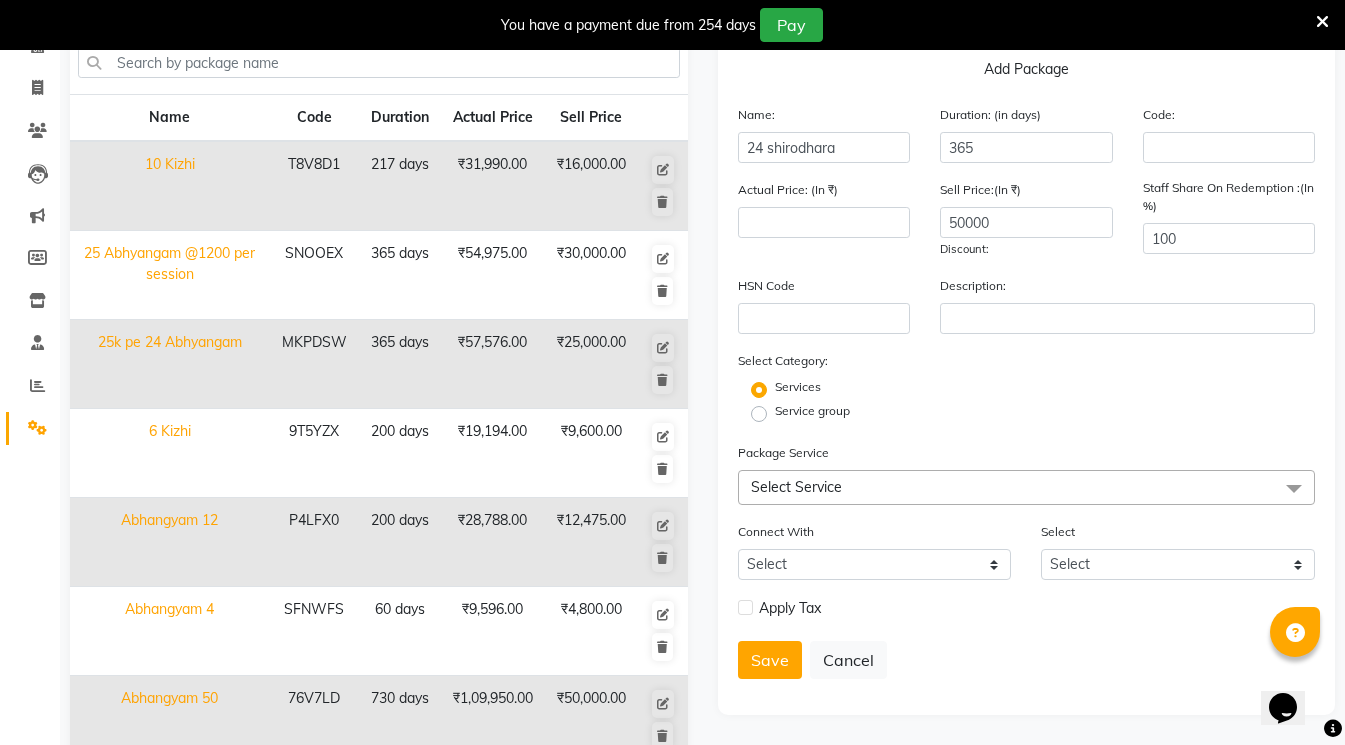 click on "Select Service" 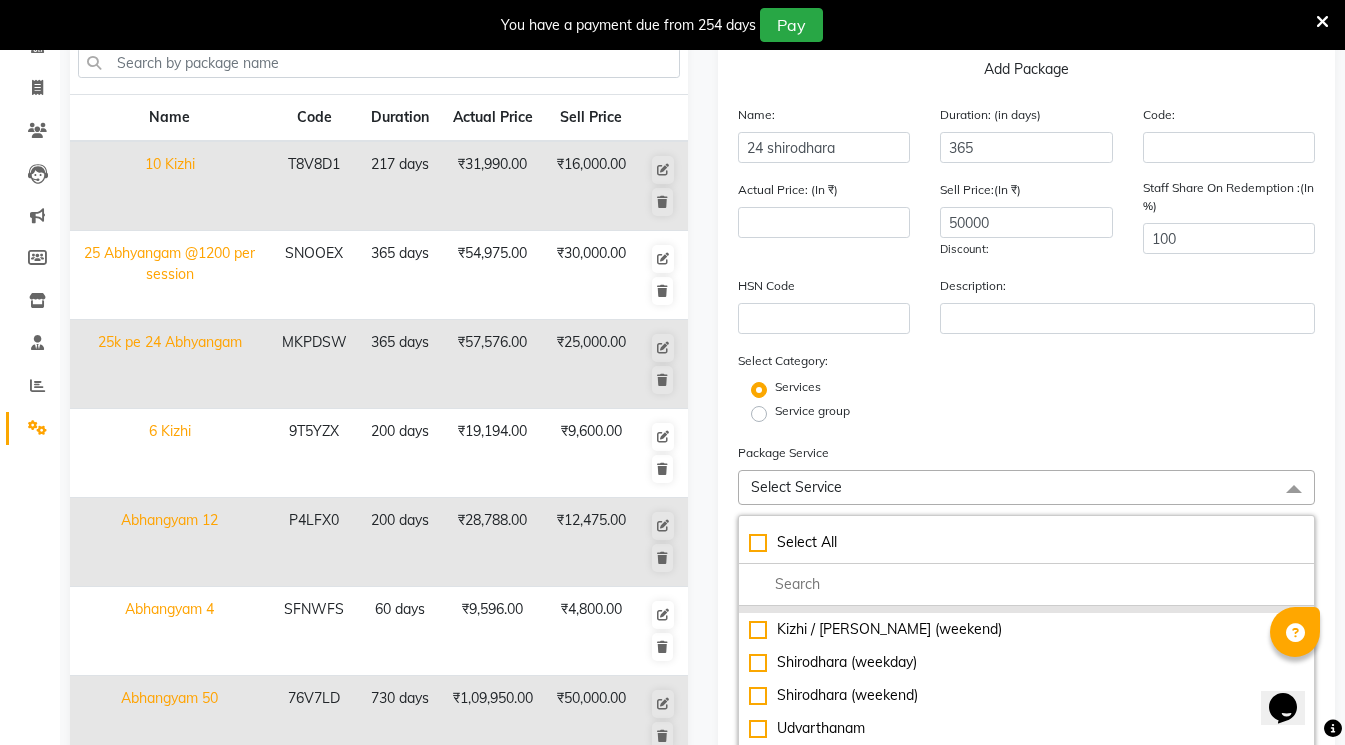 scroll, scrollTop: 500, scrollLeft: 0, axis: vertical 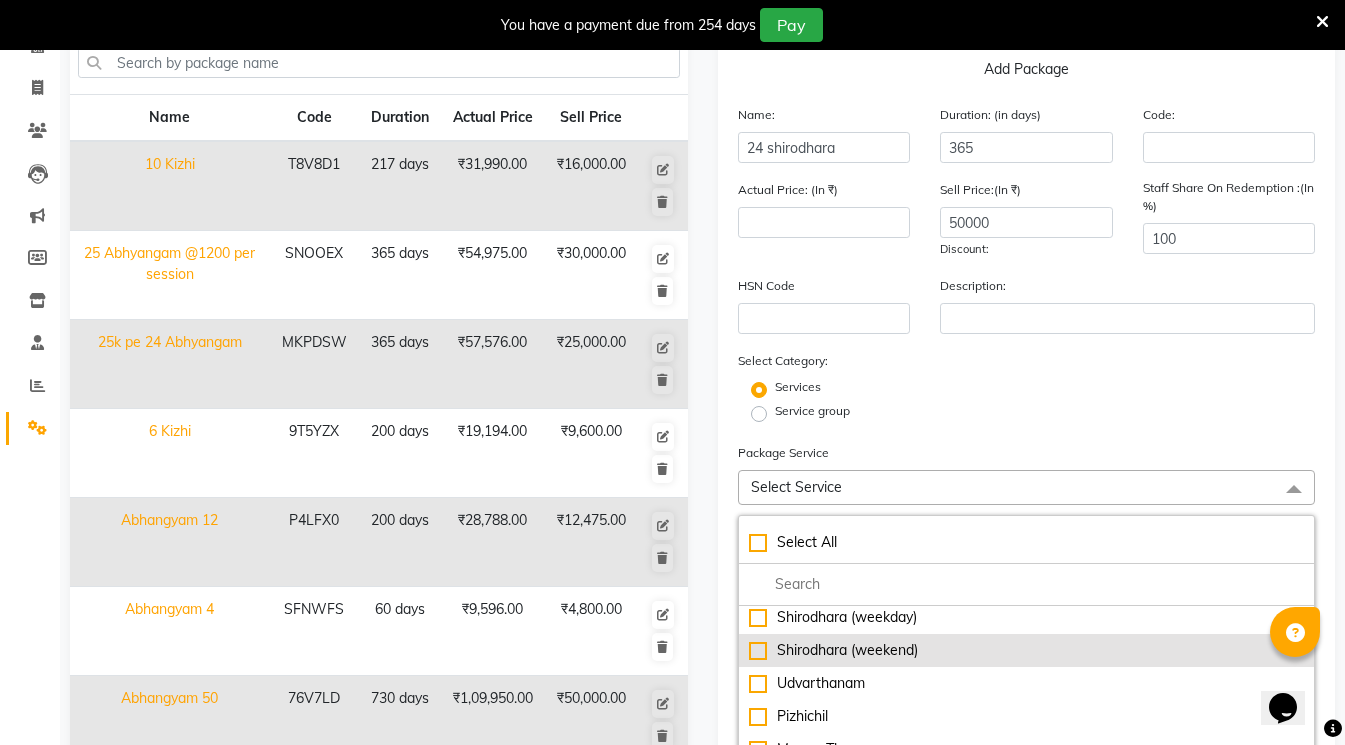 click on "Shirodhara (weekend)" 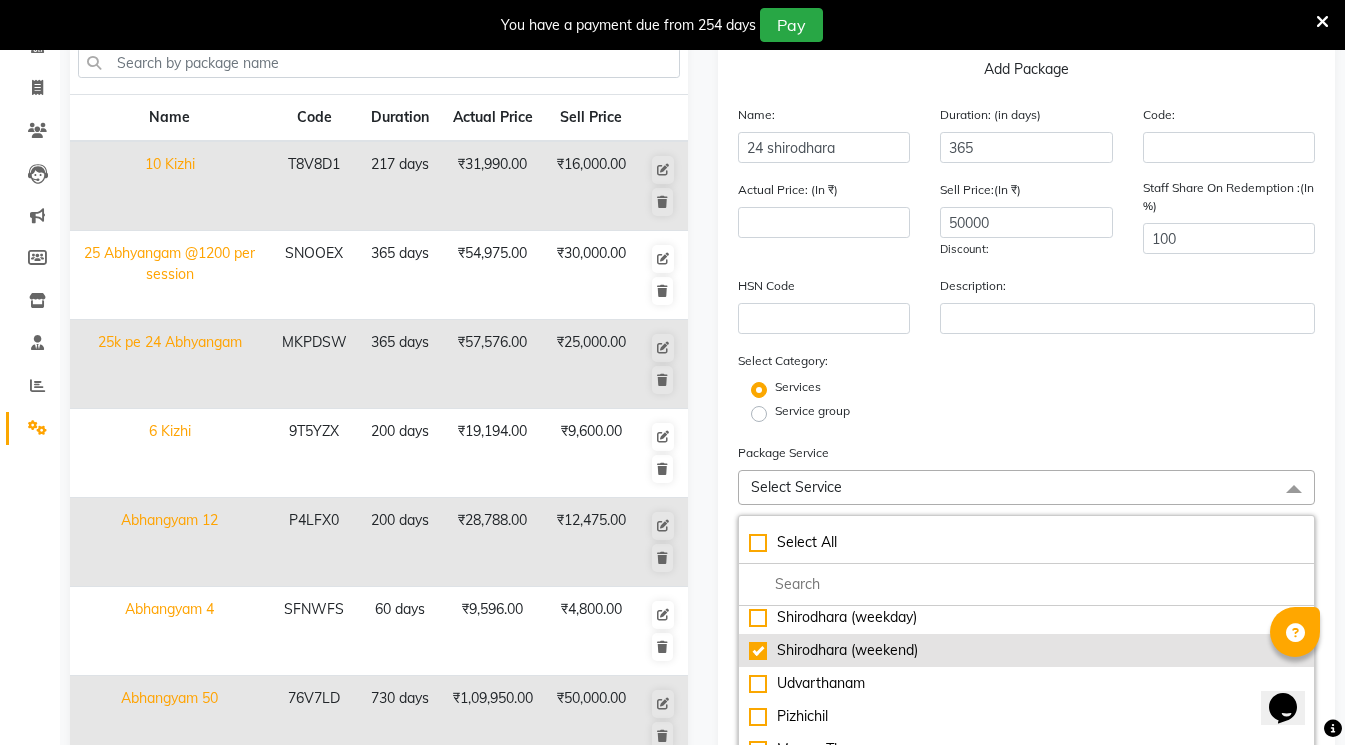 type on "4799" 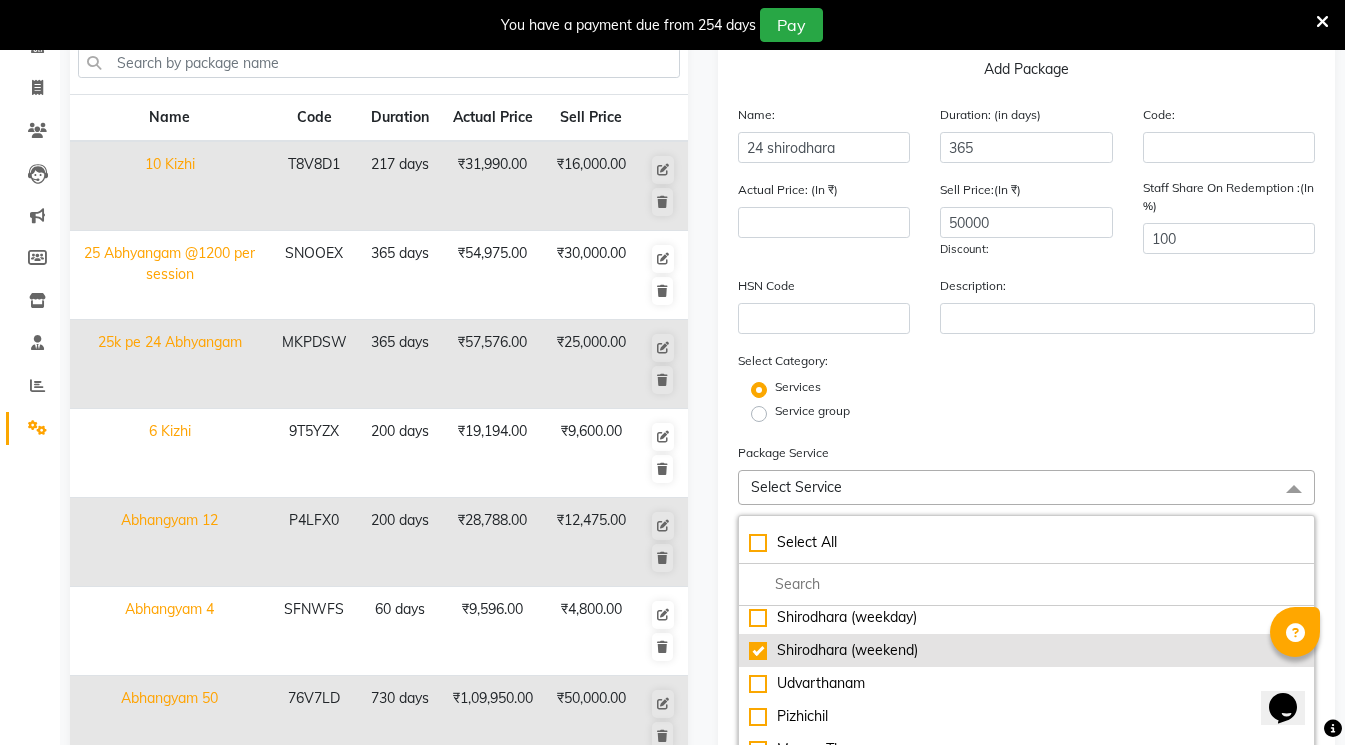 checkbox on "true" 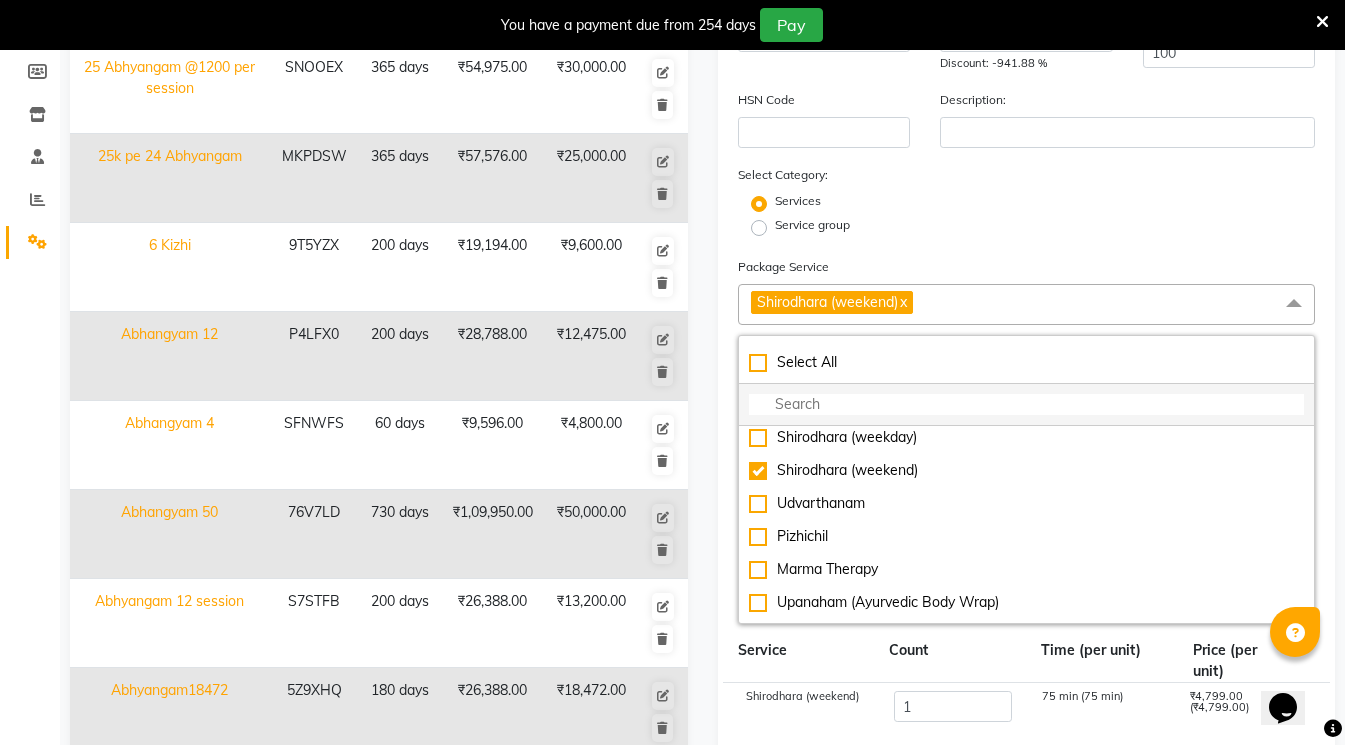 scroll, scrollTop: 350, scrollLeft: 0, axis: vertical 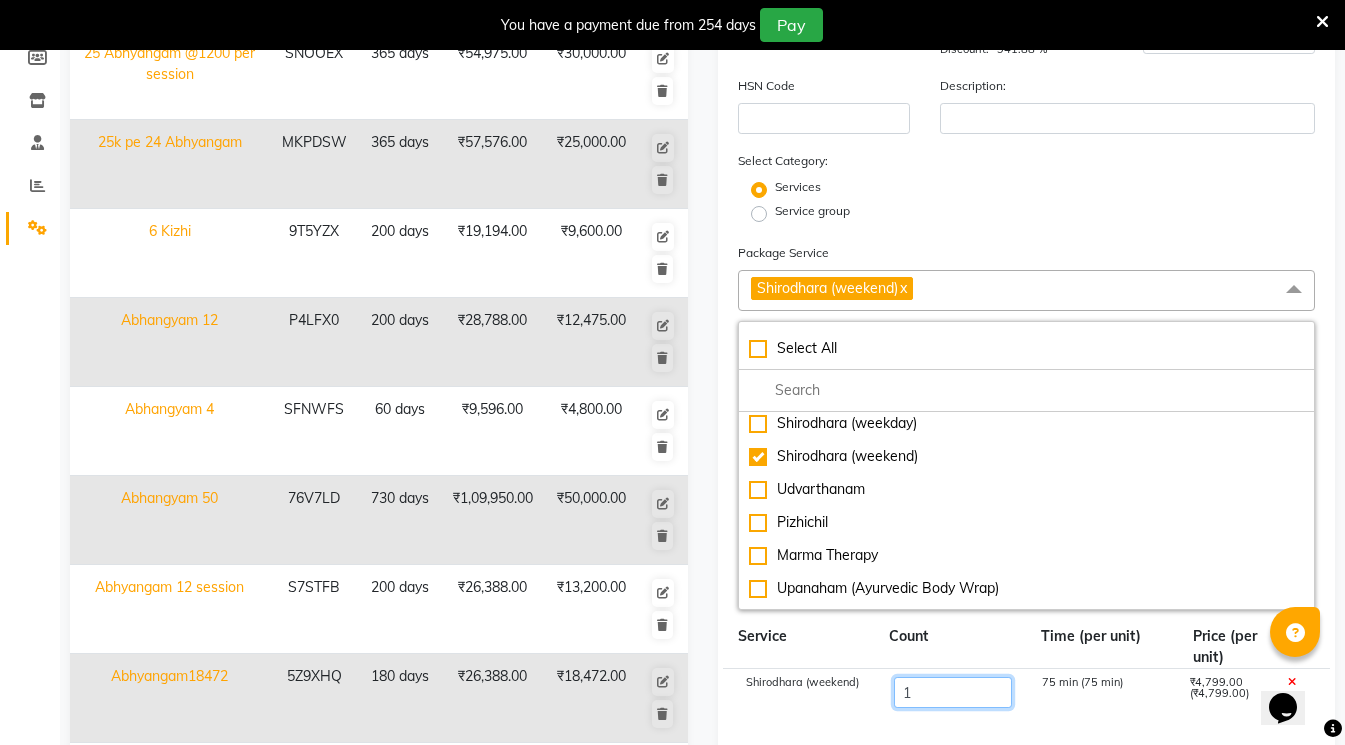 click on "1" 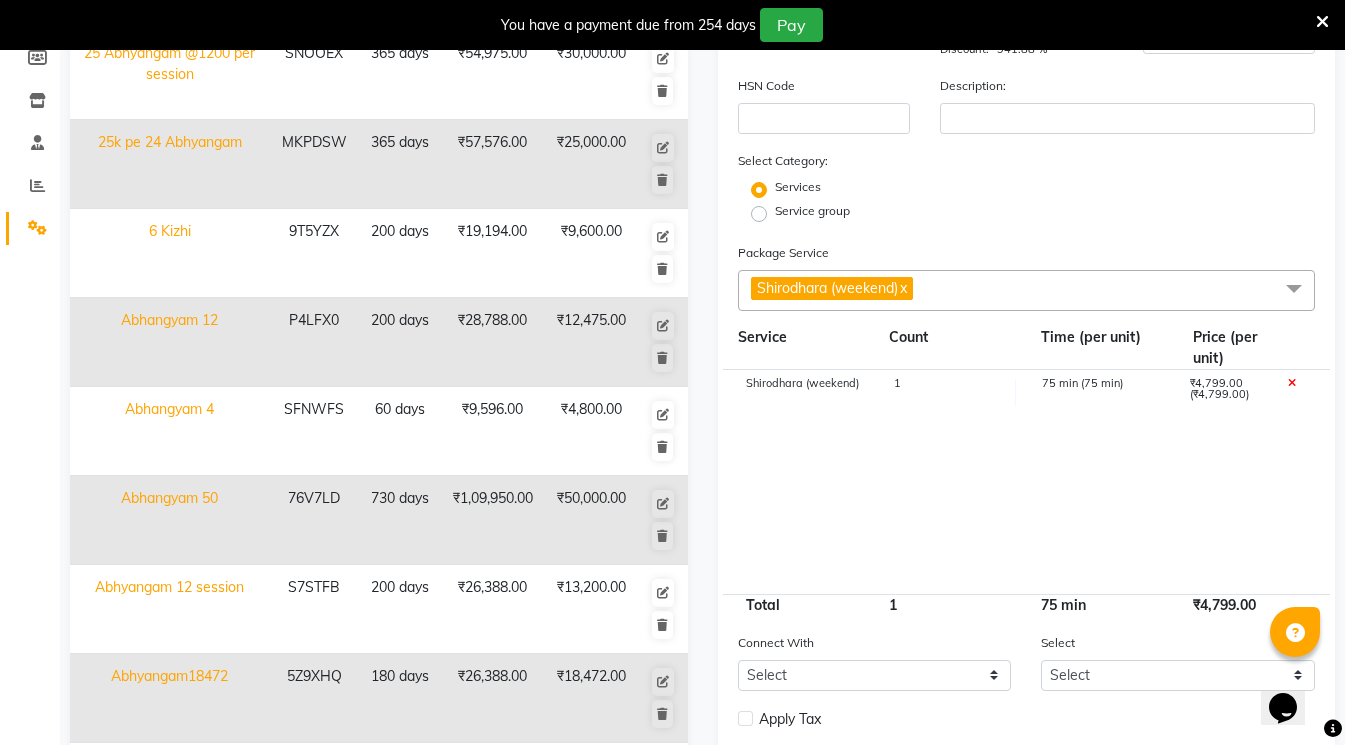 click on "1" 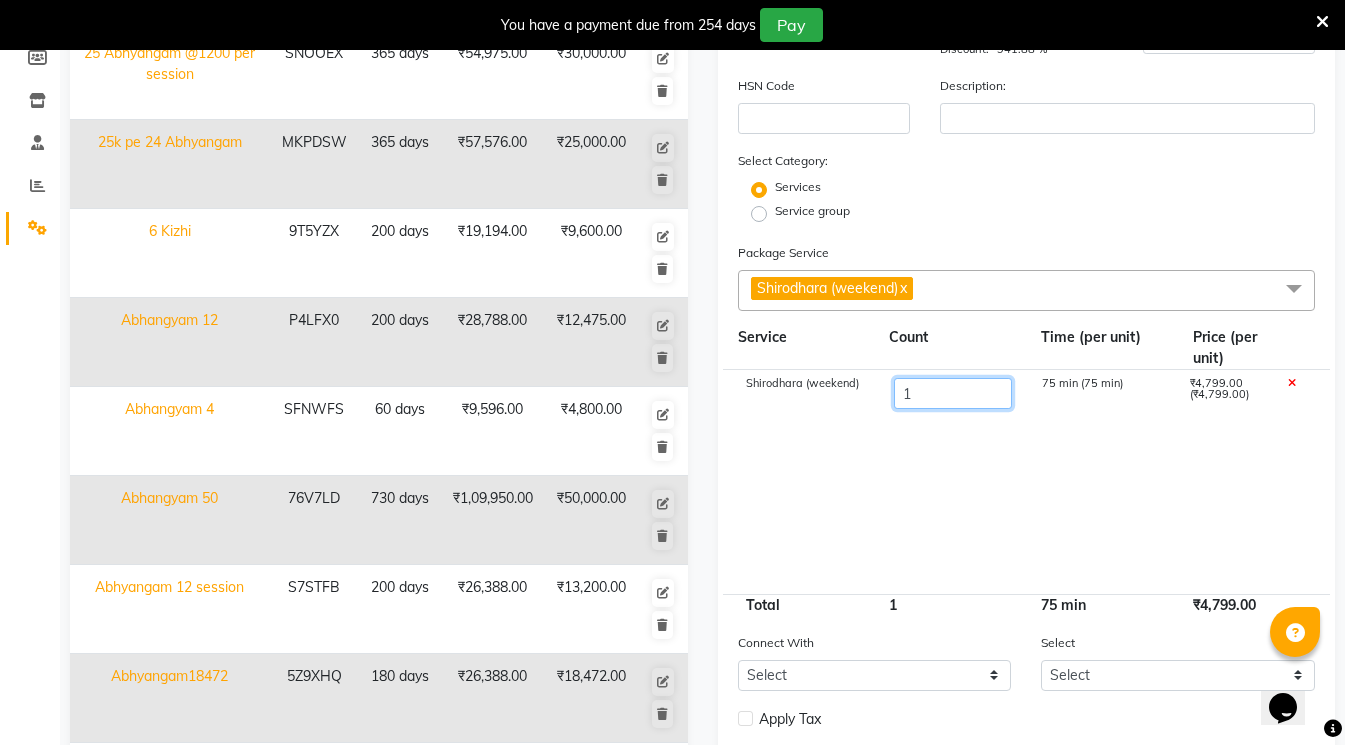 click on "1" 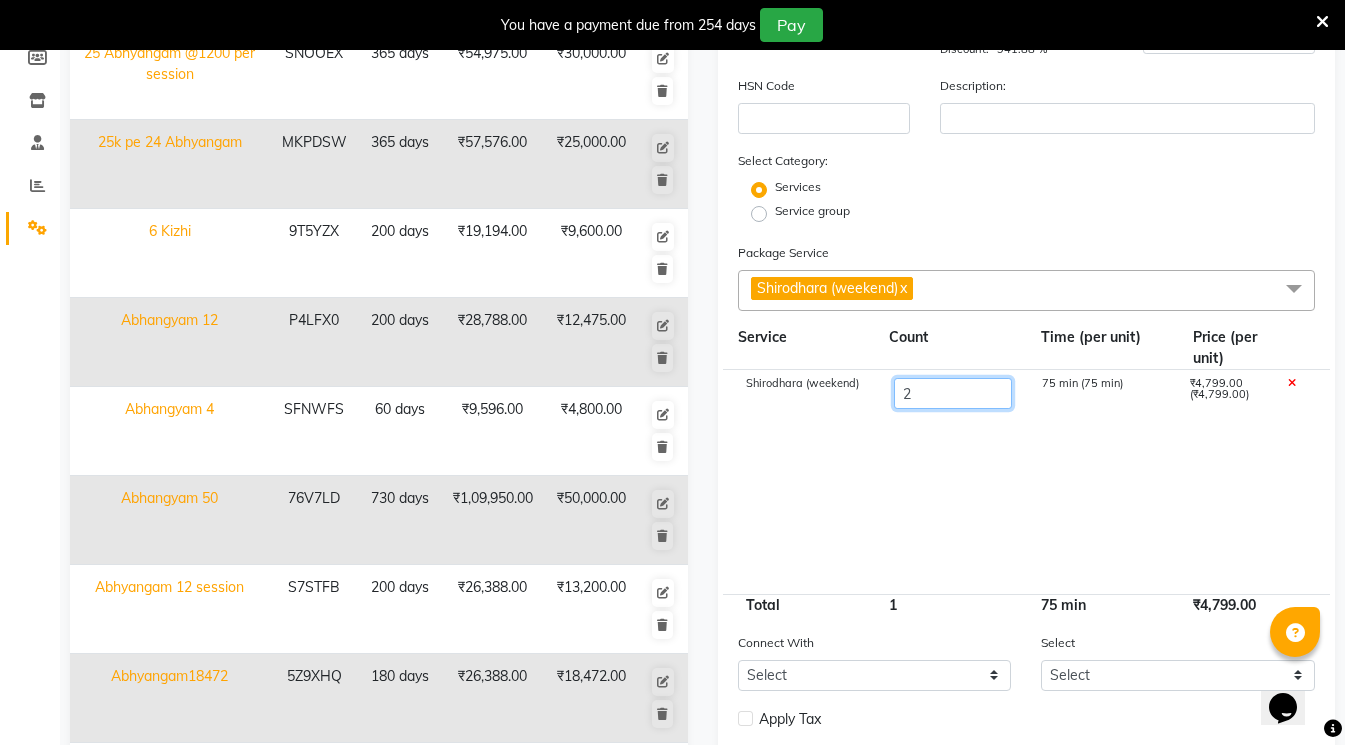 type on "24" 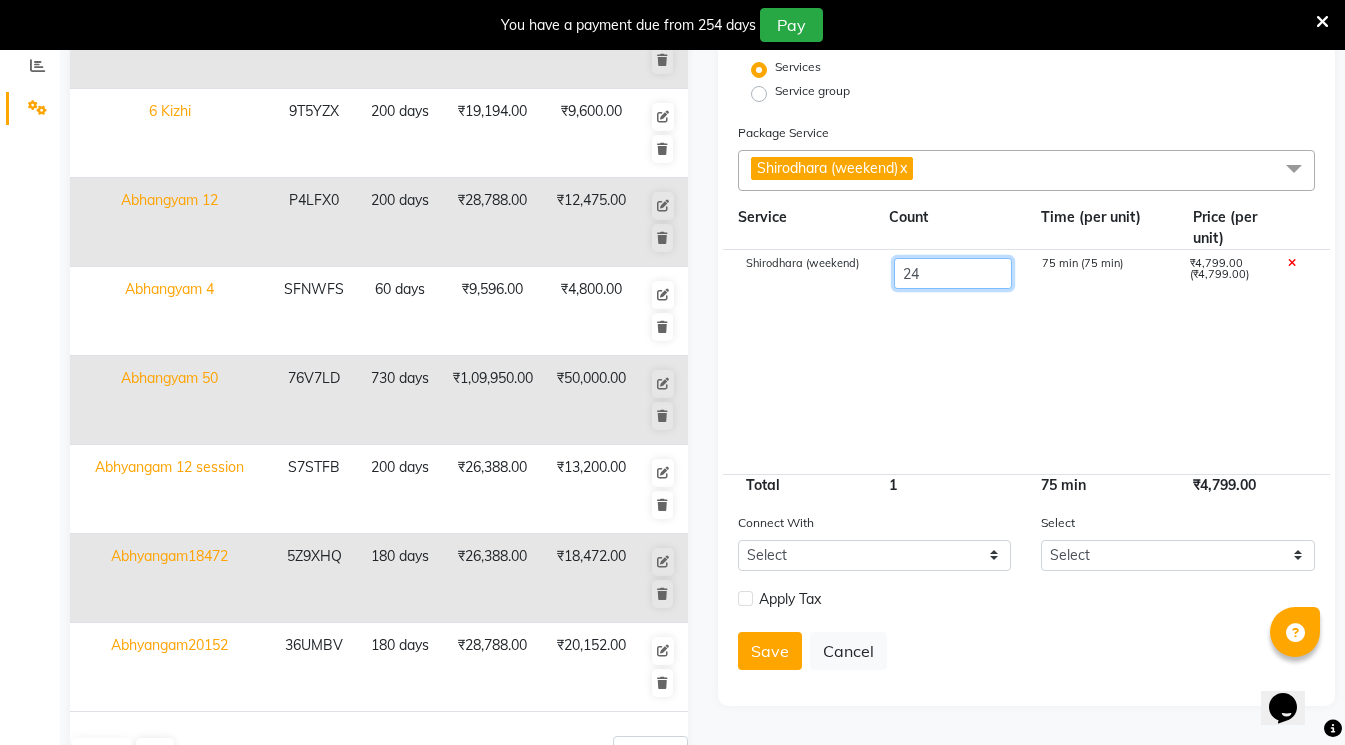 scroll, scrollTop: 531, scrollLeft: 0, axis: vertical 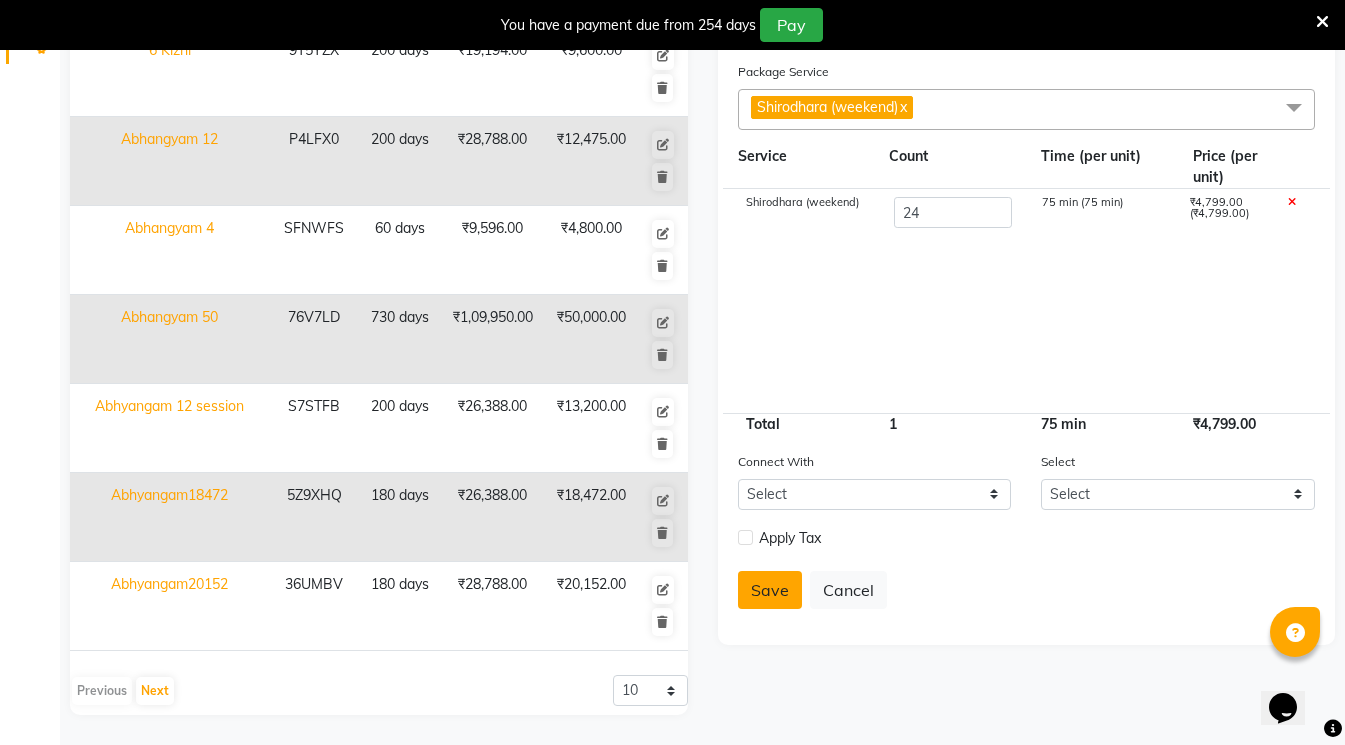 type on "115176" 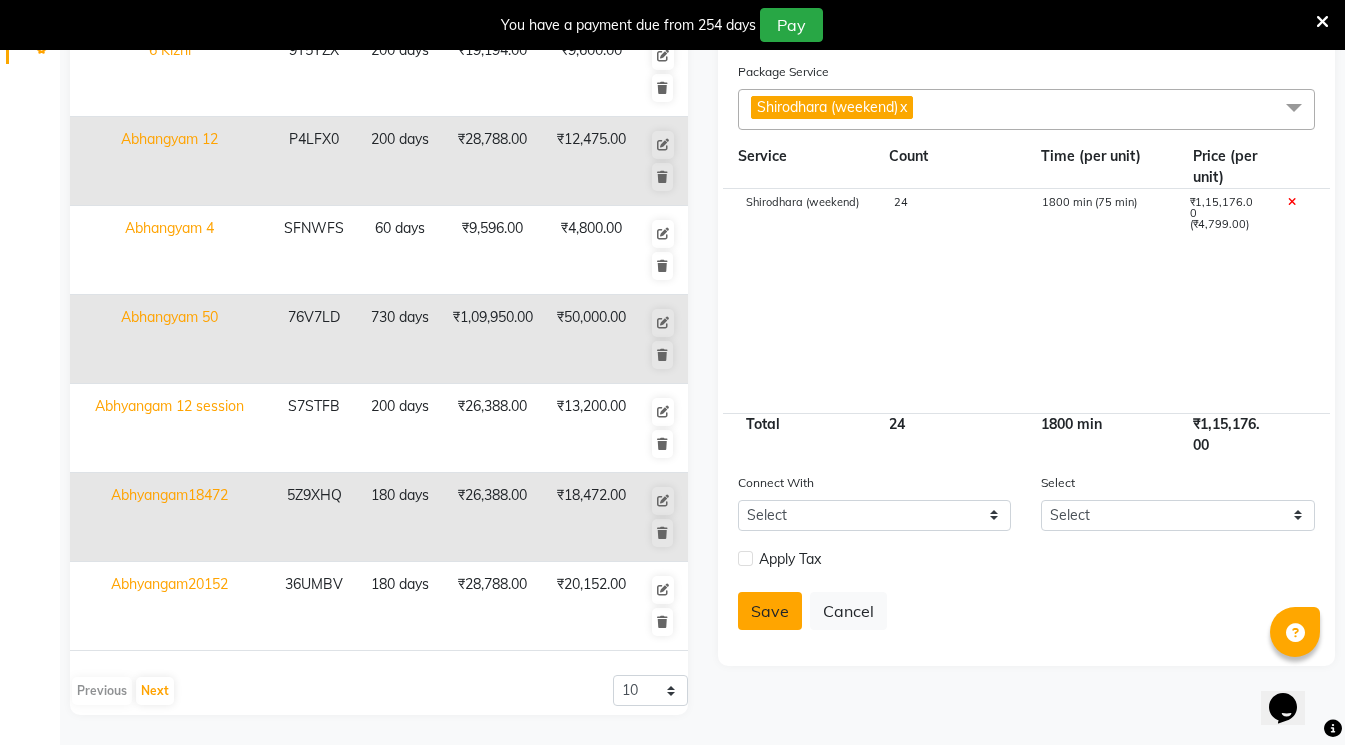 click on "Save" 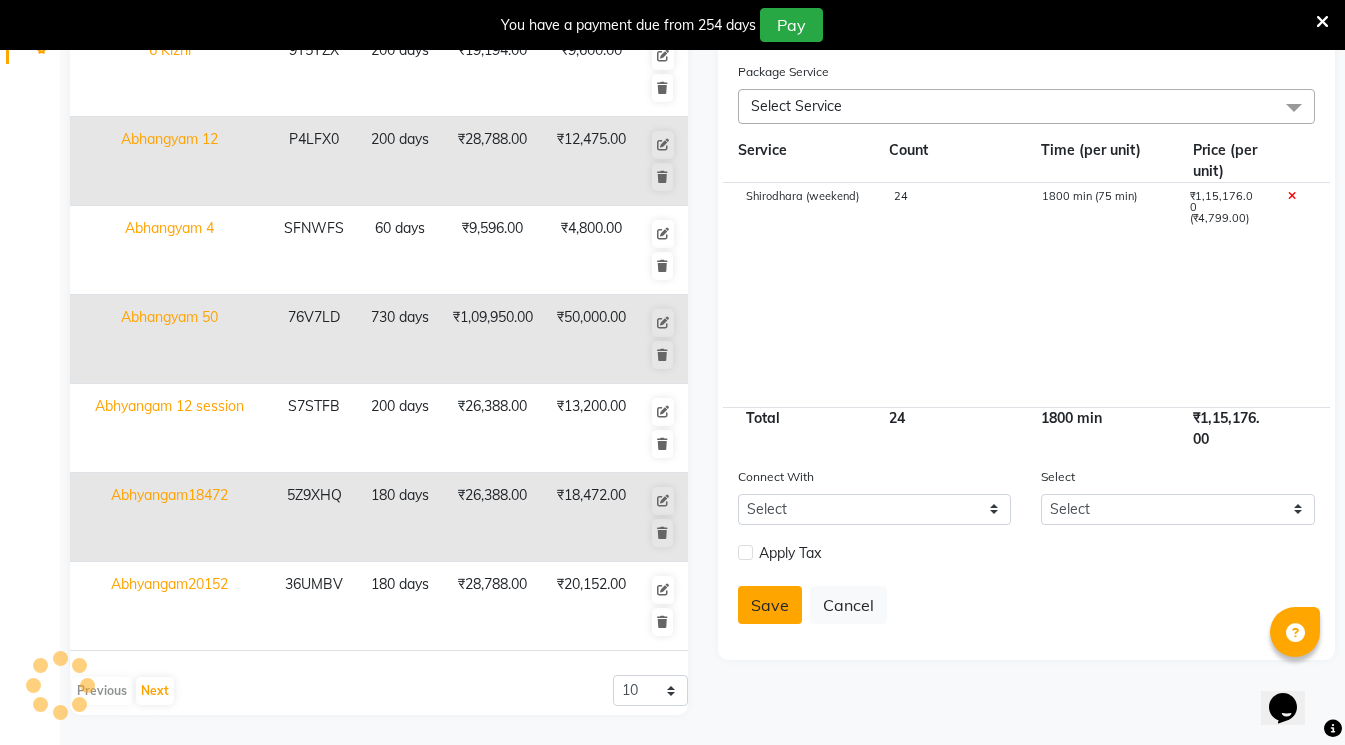 type 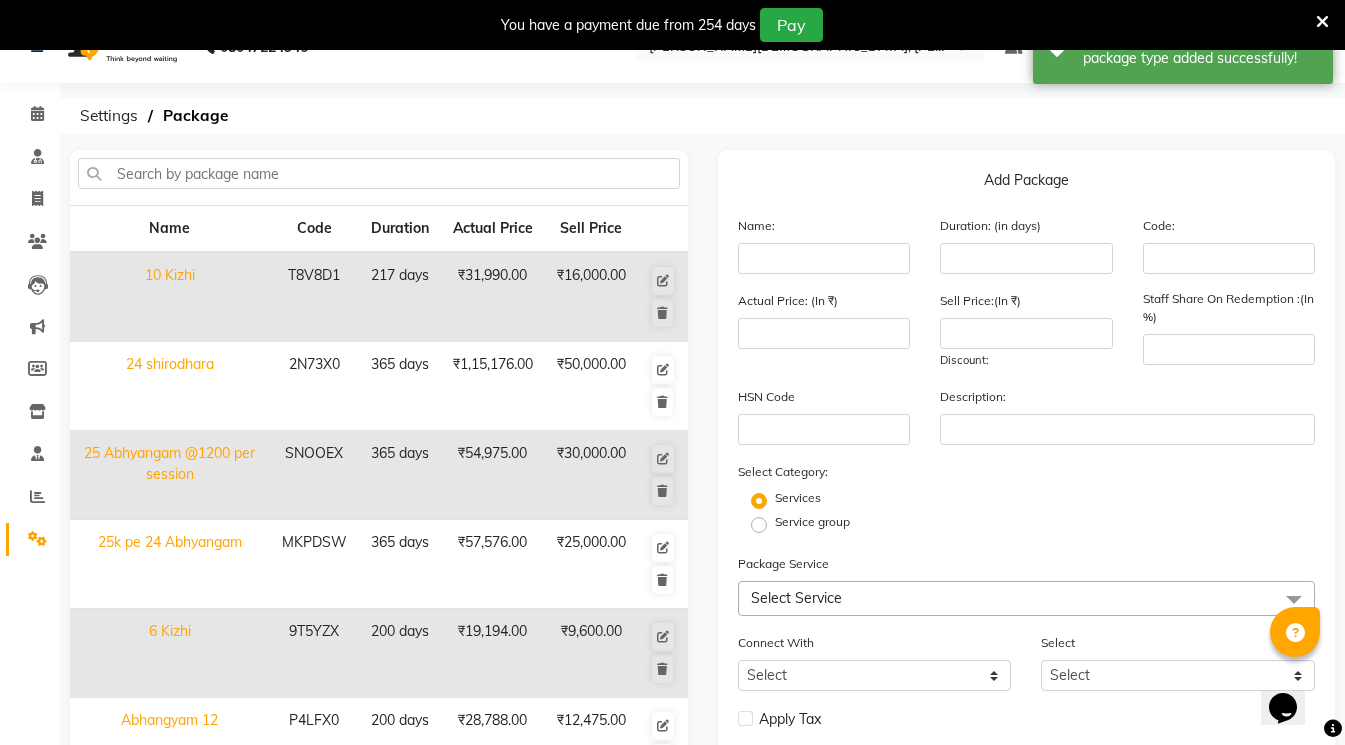scroll, scrollTop: 31, scrollLeft: 0, axis: vertical 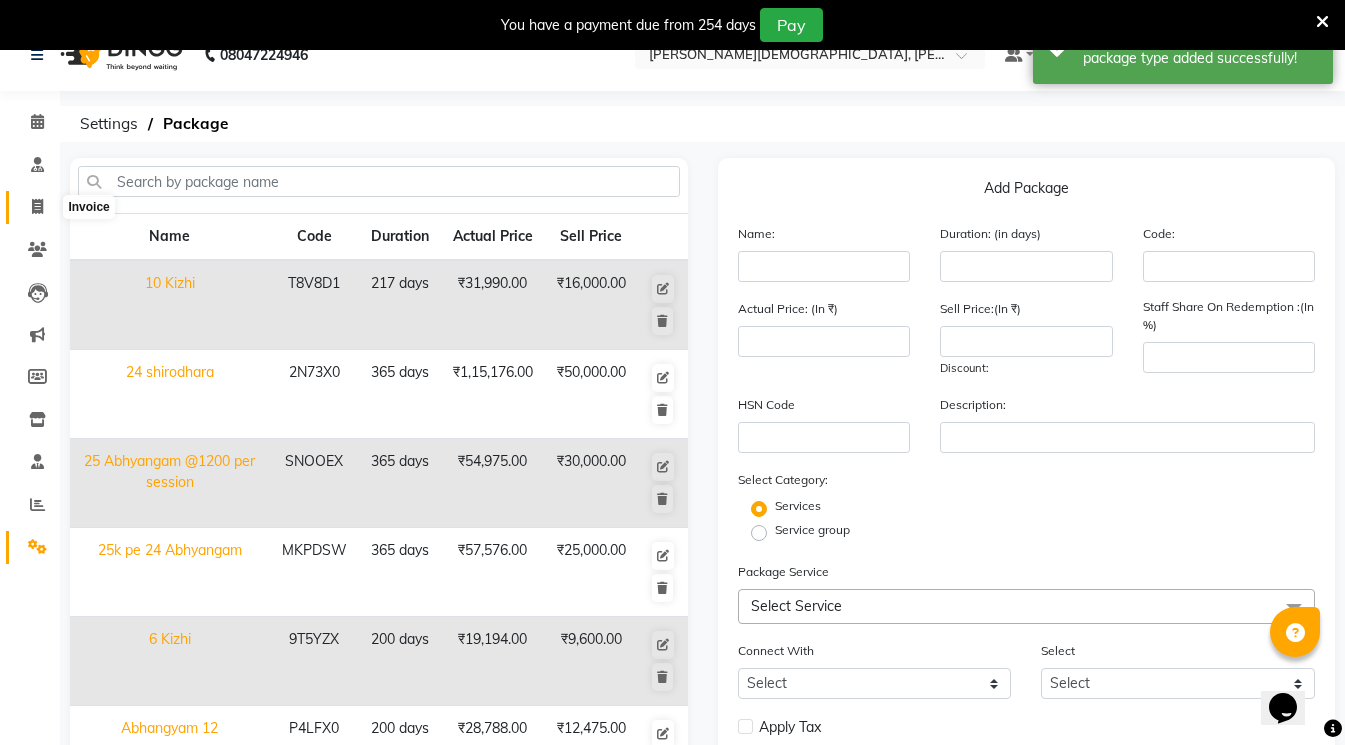 click 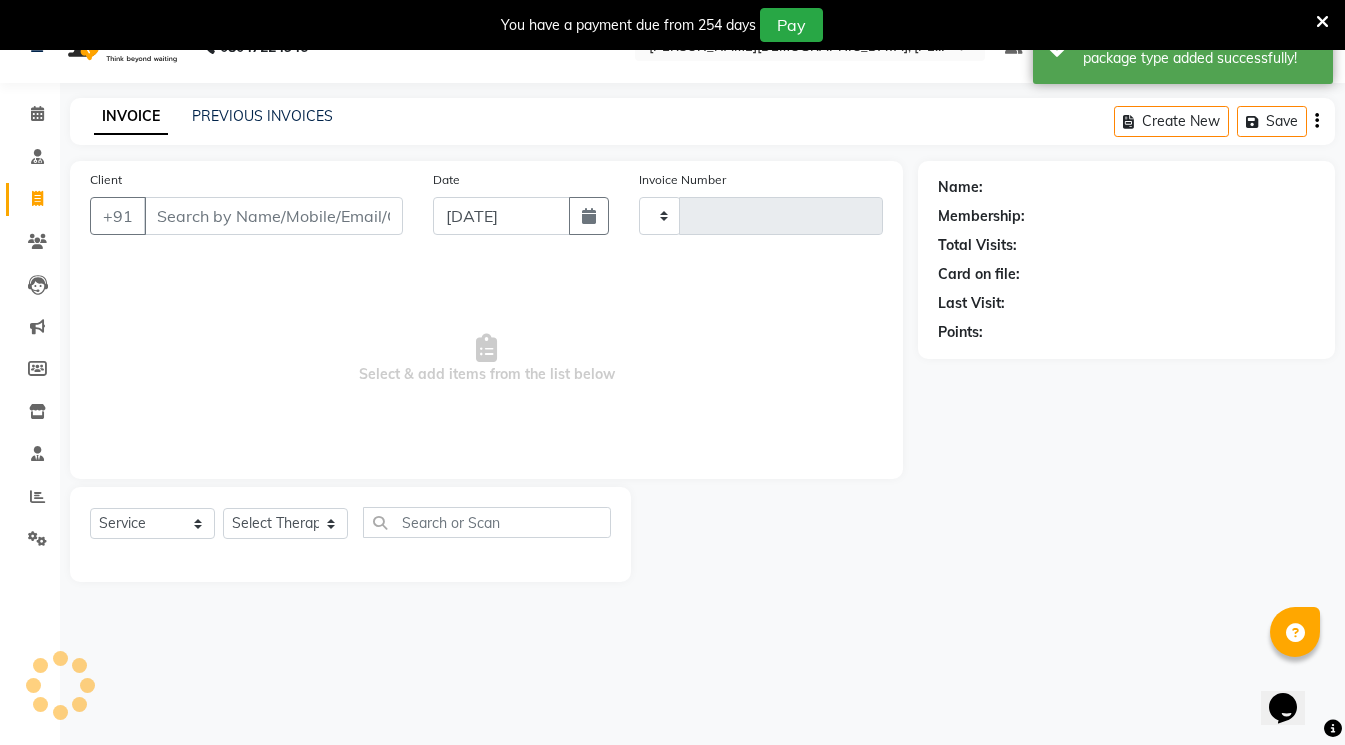 scroll, scrollTop: 50, scrollLeft: 0, axis: vertical 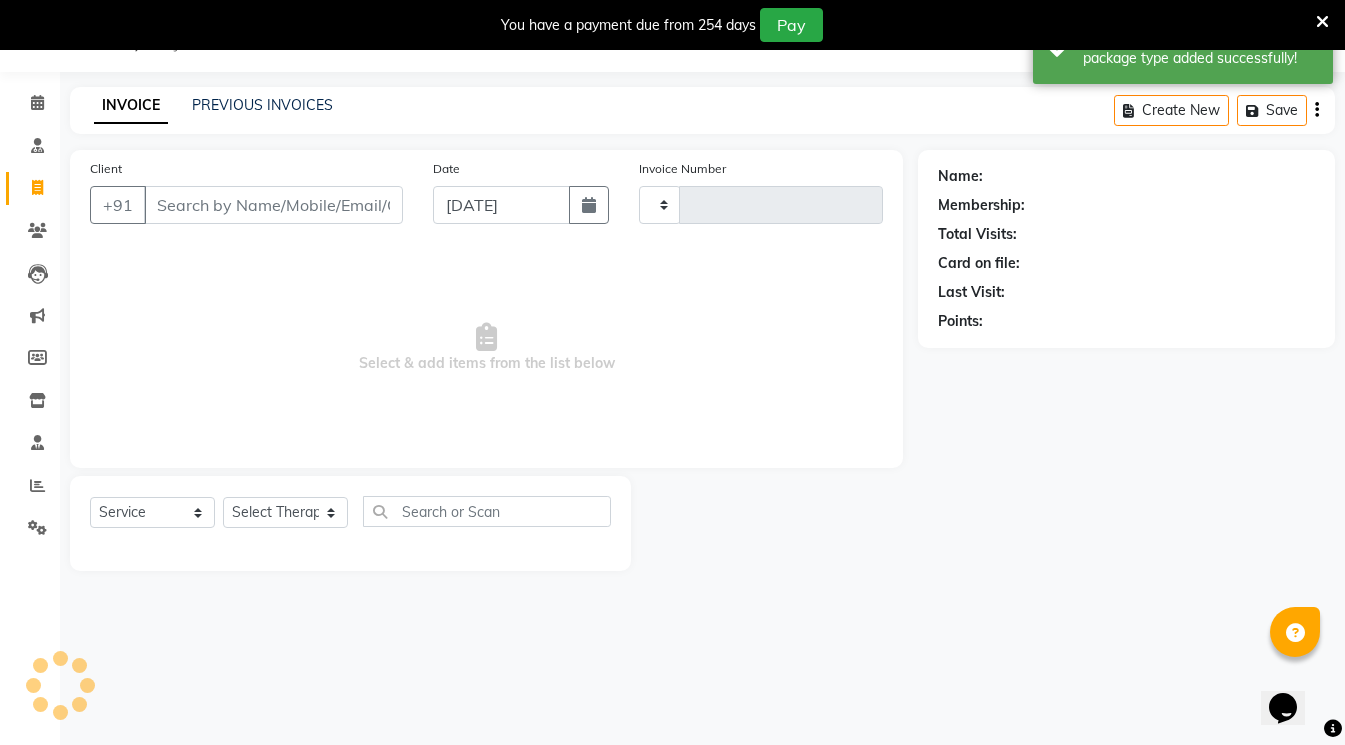 type on "0250" 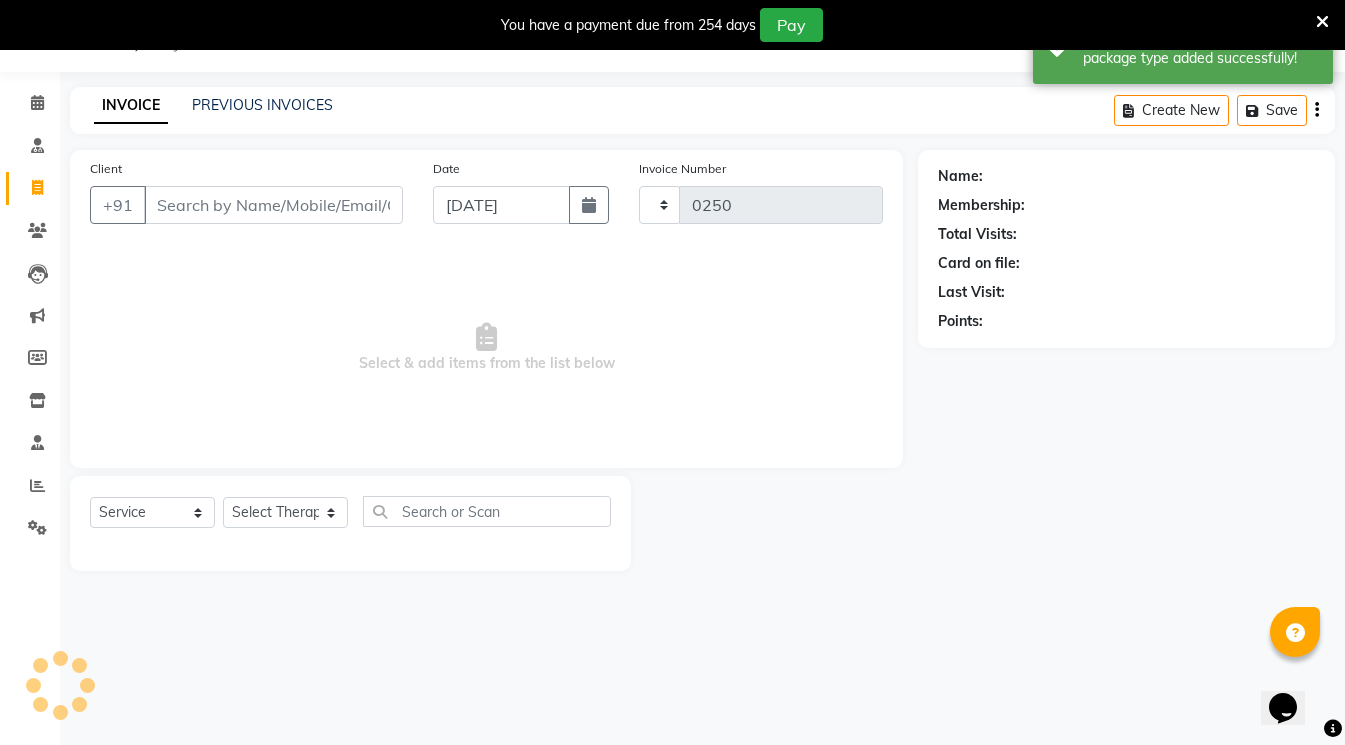 select on "6812" 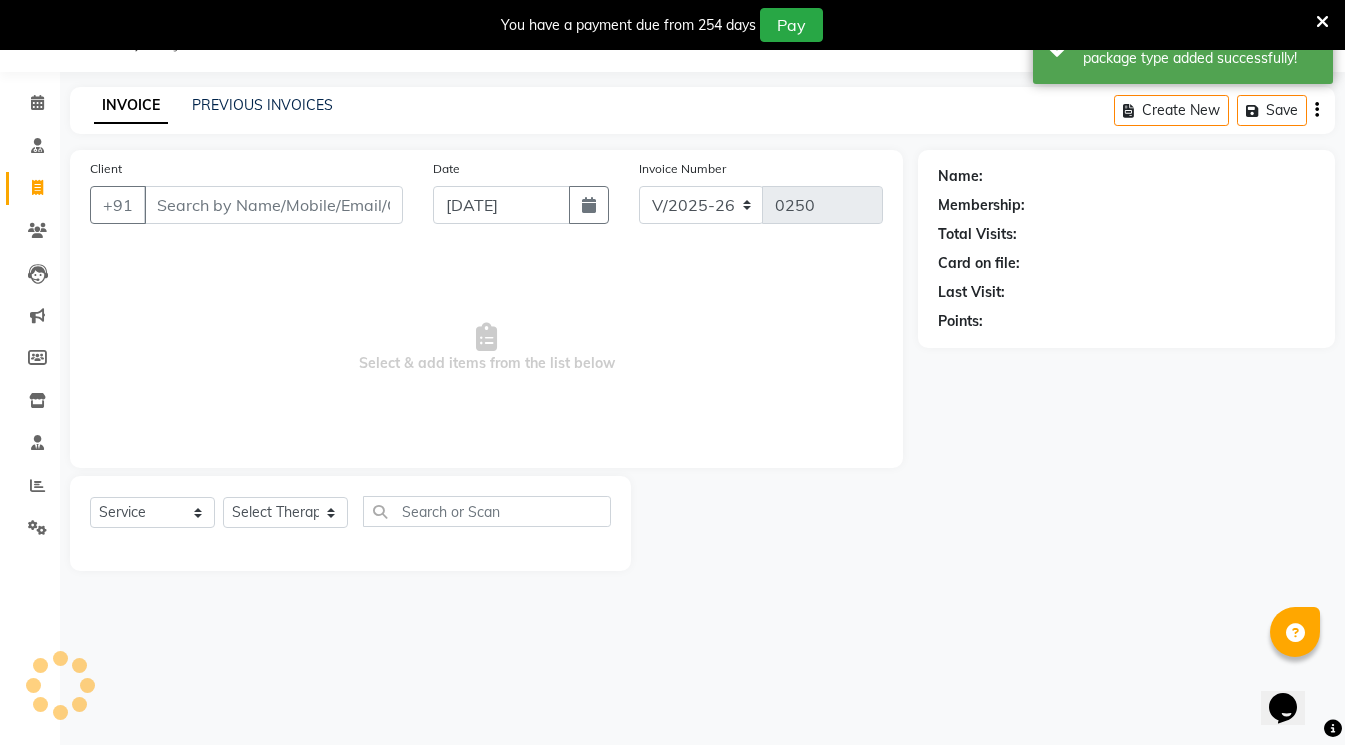 click on "Client" at bounding box center (273, 205) 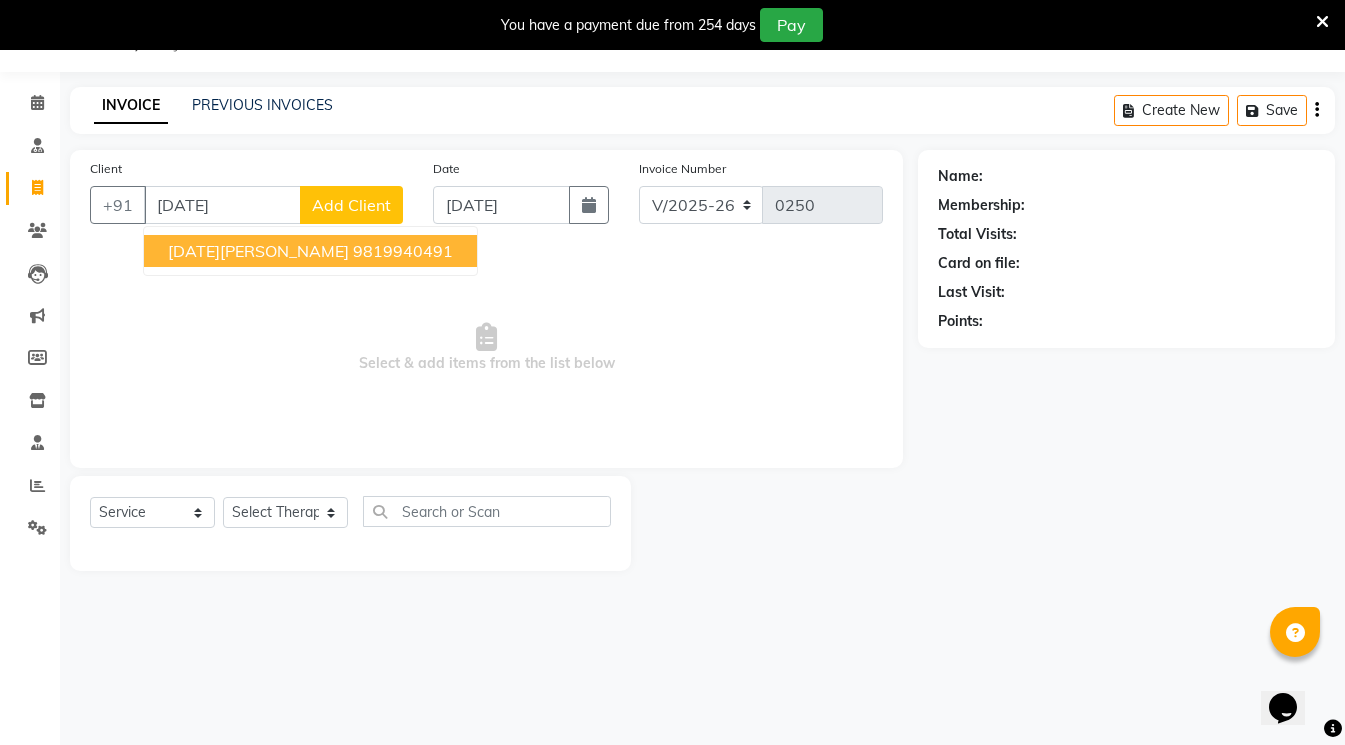 click on "[DATE][PERSON_NAME]" at bounding box center (258, 251) 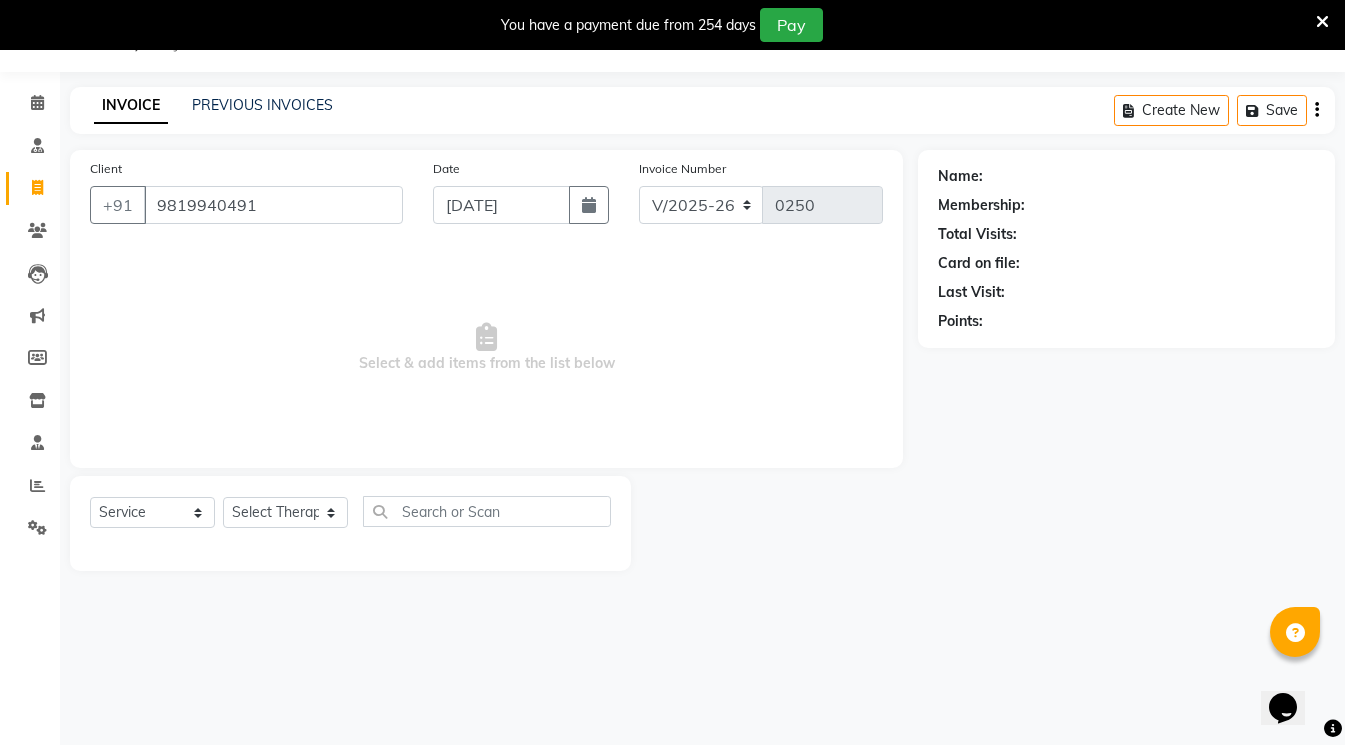 type on "9819940491" 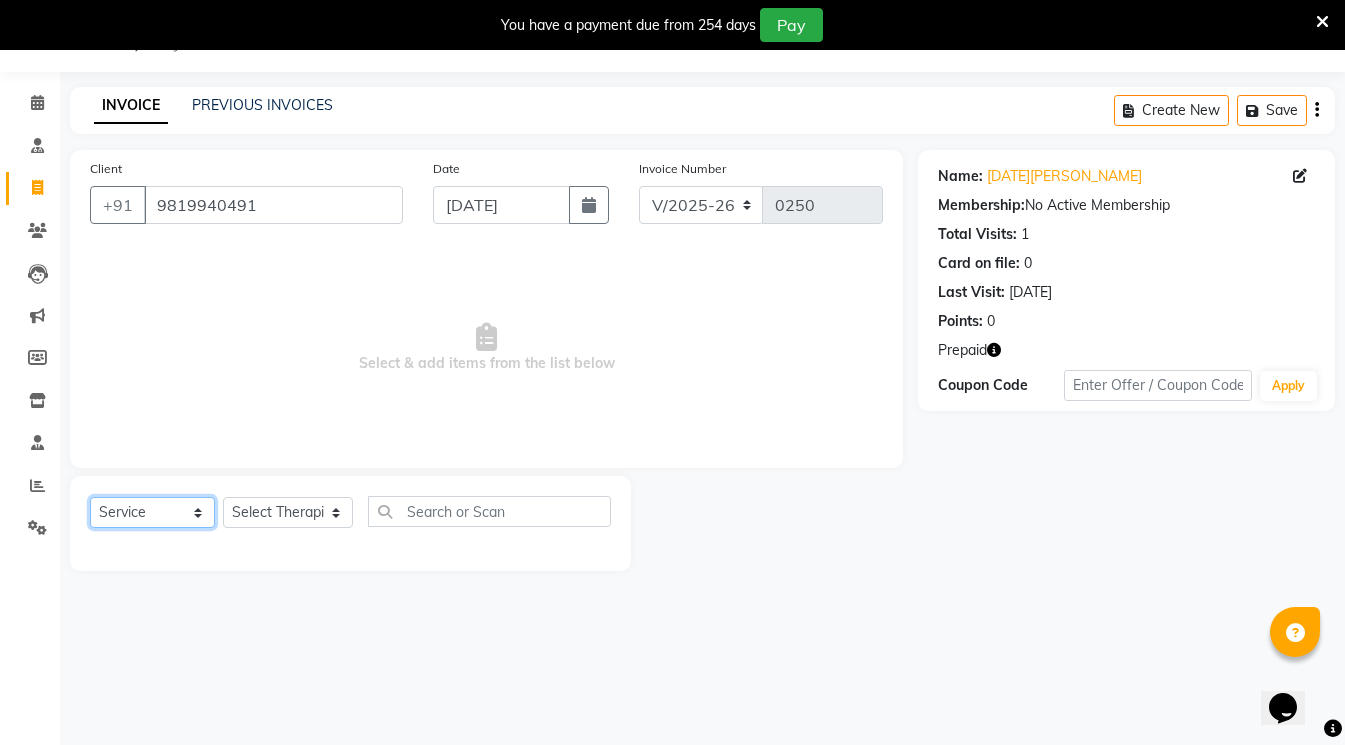 click on "Select  Service  Product  Membership  Package Voucher Prepaid Gift Card" 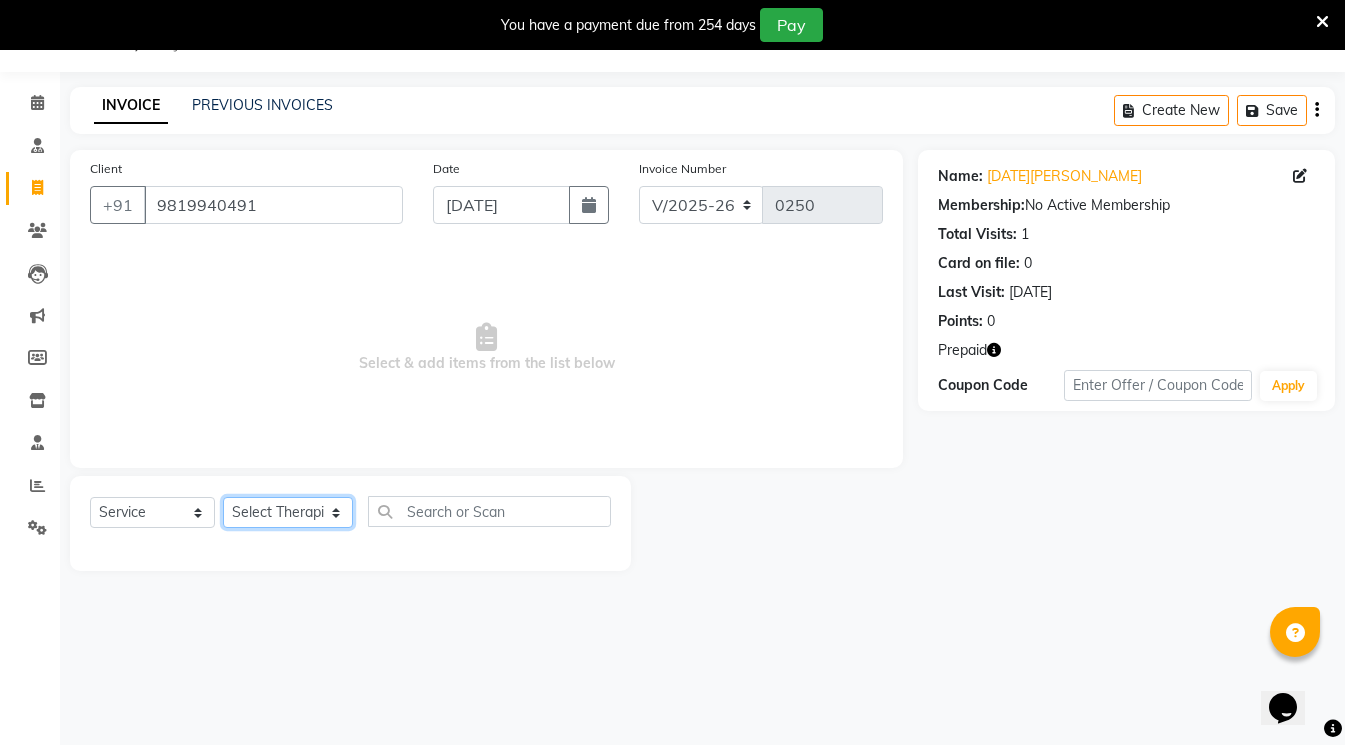 click on "Select Therapist amrutha [PERSON_NAME] [PERSON_NAME] [PERSON_NAME] [PERSON_NAME] [PERSON_NAME] Bibina [PERSON_NAME] [PERSON_NAME] Dr. [PERSON_NAME] [PERSON_NAME] Dr. [PERSON_NAME] Dr. Mamta [PERSON_NAME] [PERSON_NAME] [PERSON_NAME] [PERSON_NAME] kavita [PERSON_NAME] [PERSON_NAME] [PERSON_NAME] [PERSON_NAME]  Nijosh Pooja [PERSON_NAME] Mishra [PERSON_NAME] [PERSON_NAME] G [PERSON_NAME] [PERSON_NAME] K M [PERSON_NAME] K [PERSON_NAME] K K [PERSON_NAME] [PERSON_NAME] Swati [PERSON_NAME] Vidya [PERSON_NAME] [PERSON_NAME]" 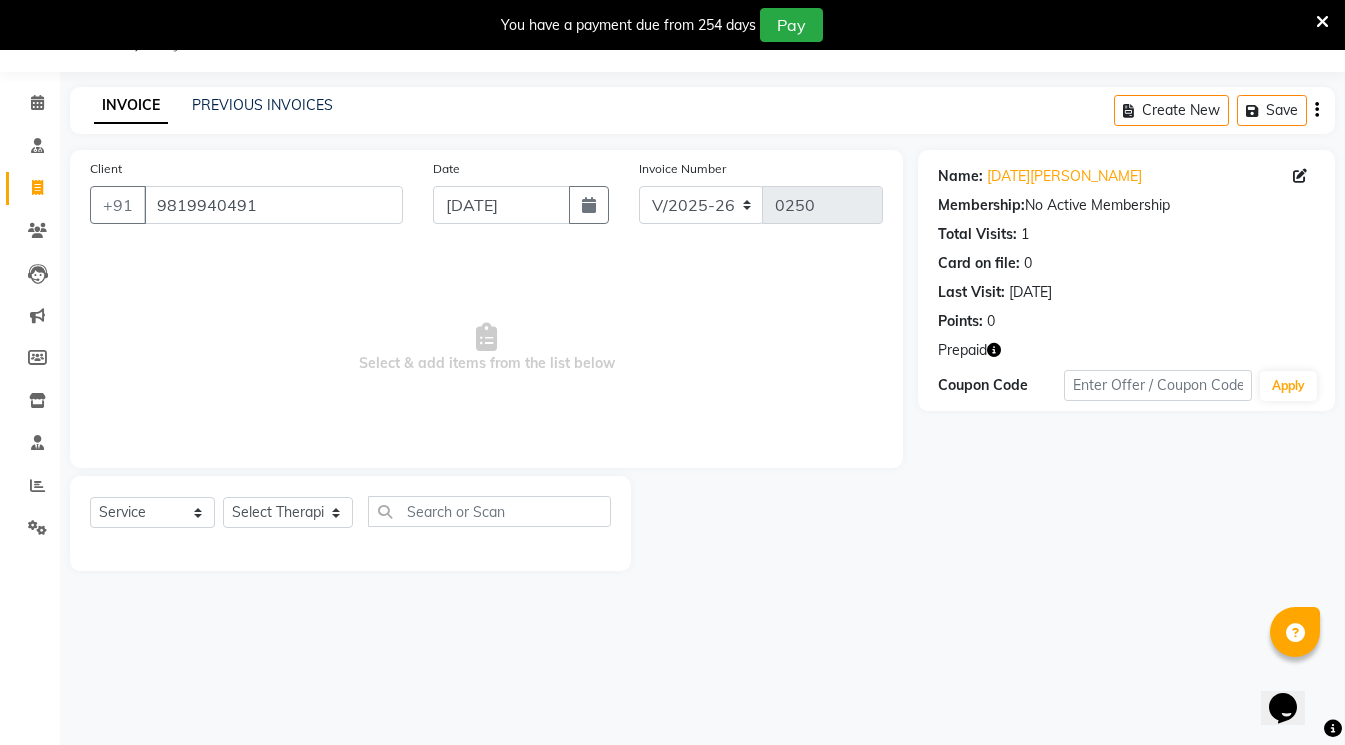 click on "08047224946 Select Location × Birla Ayurveda, [PERSON_NAME]  Default Panel My Panel English ENGLISH Español العربية मराठी हिंदी ગુજરાતી தமிழ் 中文 Notifications nothing to show [PERSON_NAME] Manage Profile Change Password Sign out  Version:3.15.4  ☀ Birla Ayurveda, [PERSON_NAME]   Calendar  Consultation  Invoice  Clients  Leads   Marketing  Members  Inventory  Staff  Reports  Settings Completed InProgress Upcoming Dropped Tentative Check-In Confirm Bookings Generate Report Segments Page Builder INVOICE PREVIOUS INVOICES Create New   Save  Client [PHONE_NUMBER] Date [DATE] Invoice Number V/2025 V/[PHONE_NUMBER]  Select & add items from the list below  Select  Service  Product  Membership  Package Voucher Prepaid Gift Card  Select Therapist amrutha [PERSON_NAME] [PERSON_NAME] [PERSON_NAME] [PERSON_NAME] [PERSON_NAME] [PERSON_NAME] [PERSON_NAME] Dr. [PERSON_NAME] [PERSON_NAME] Dr. [PERSON_NAME] Dr. Mamta [PERSON_NAME] [PERSON_NAME] [PERSON_NAME] [PERSON_NAME]  1" at bounding box center [672, 372] 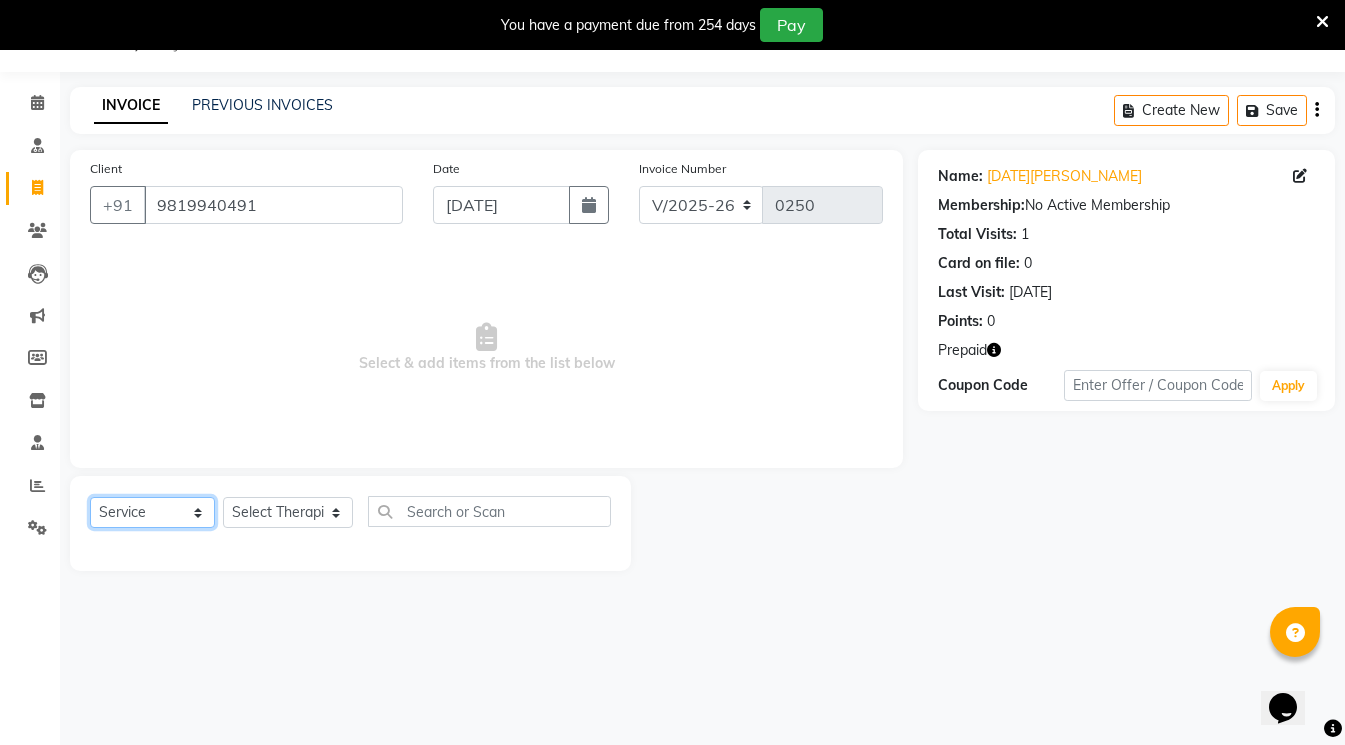 click on "Select  Service  Product  Membership  Package Voucher Prepaid Gift Card" 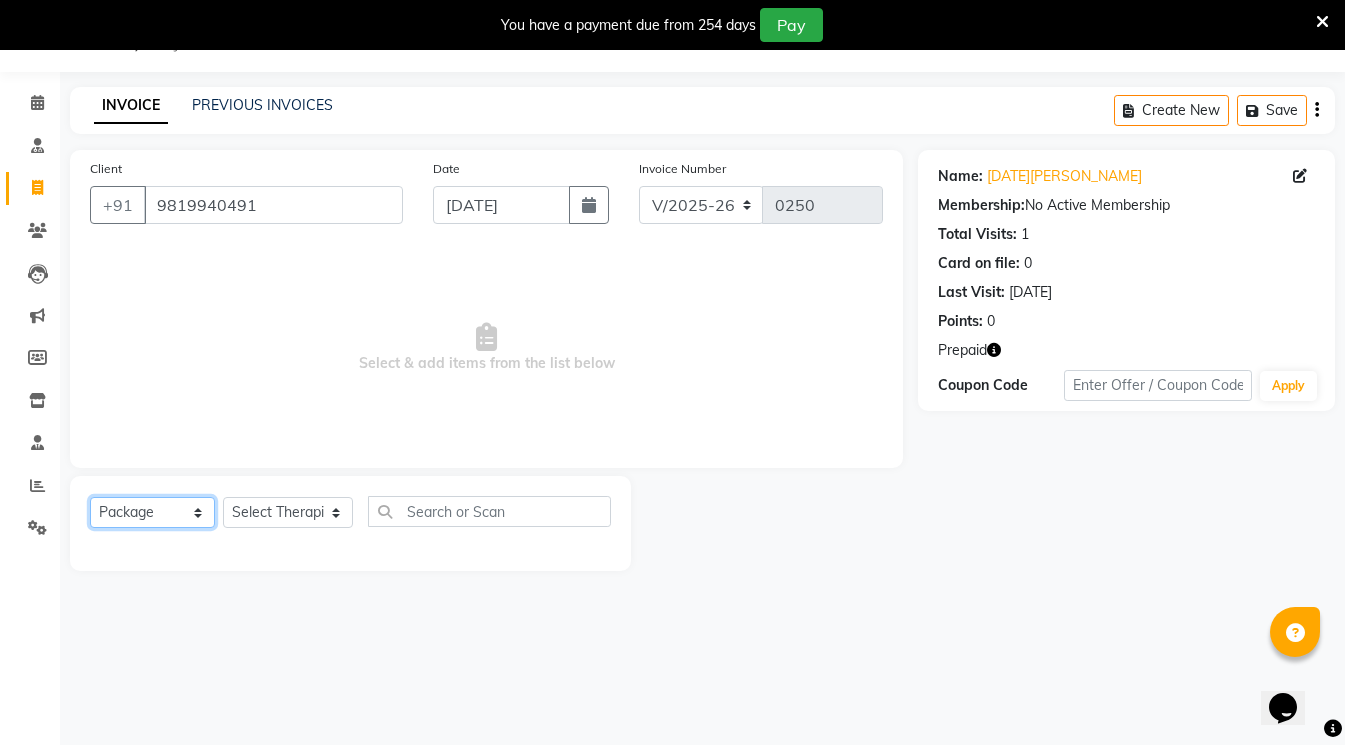 click on "Select  Service  Product  Membership  Package Voucher Prepaid Gift Card" 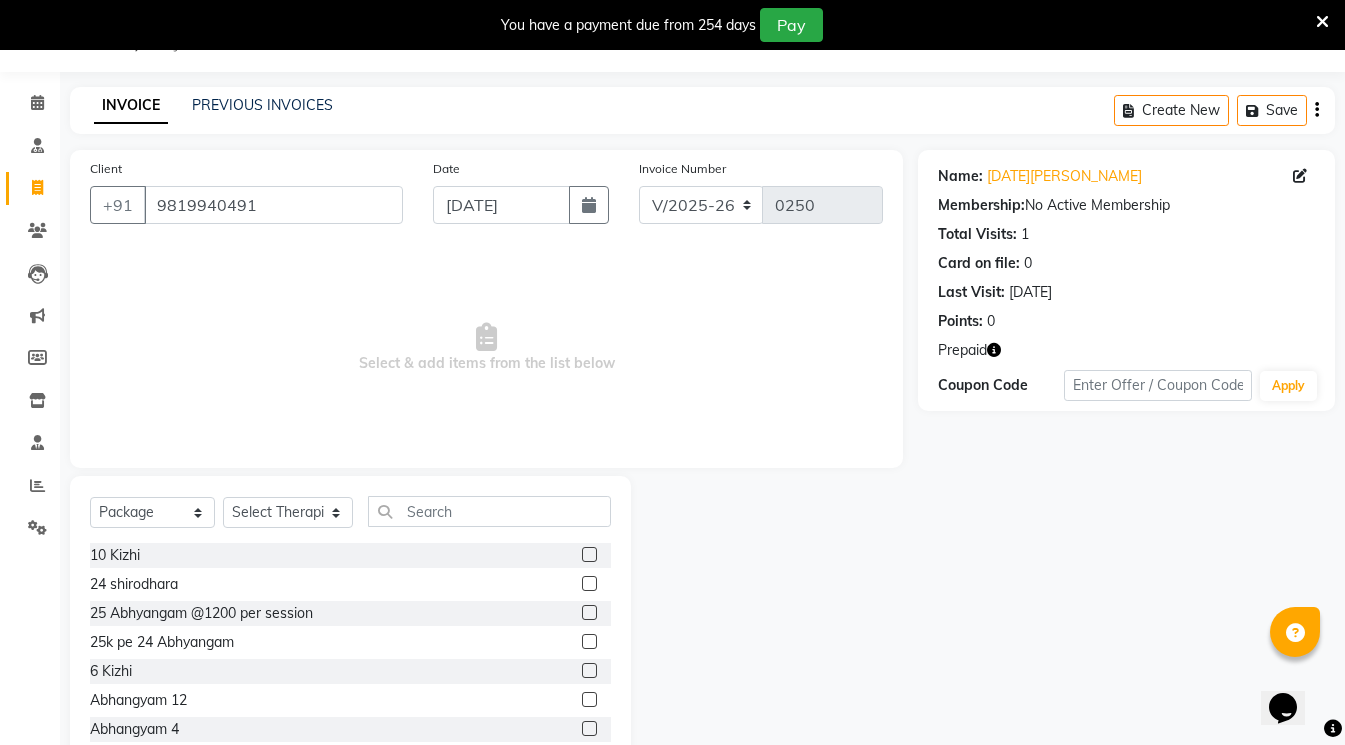 click 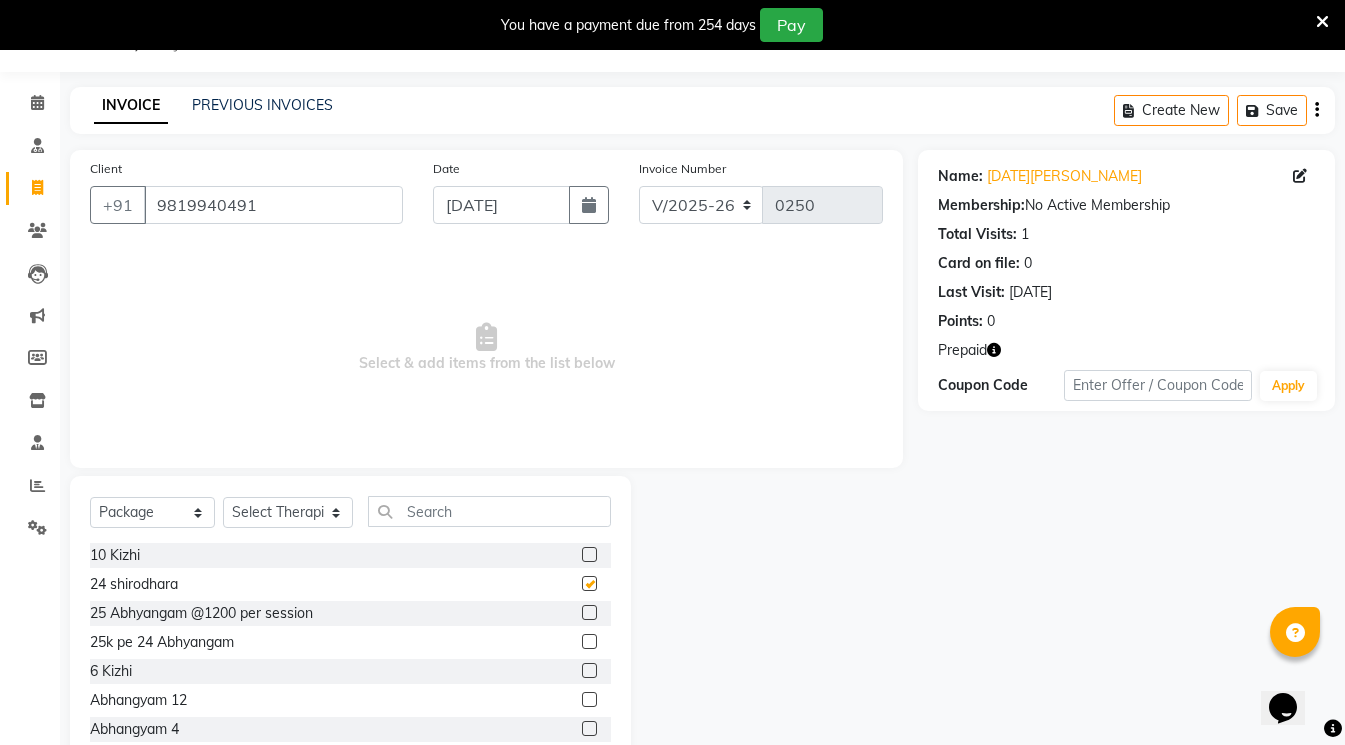 checkbox on "false" 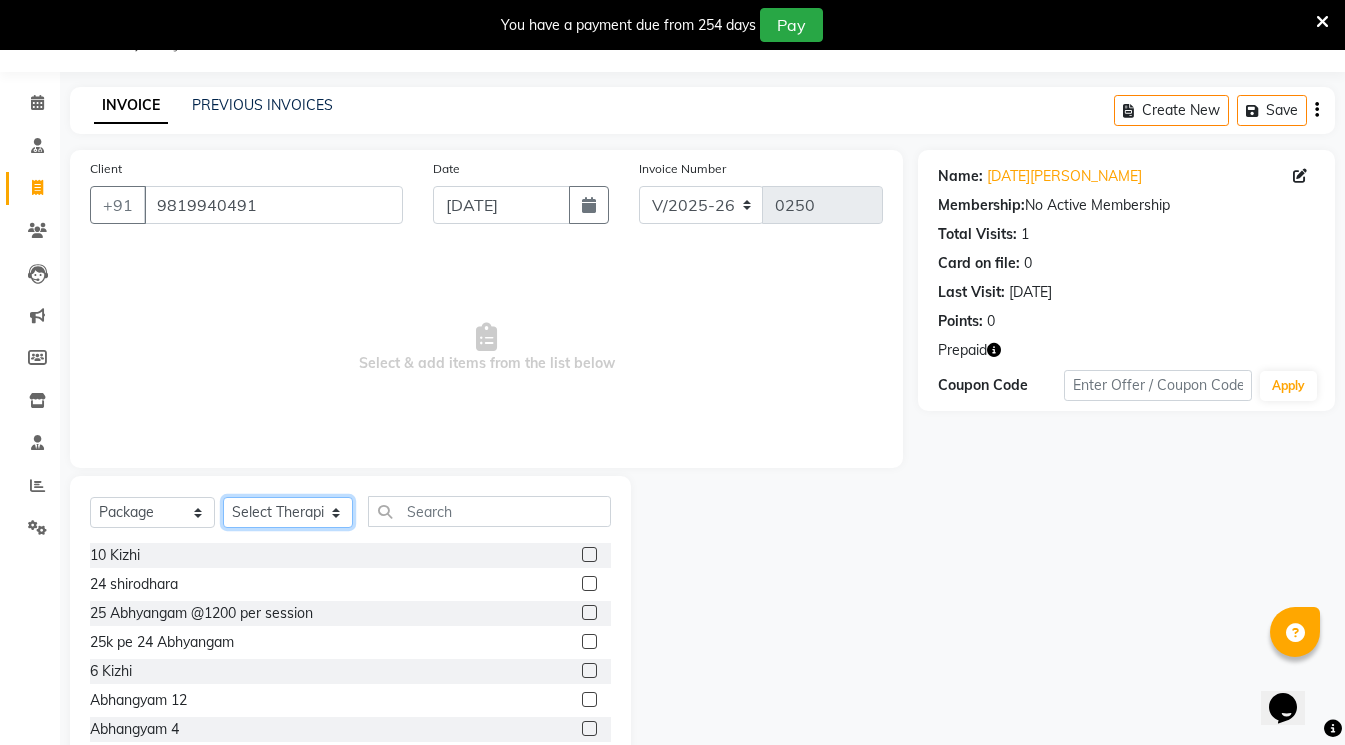 click on "Select Therapist amrutha [PERSON_NAME] [PERSON_NAME] [PERSON_NAME] [PERSON_NAME] [PERSON_NAME] Bibina [PERSON_NAME] [PERSON_NAME] Dr. [PERSON_NAME] [PERSON_NAME] Dr. [PERSON_NAME] Dr. Mamta [PERSON_NAME] [PERSON_NAME] [PERSON_NAME] [PERSON_NAME] kavita [PERSON_NAME] [PERSON_NAME] [PERSON_NAME] [PERSON_NAME]  Nijosh Pooja [PERSON_NAME] Mishra [PERSON_NAME] [PERSON_NAME] G [PERSON_NAME] [PERSON_NAME] K M [PERSON_NAME] K [PERSON_NAME] K K [PERSON_NAME] [PERSON_NAME] Swati [PERSON_NAME] Vidya [PERSON_NAME] [PERSON_NAME]" 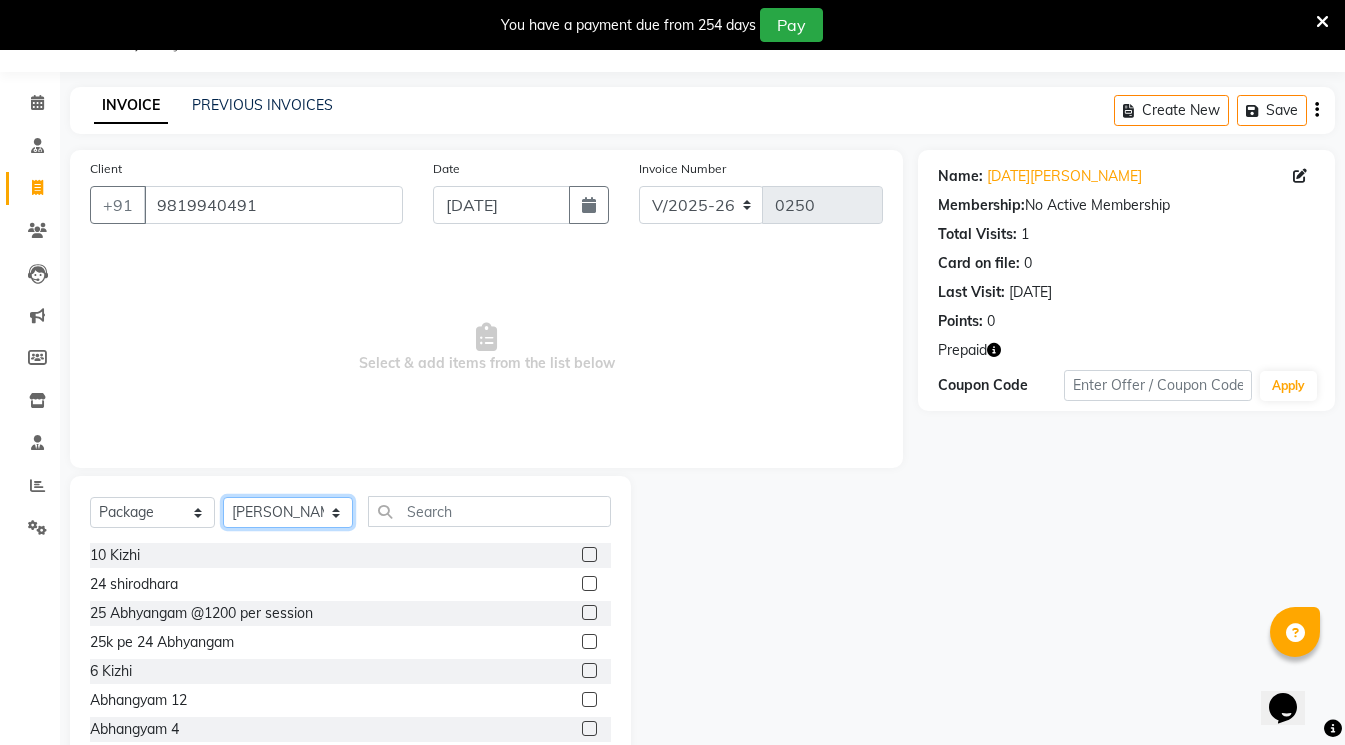 click on "Select Therapist amrutha [PERSON_NAME] [PERSON_NAME] [PERSON_NAME] [PERSON_NAME] [PERSON_NAME] Bibina [PERSON_NAME] [PERSON_NAME] Dr. [PERSON_NAME] [PERSON_NAME] Dr. [PERSON_NAME] Dr. Mamta [PERSON_NAME] [PERSON_NAME] [PERSON_NAME] [PERSON_NAME] kavita [PERSON_NAME] [PERSON_NAME] [PERSON_NAME] [PERSON_NAME]  Nijosh Pooja [PERSON_NAME] Mishra [PERSON_NAME] [PERSON_NAME] G [PERSON_NAME] [PERSON_NAME] K M [PERSON_NAME] K [PERSON_NAME] K K [PERSON_NAME] [PERSON_NAME] Swati [PERSON_NAME] Vidya [PERSON_NAME] [PERSON_NAME]" 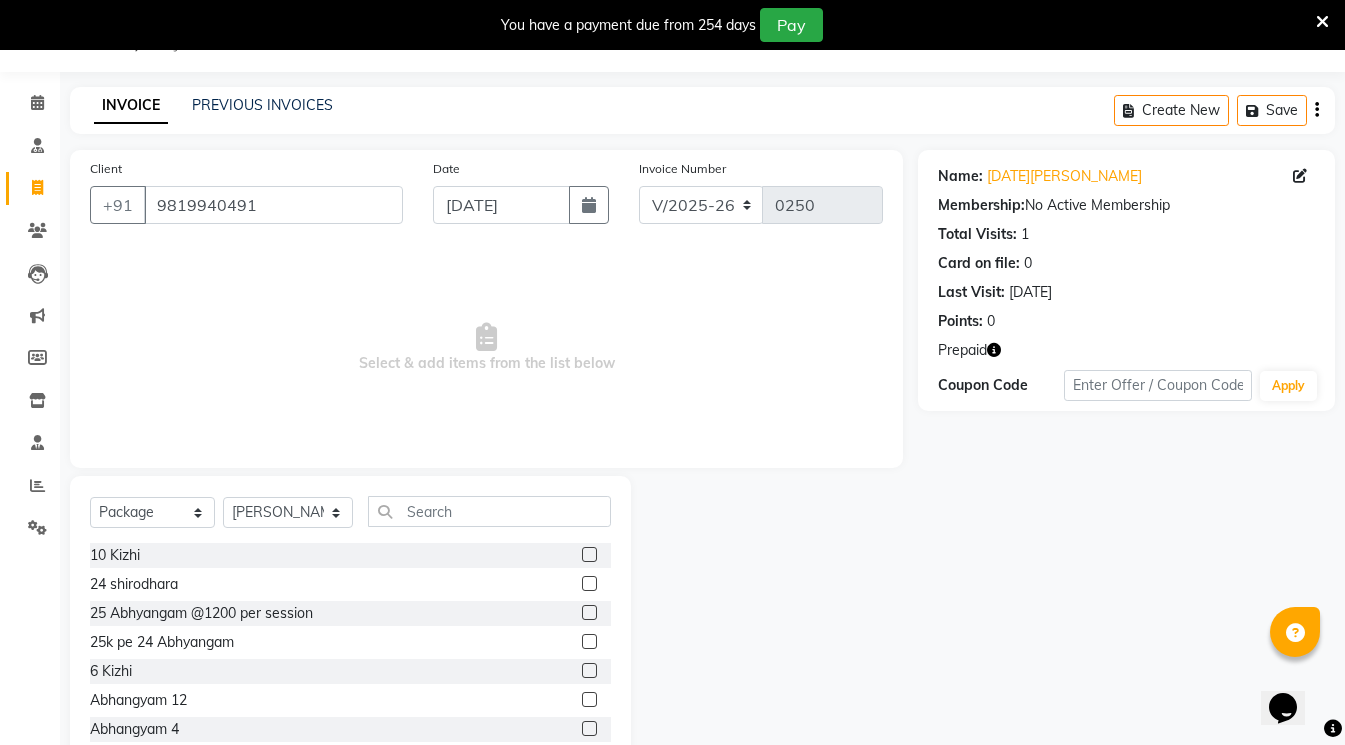 click 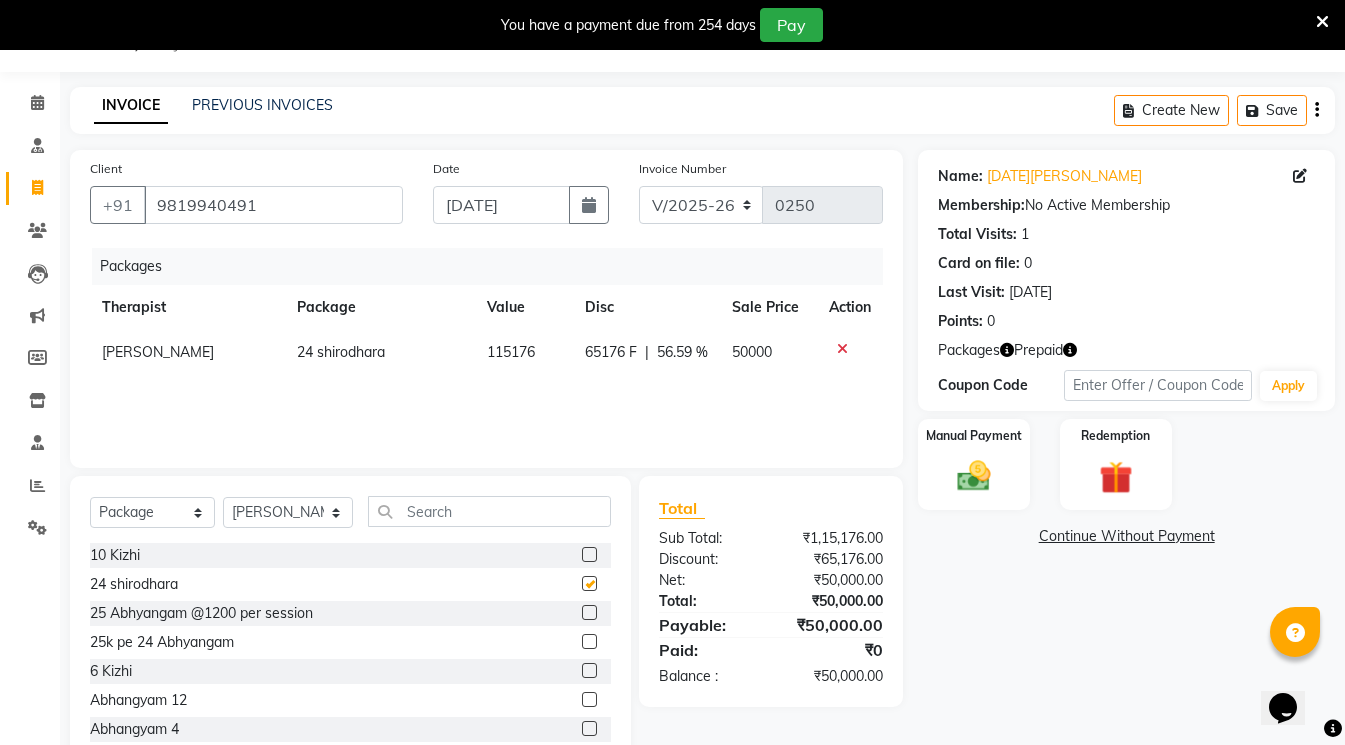 checkbox on "false" 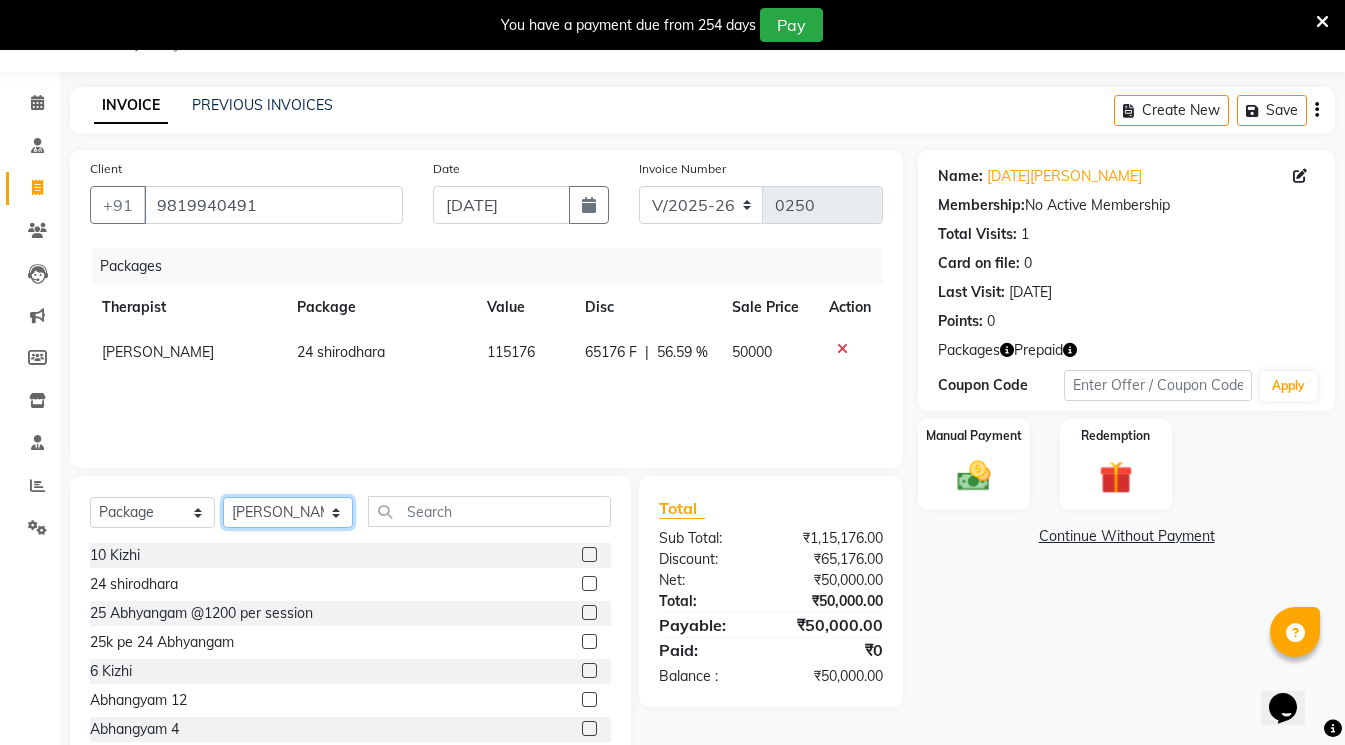 click on "Select Therapist amrutha [PERSON_NAME] [PERSON_NAME] [PERSON_NAME] [PERSON_NAME] [PERSON_NAME] Bibina [PERSON_NAME] [PERSON_NAME] Dr. [PERSON_NAME] [PERSON_NAME] Dr. [PERSON_NAME] Dr. Mamta [PERSON_NAME] [PERSON_NAME] [PERSON_NAME] [PERSON_NAME] kavita [PERSON_NAME] [PERSON_NAME] [PERSON_NAME] [PERSON_NAME]  Nijosh Pooja [PERSON_NAME] Mishra [PERSON_NAME] [PERSON_NAME] G [PERSON_NAME] [PERSON_NAME] K M [PERSON_NAME] K [PERSON_NAME] K K [PERSON_NAME] [PERSON_NAME] Swati [PERSON_NAME] Vidya [PERSON_NAME] [PERSON_NAME]" 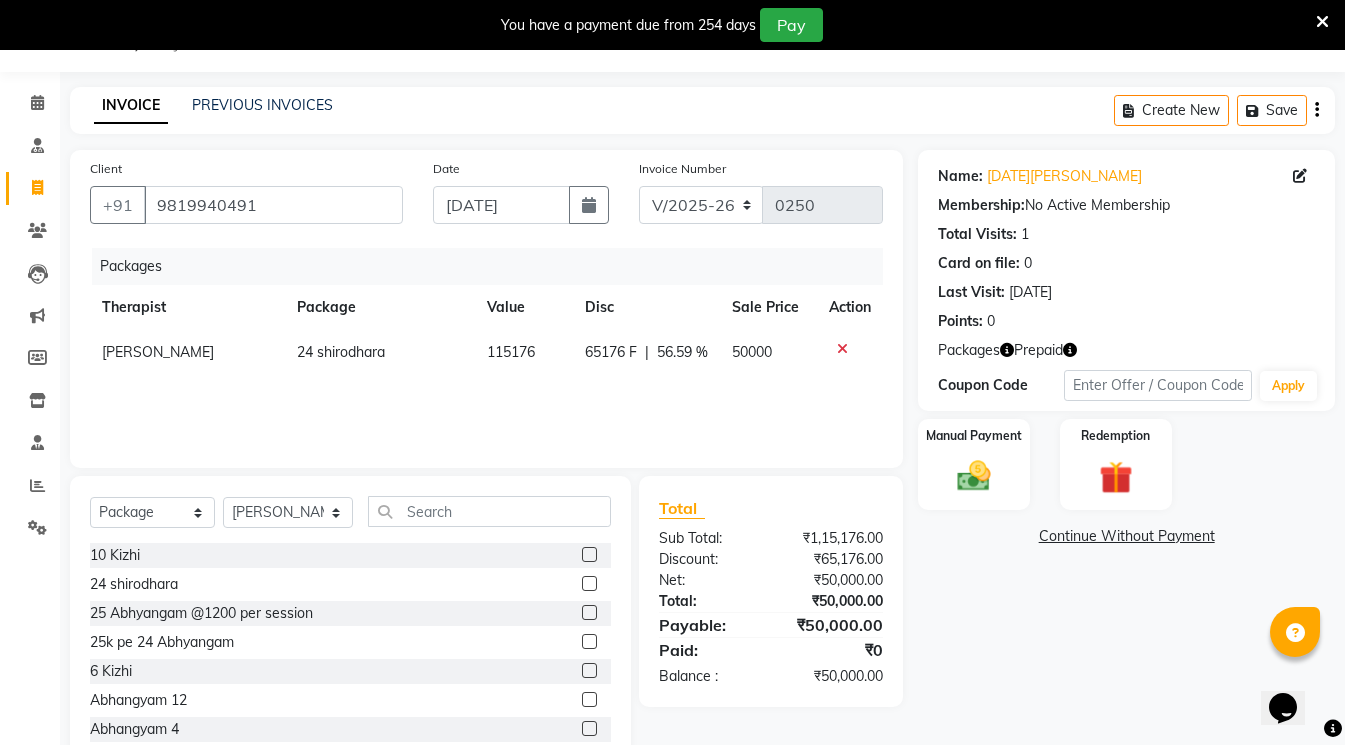 click 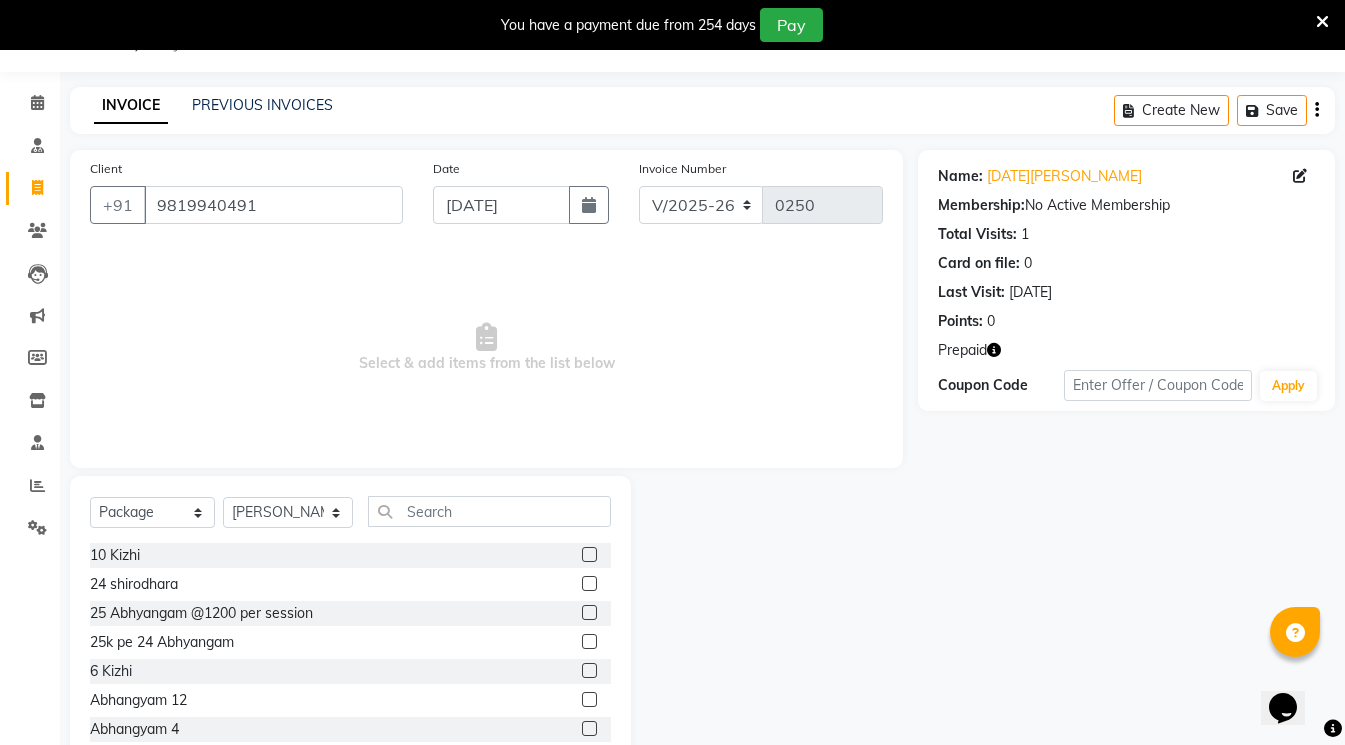 click 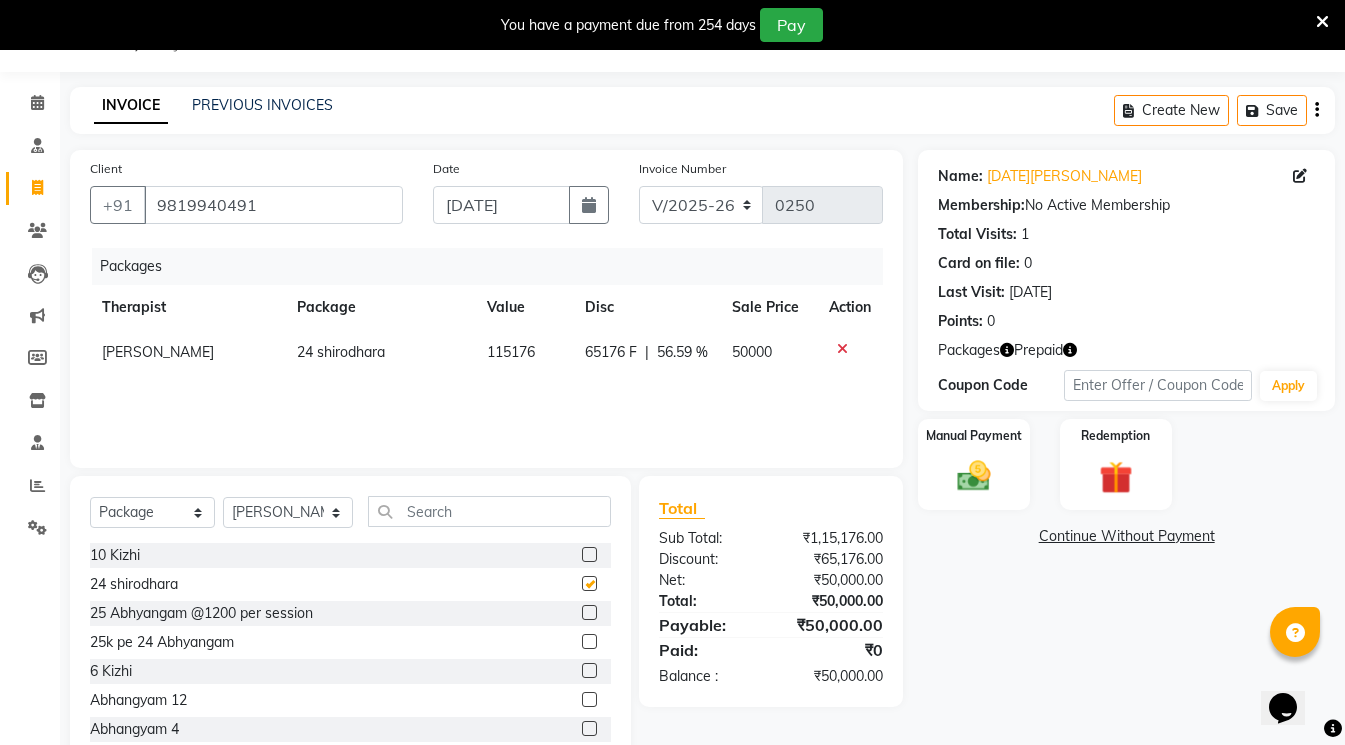 checkbox on "false" 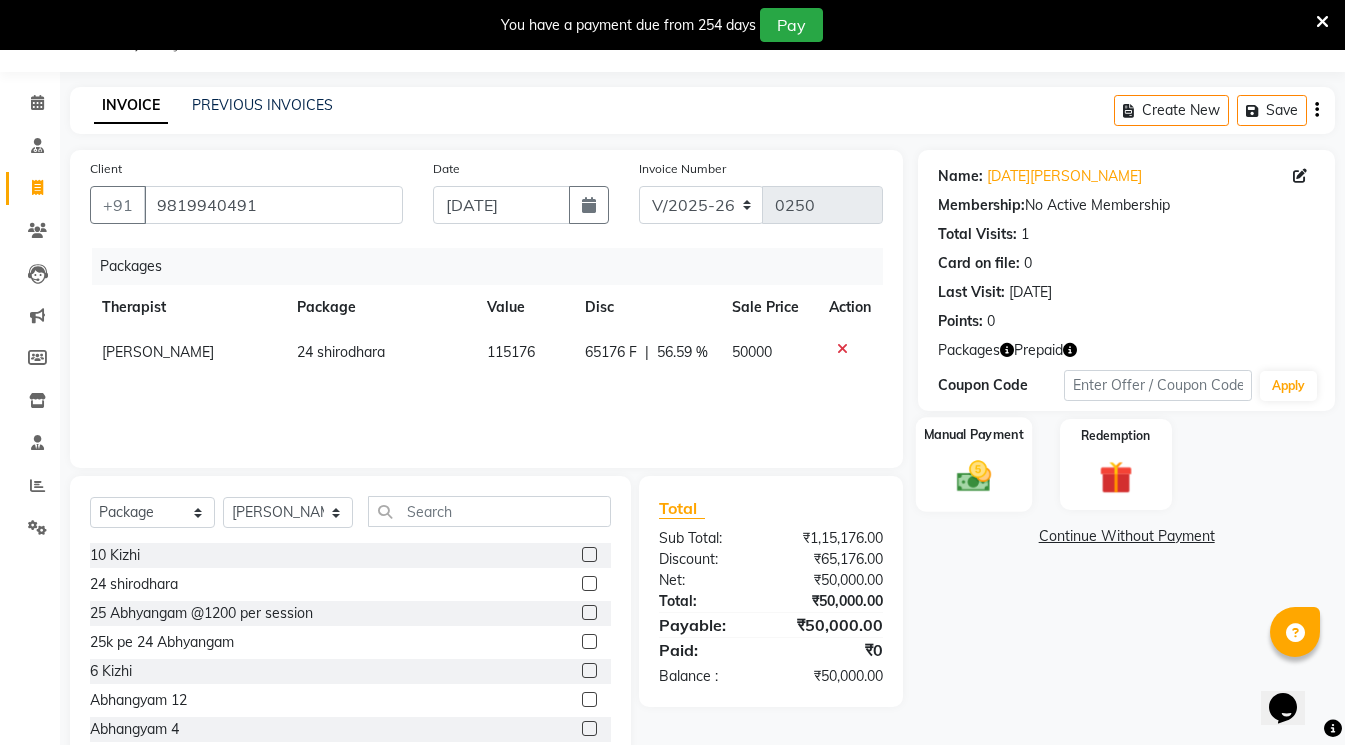click 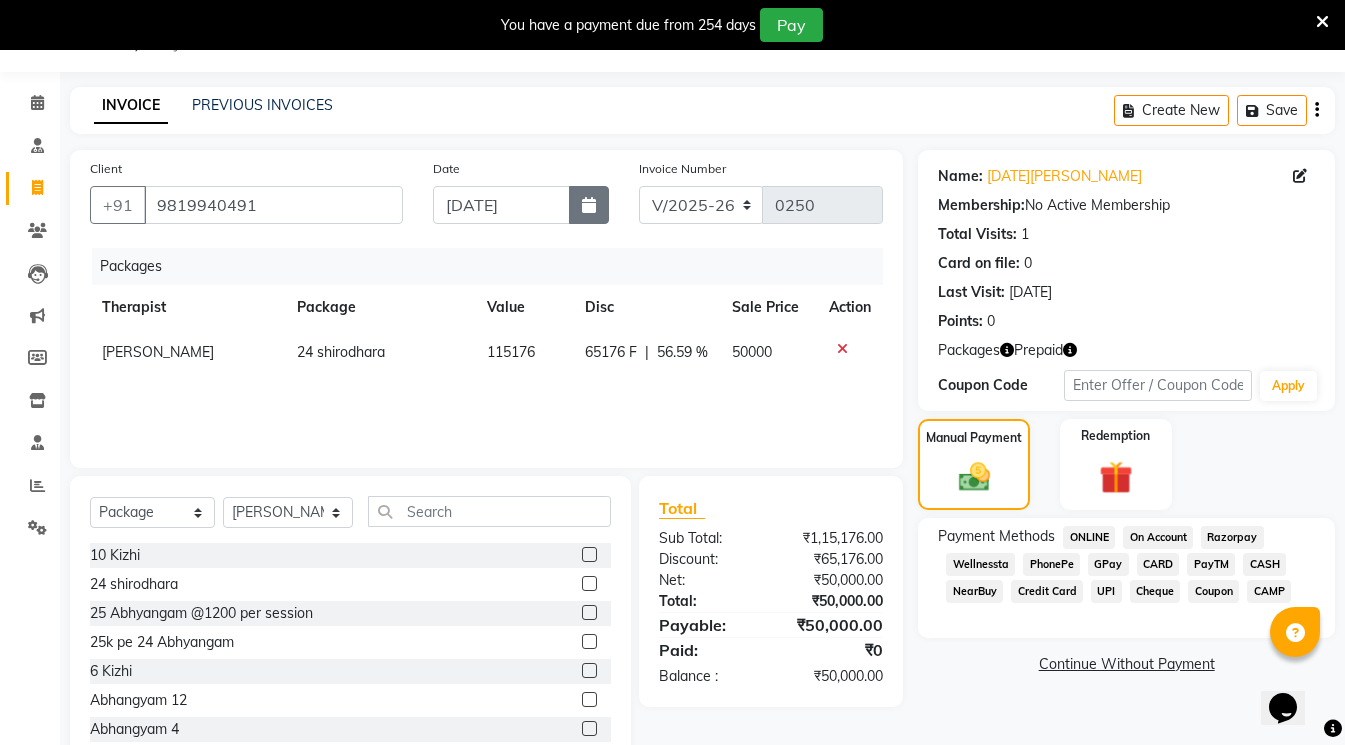 click 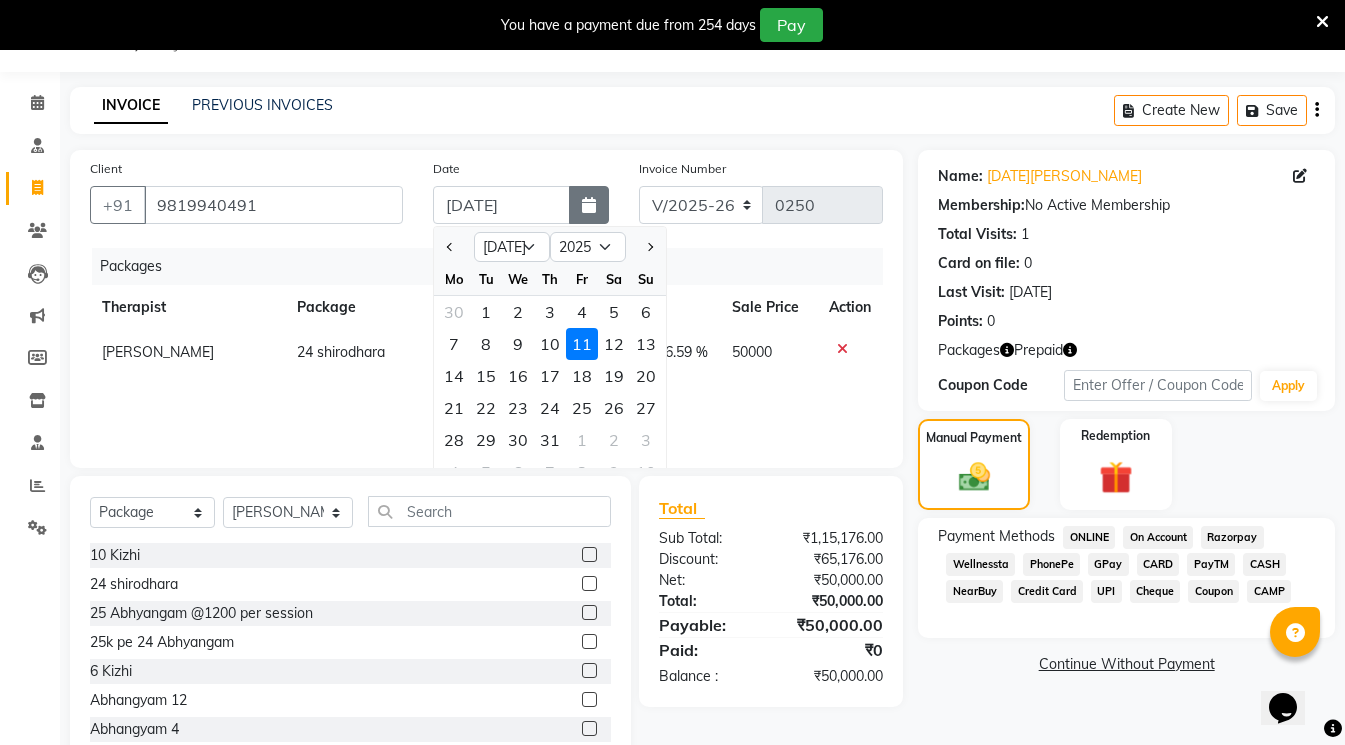 click 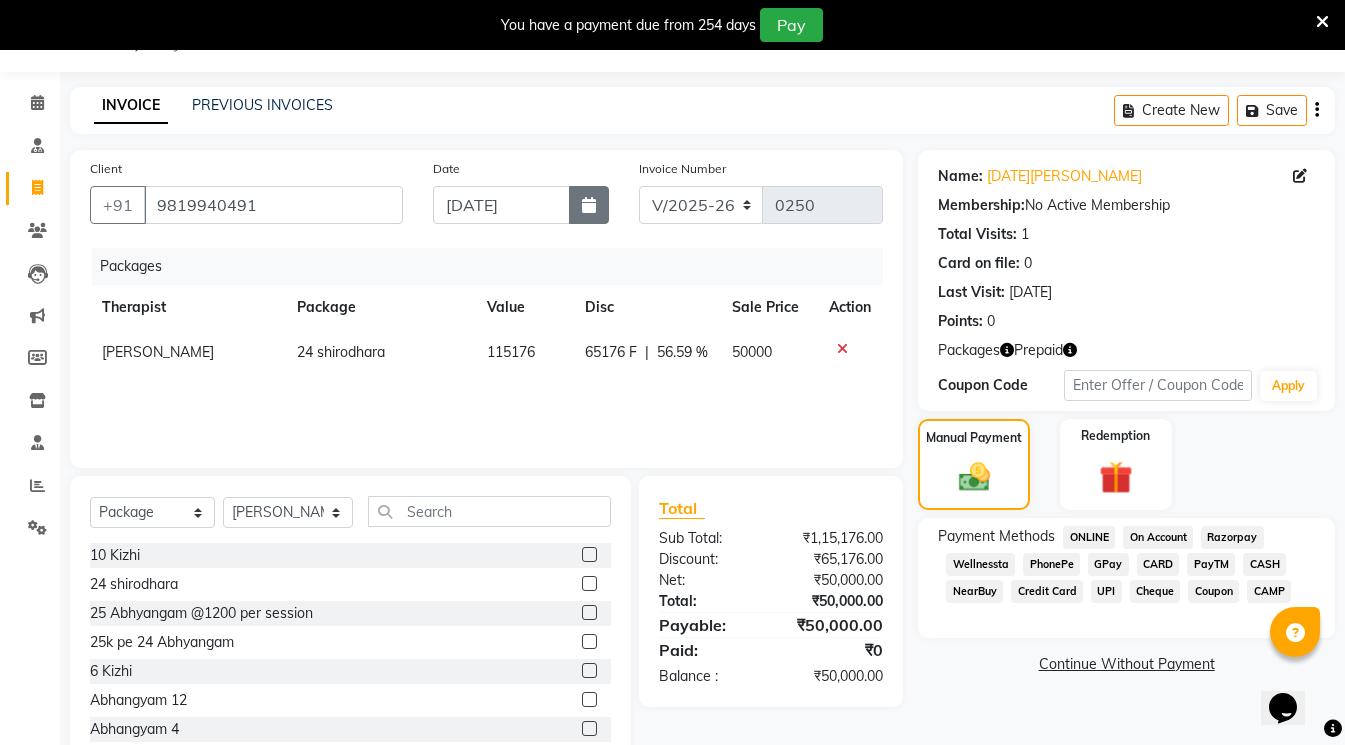 click 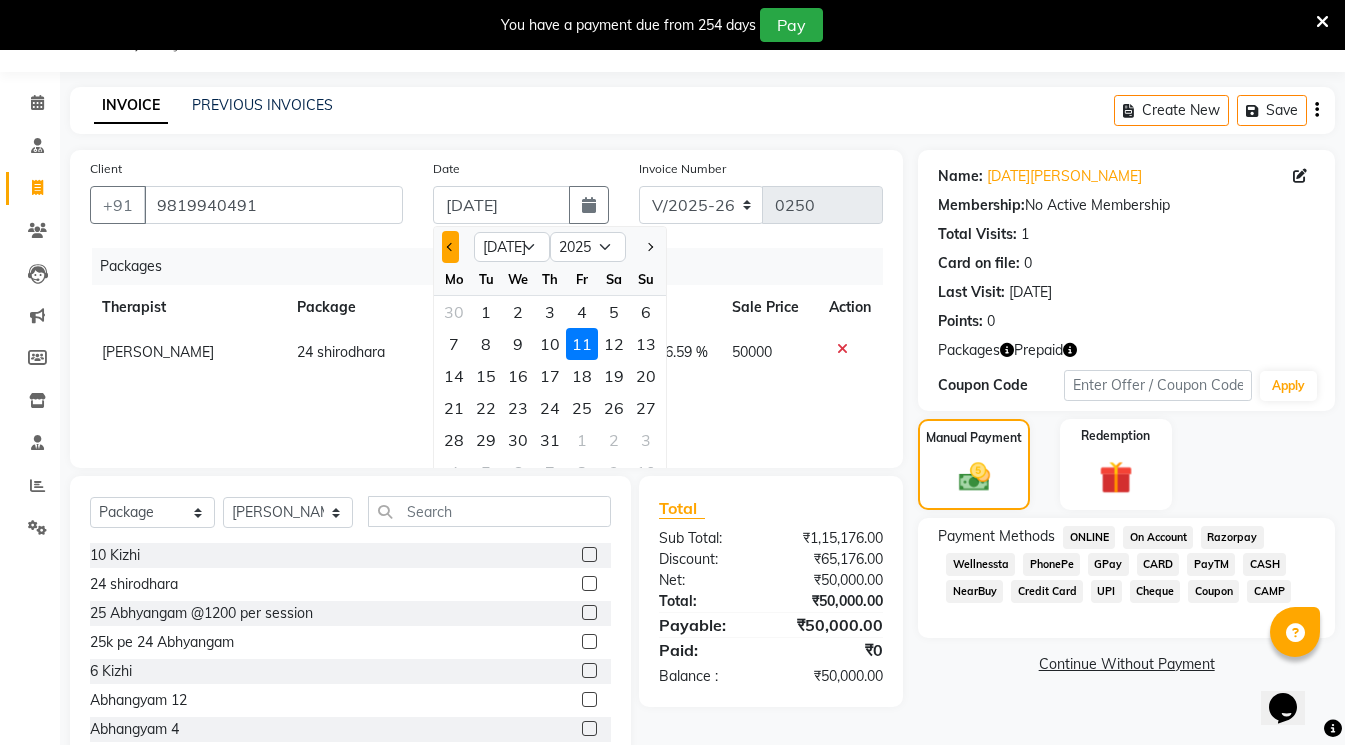 click 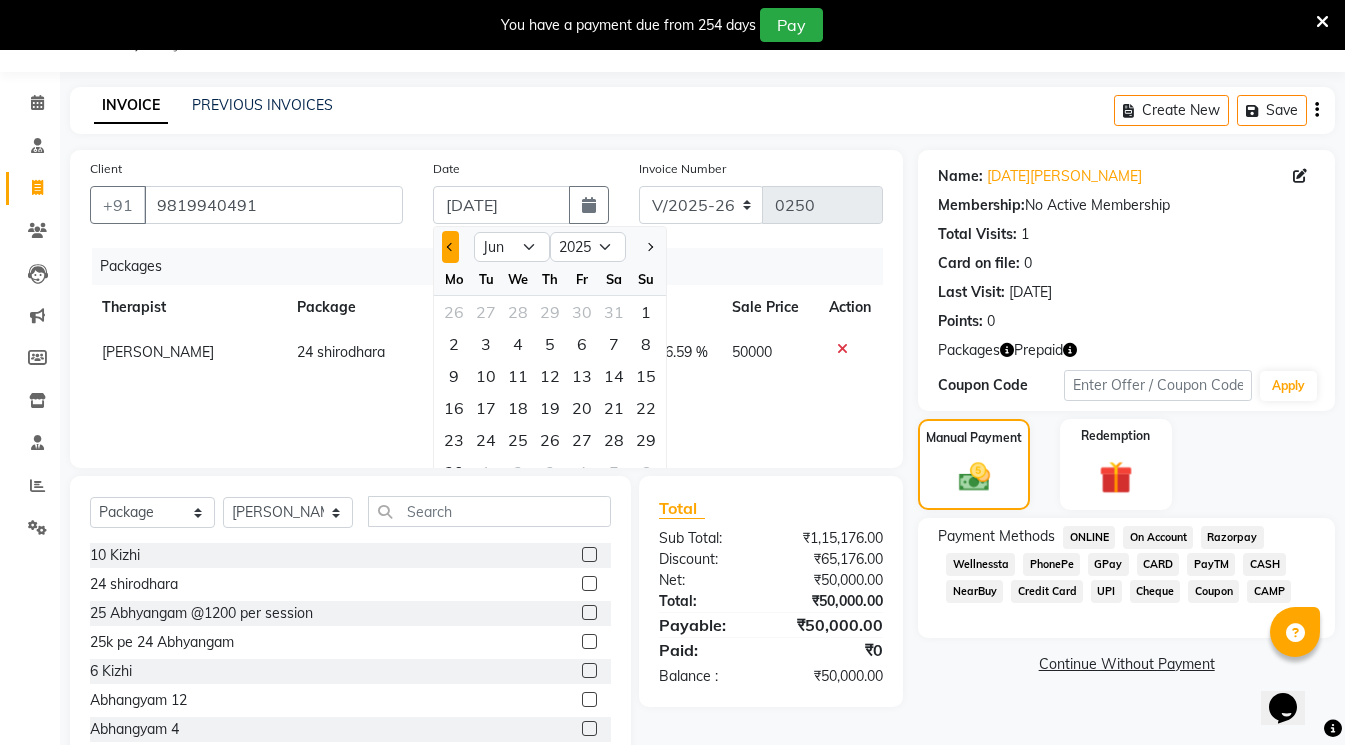 click 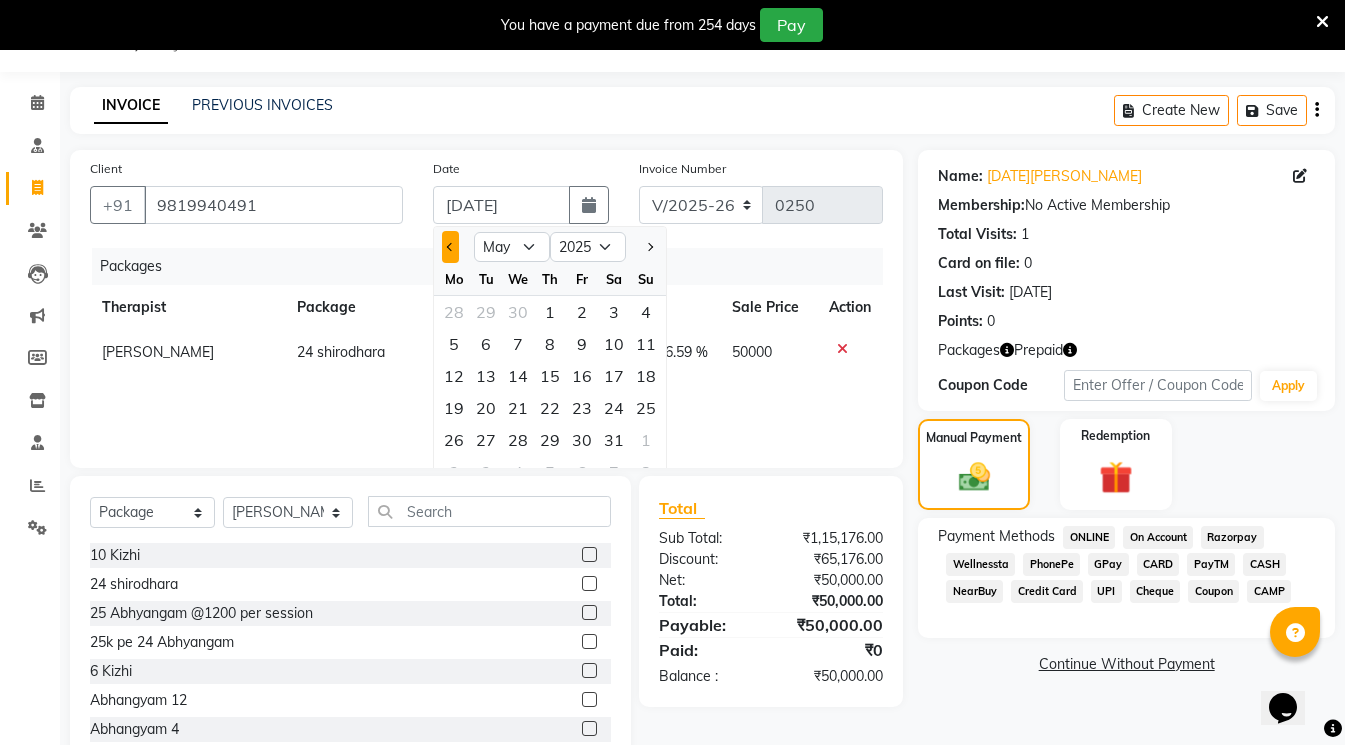 click 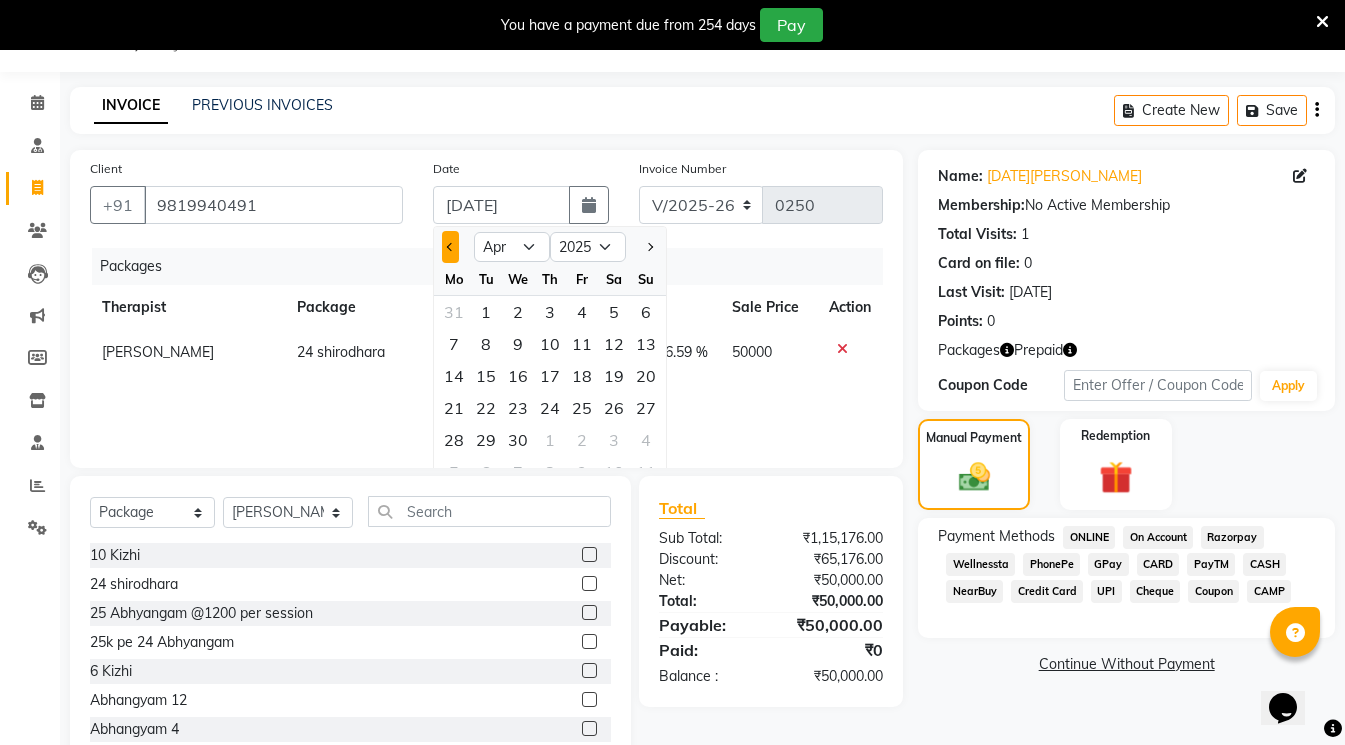 click 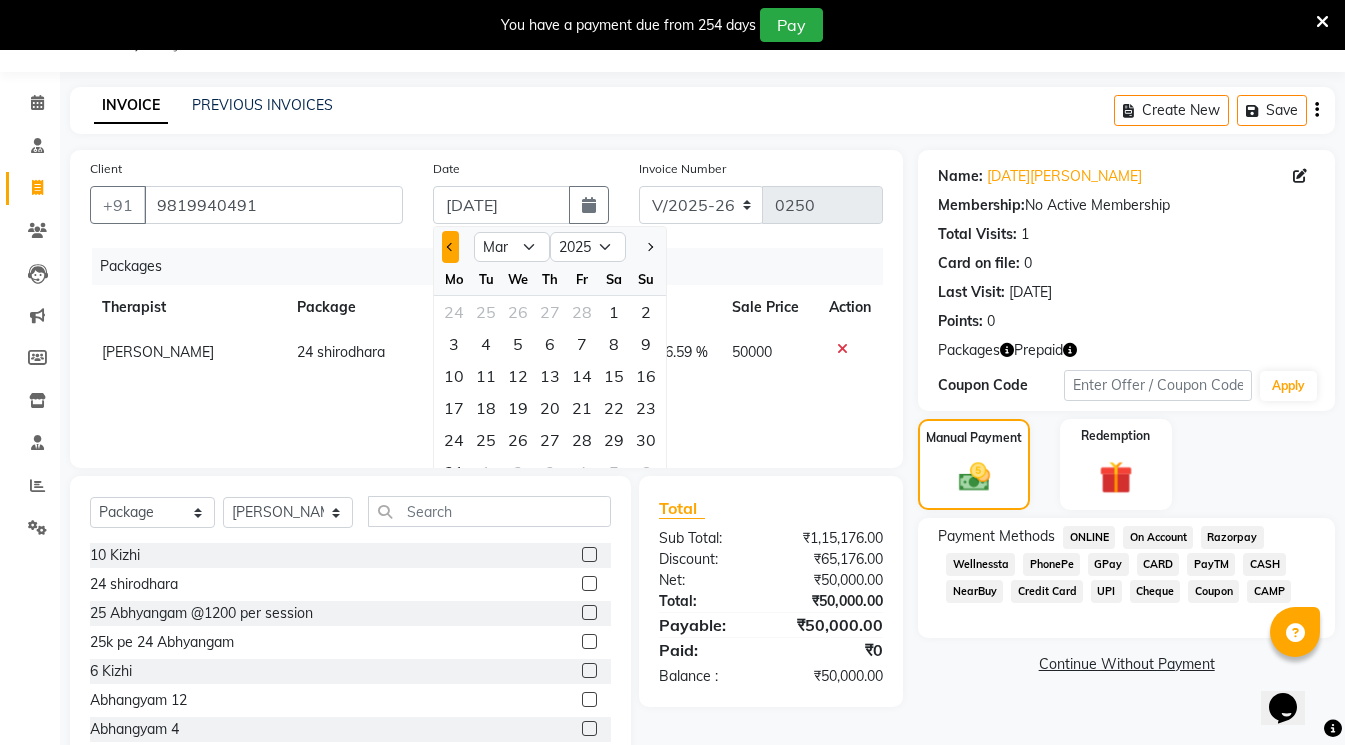 click 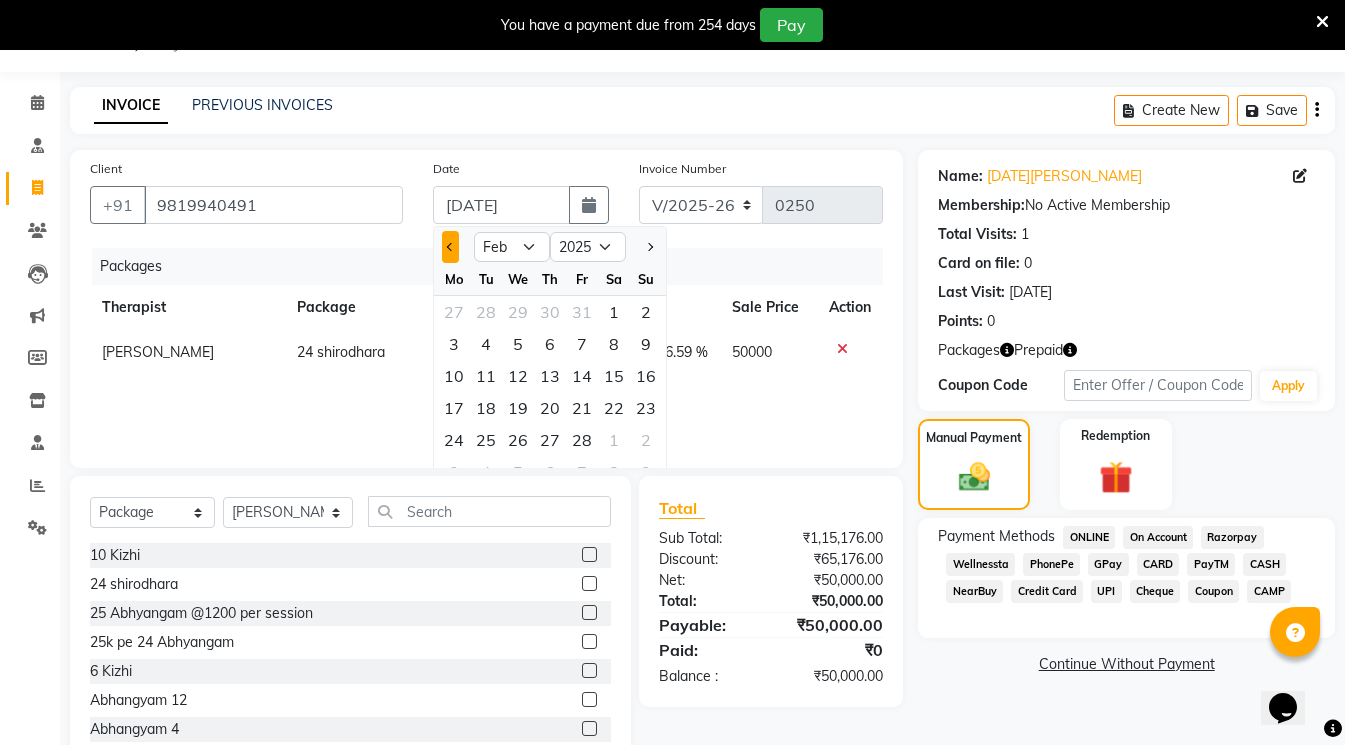 click 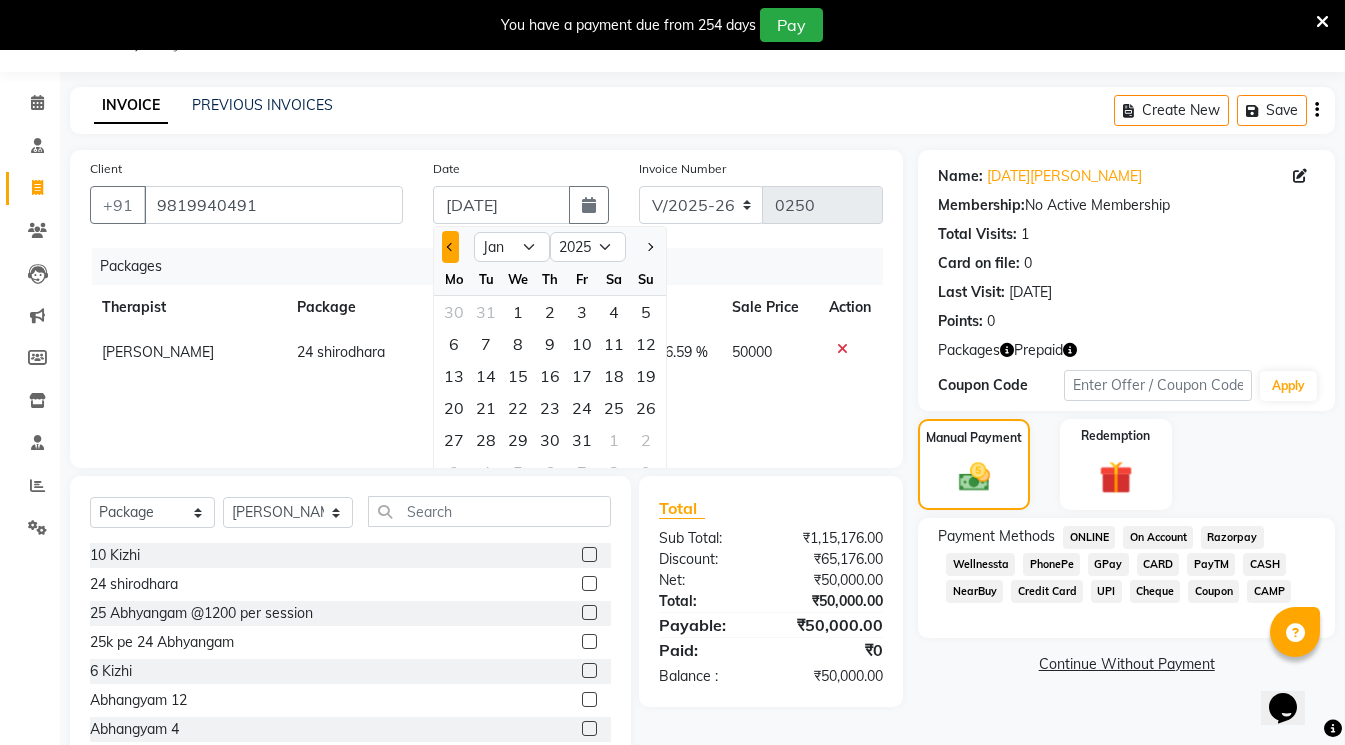 click 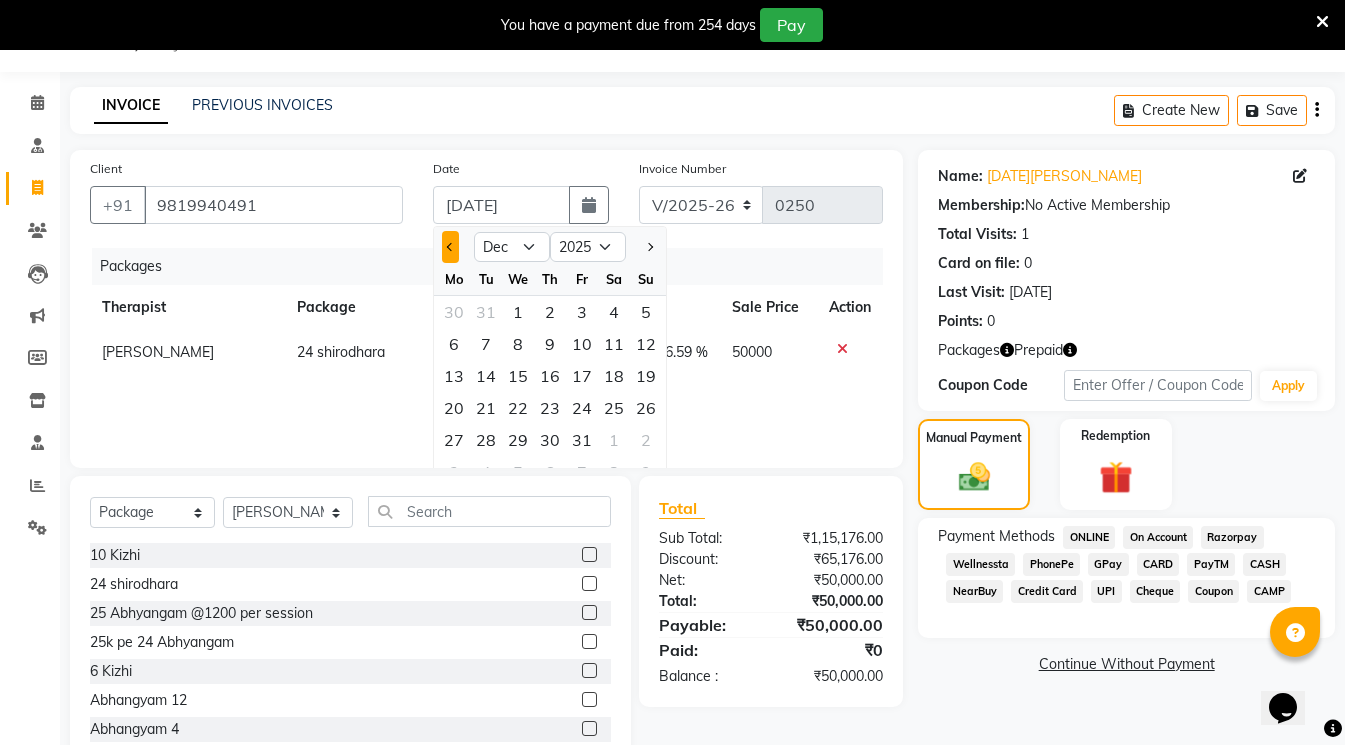 select on "2024" 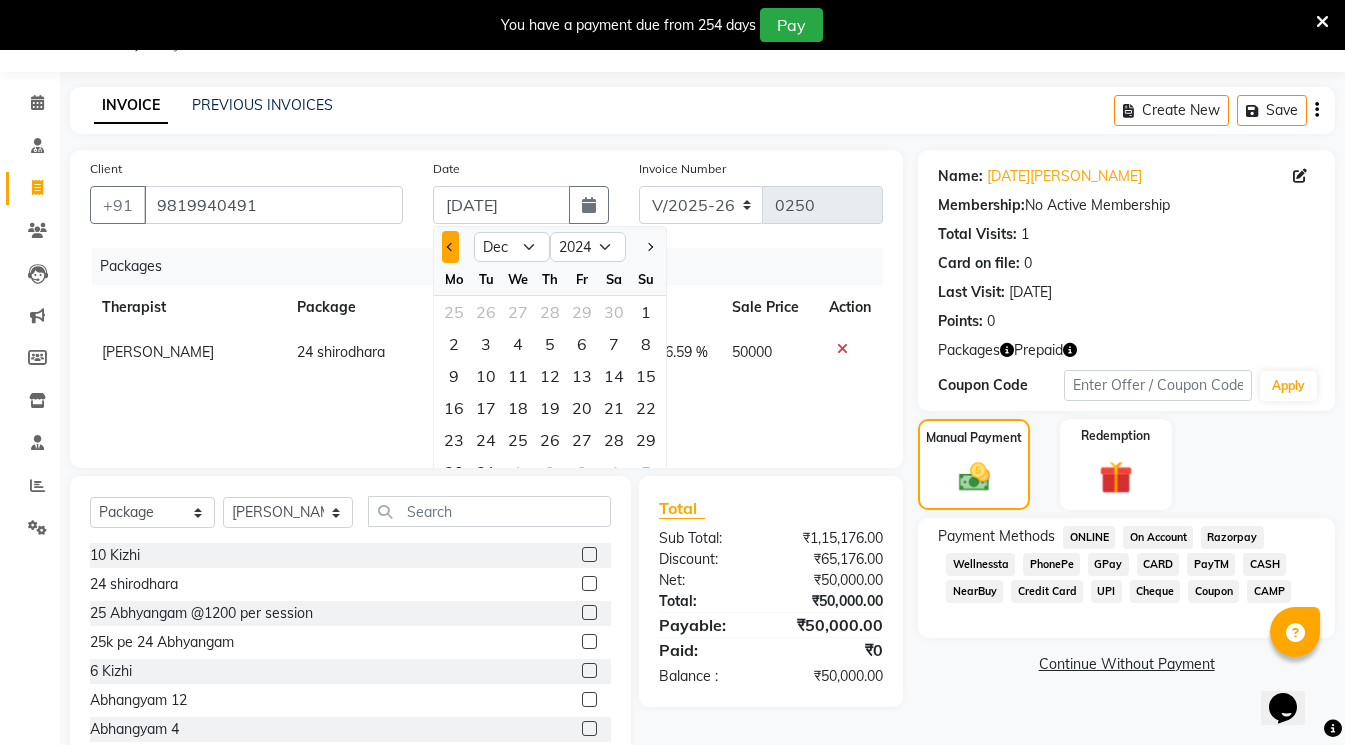 click 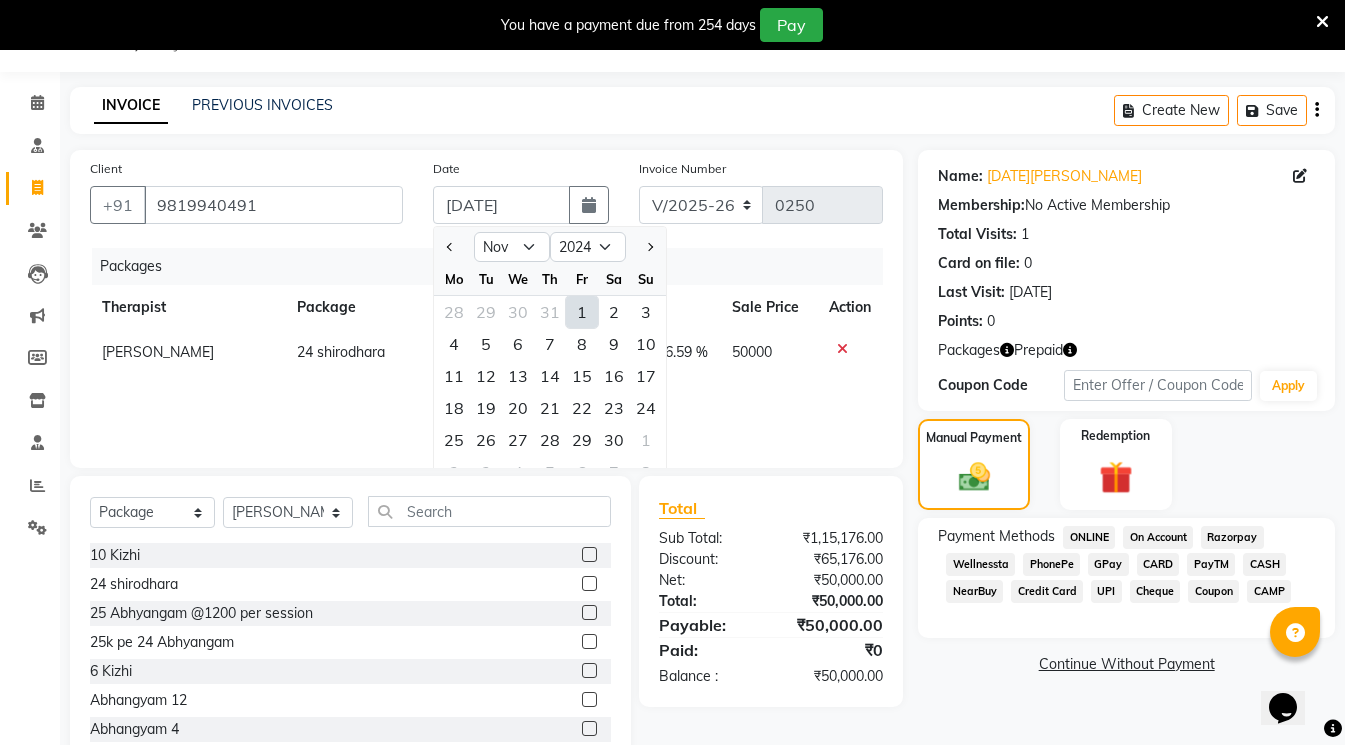 click on "30" 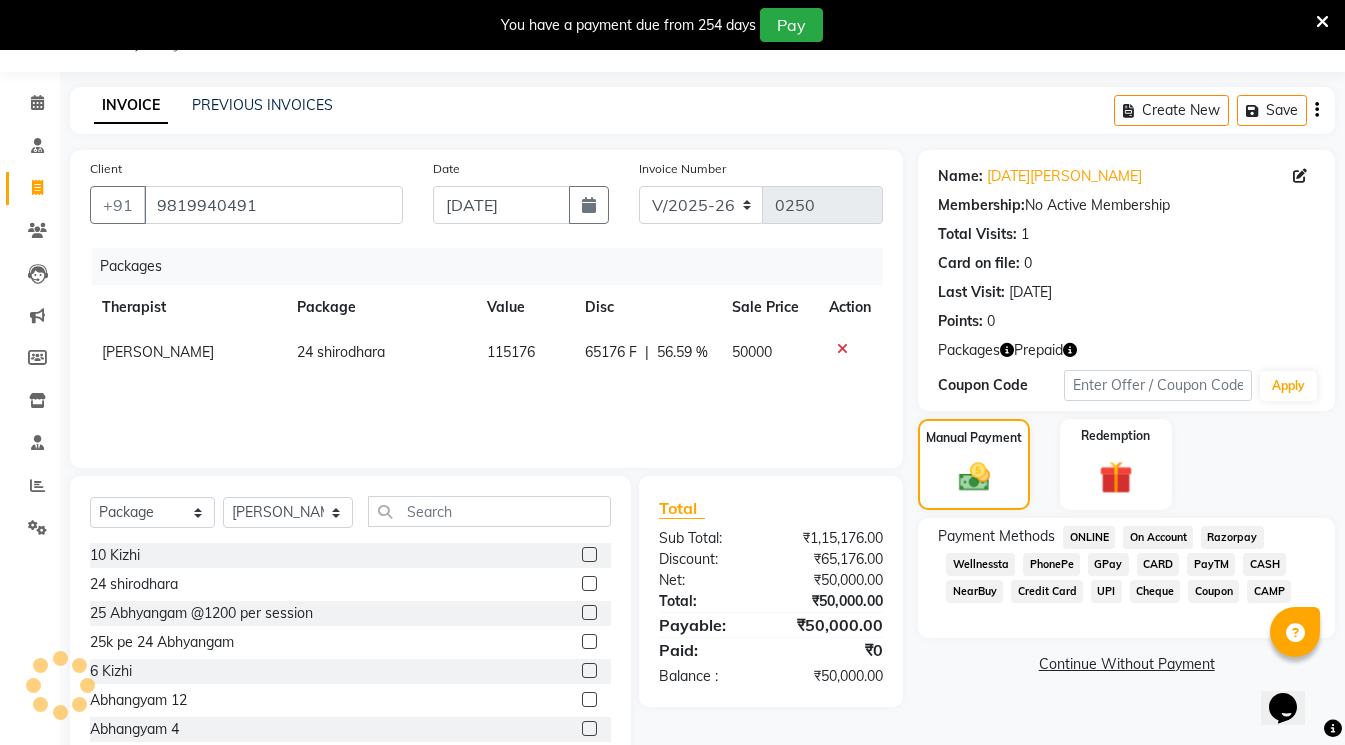 type on "0176" 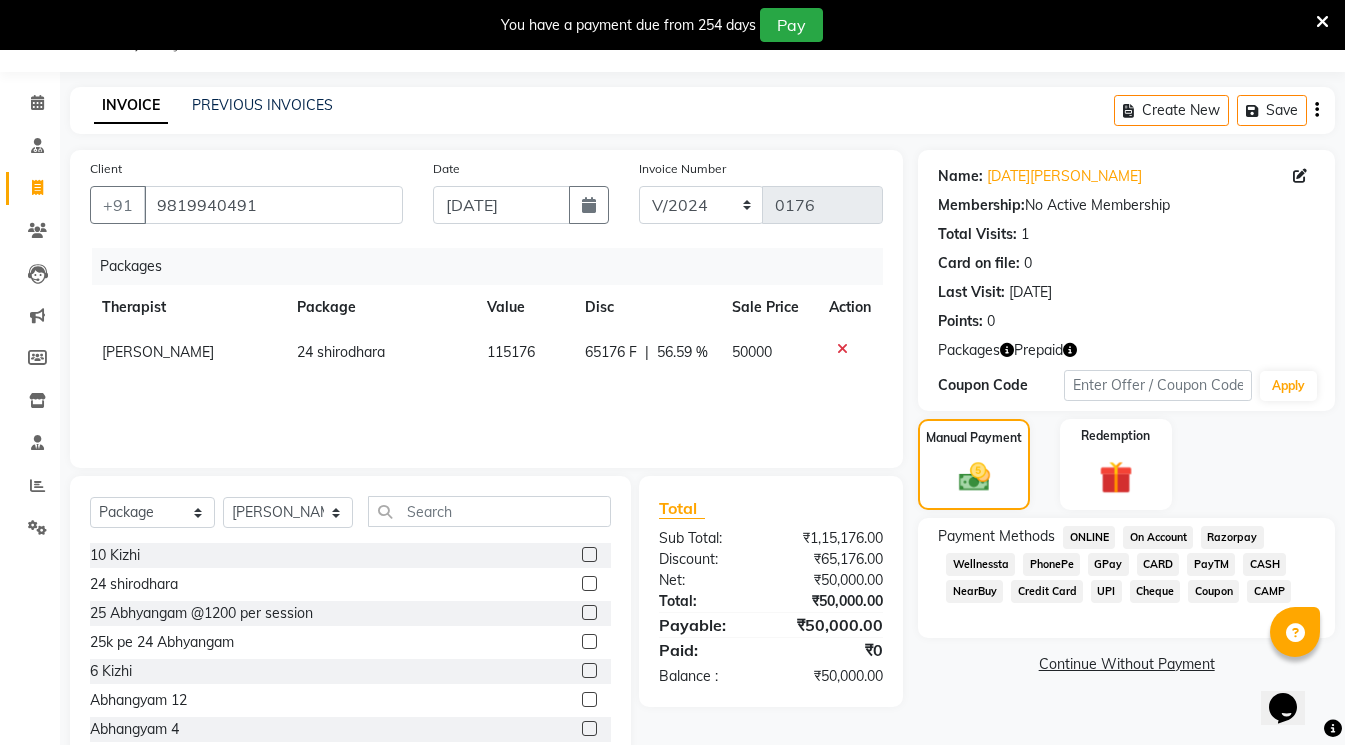 click on "CARD" 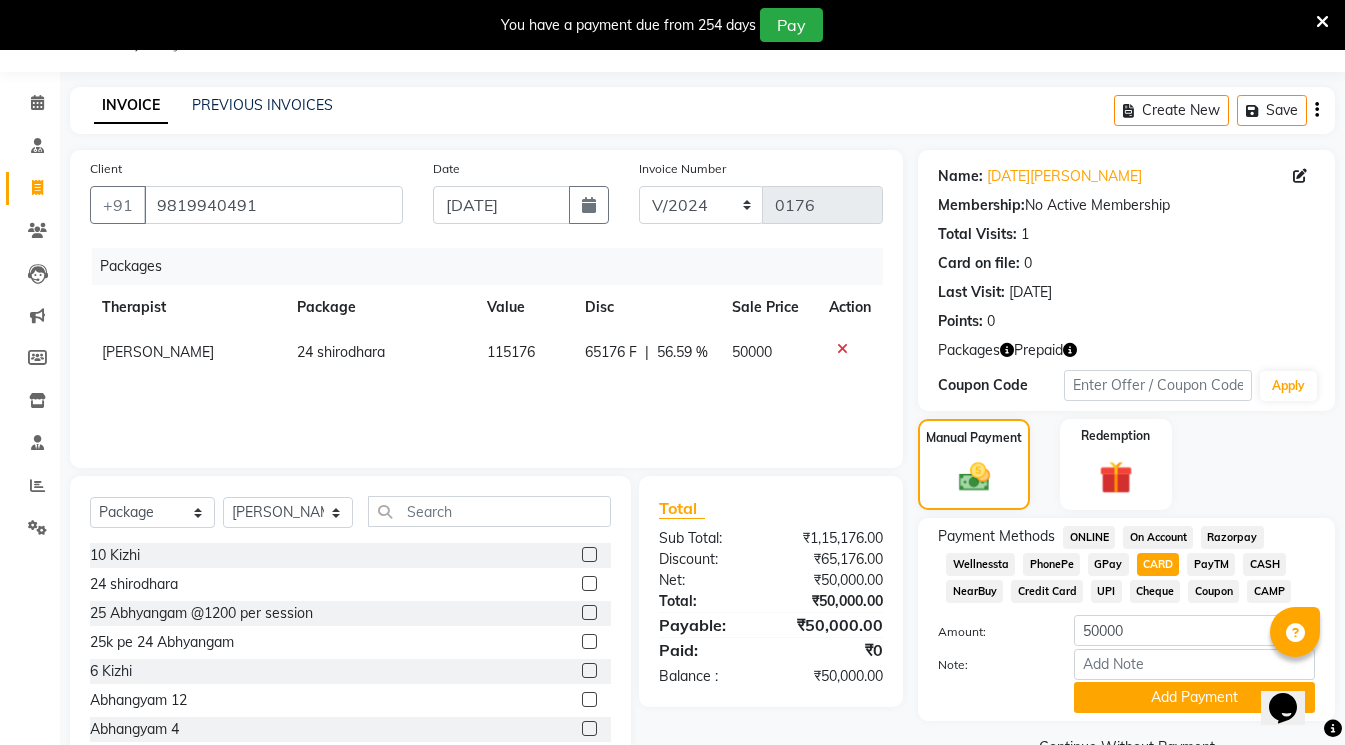 scroll, scrollTop: 106, scrollLeft: 0, axis: vertical 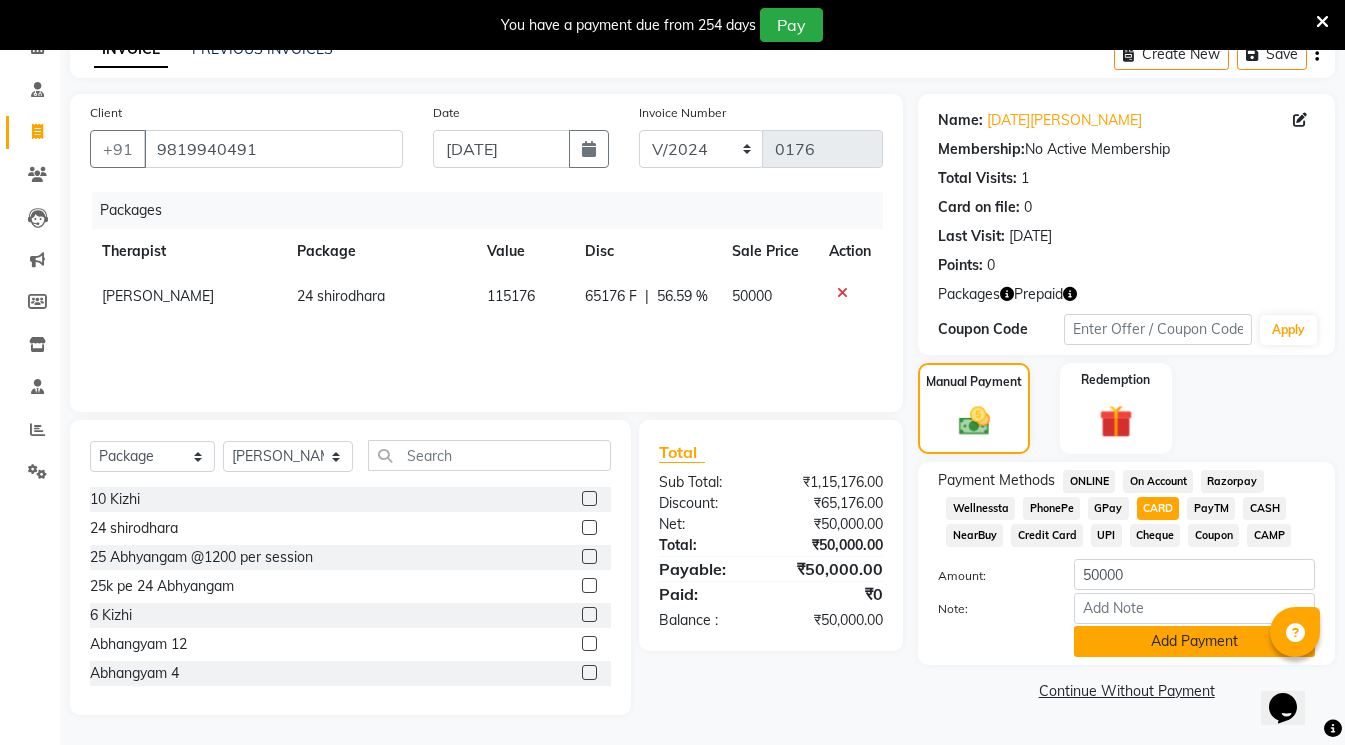 click on "Add Payment" 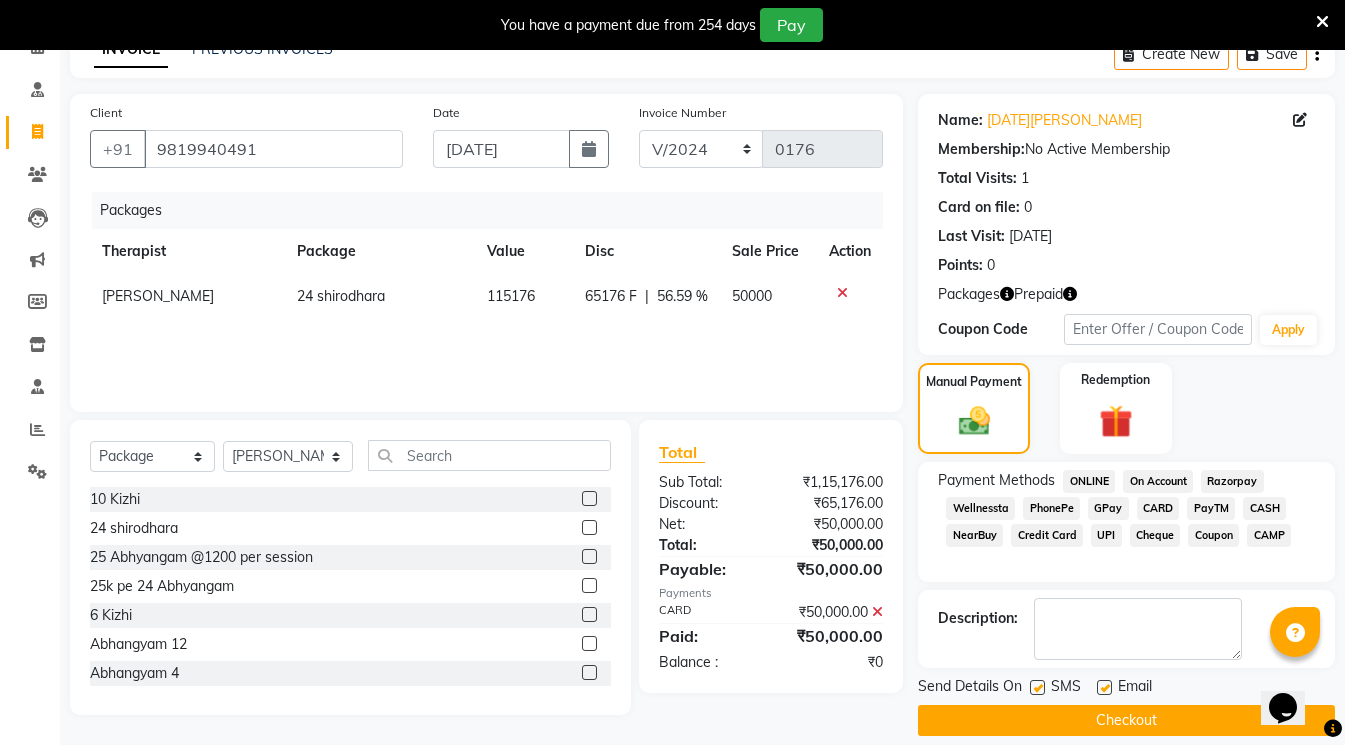 click 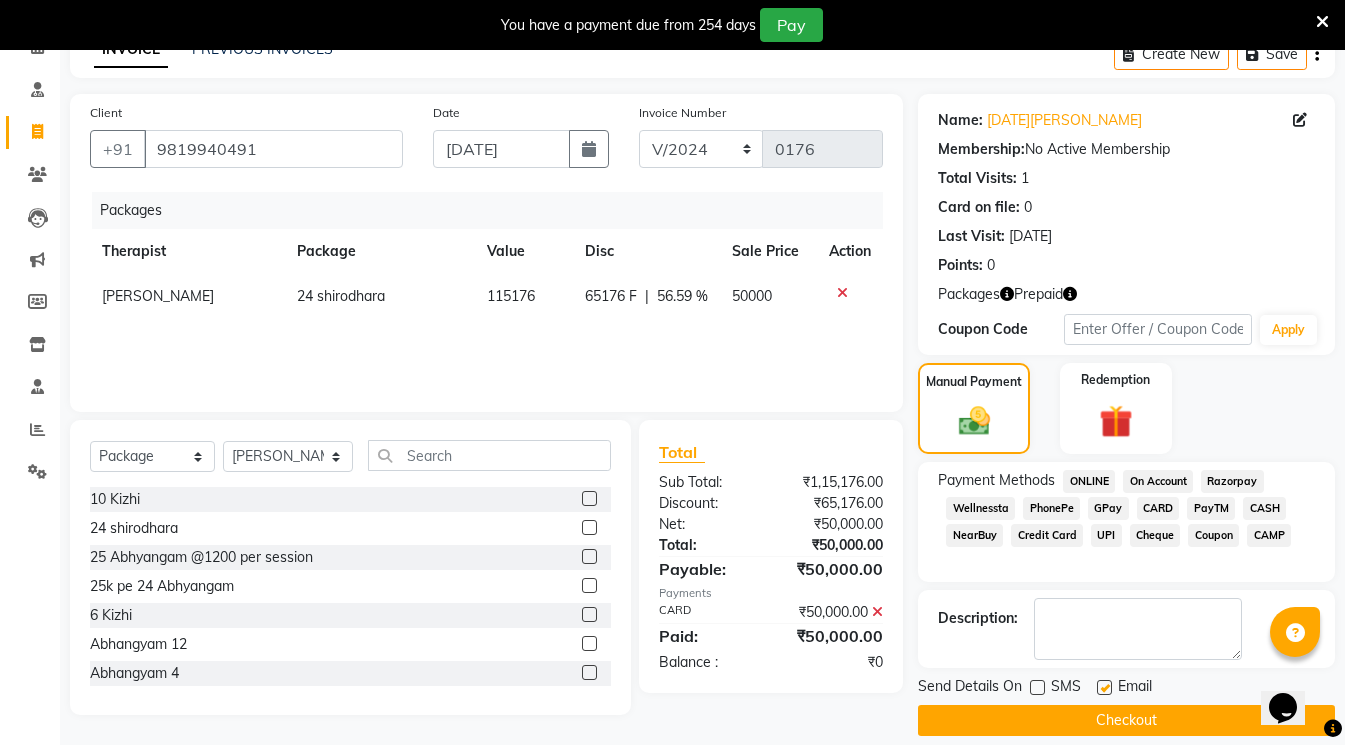 click 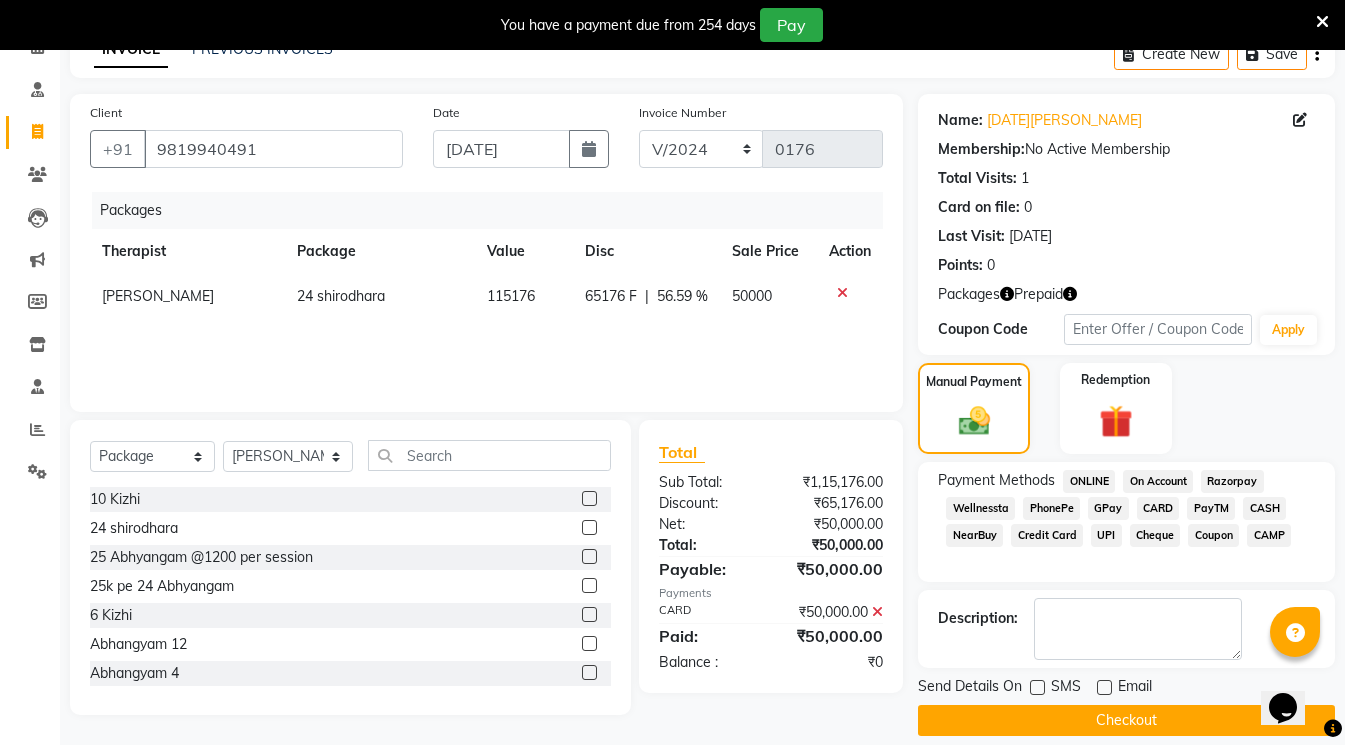 click on "Checkout" 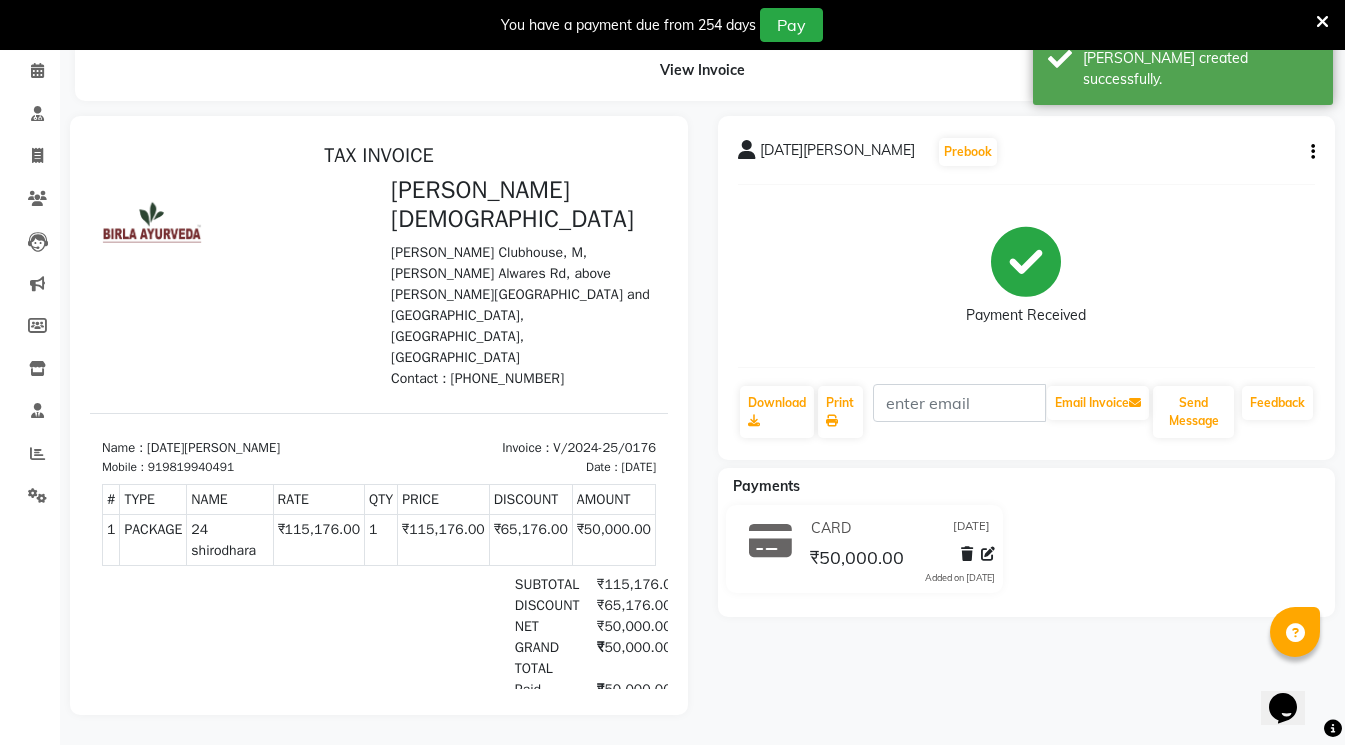 scroll, scrollTop: 0, scrollLeft: 0, axis: both 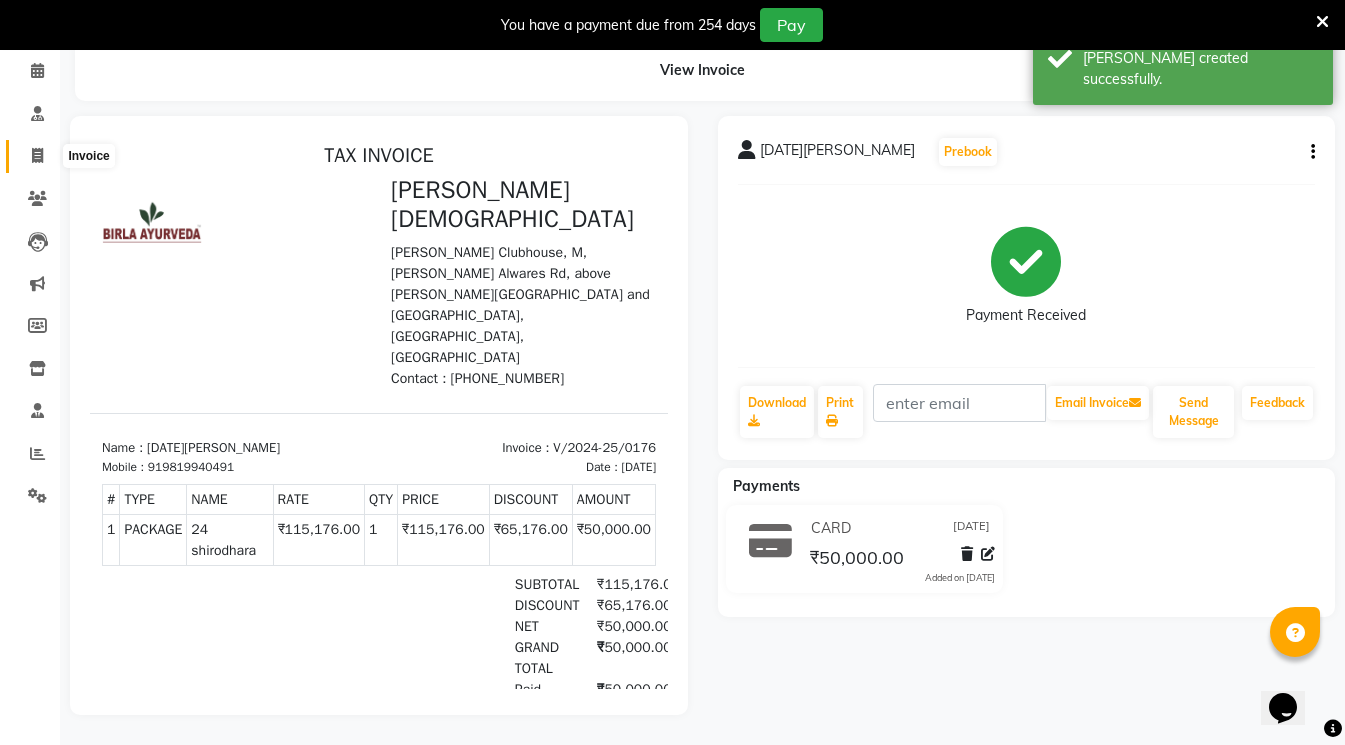 click 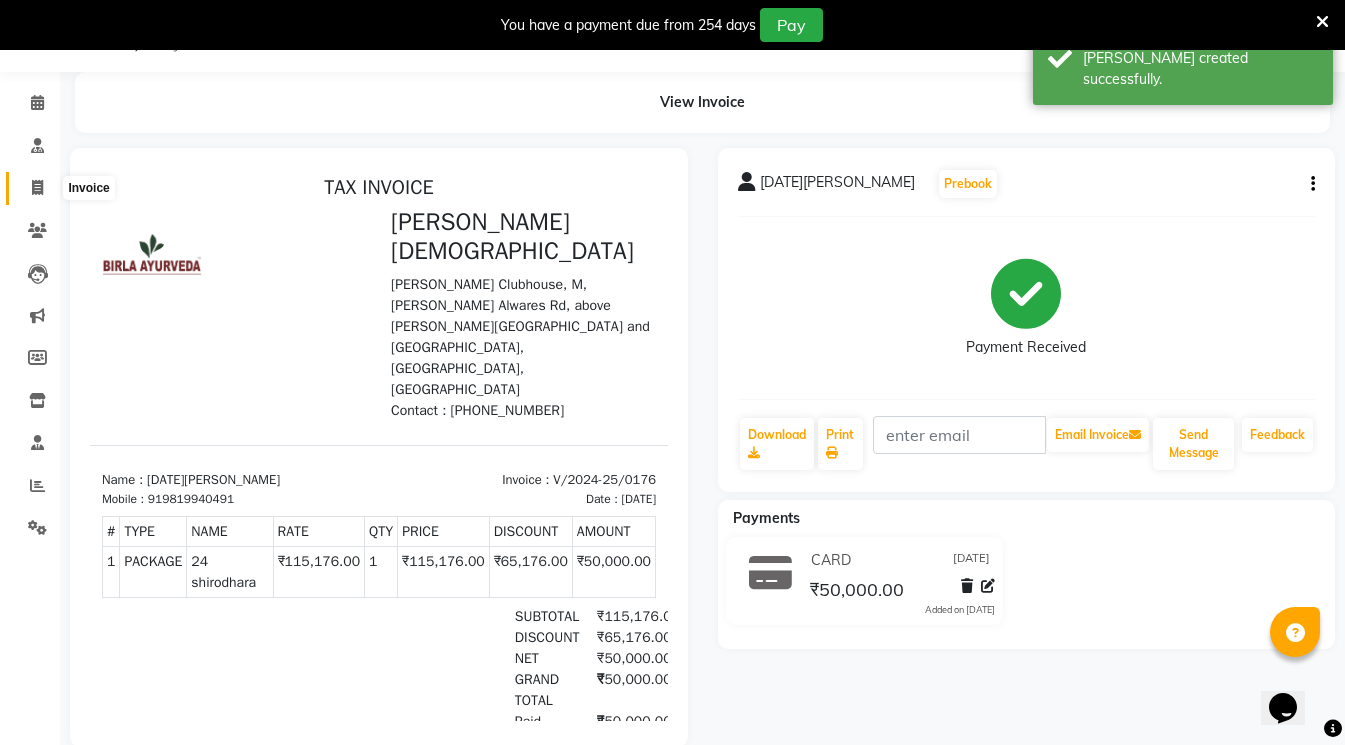 select on "service" 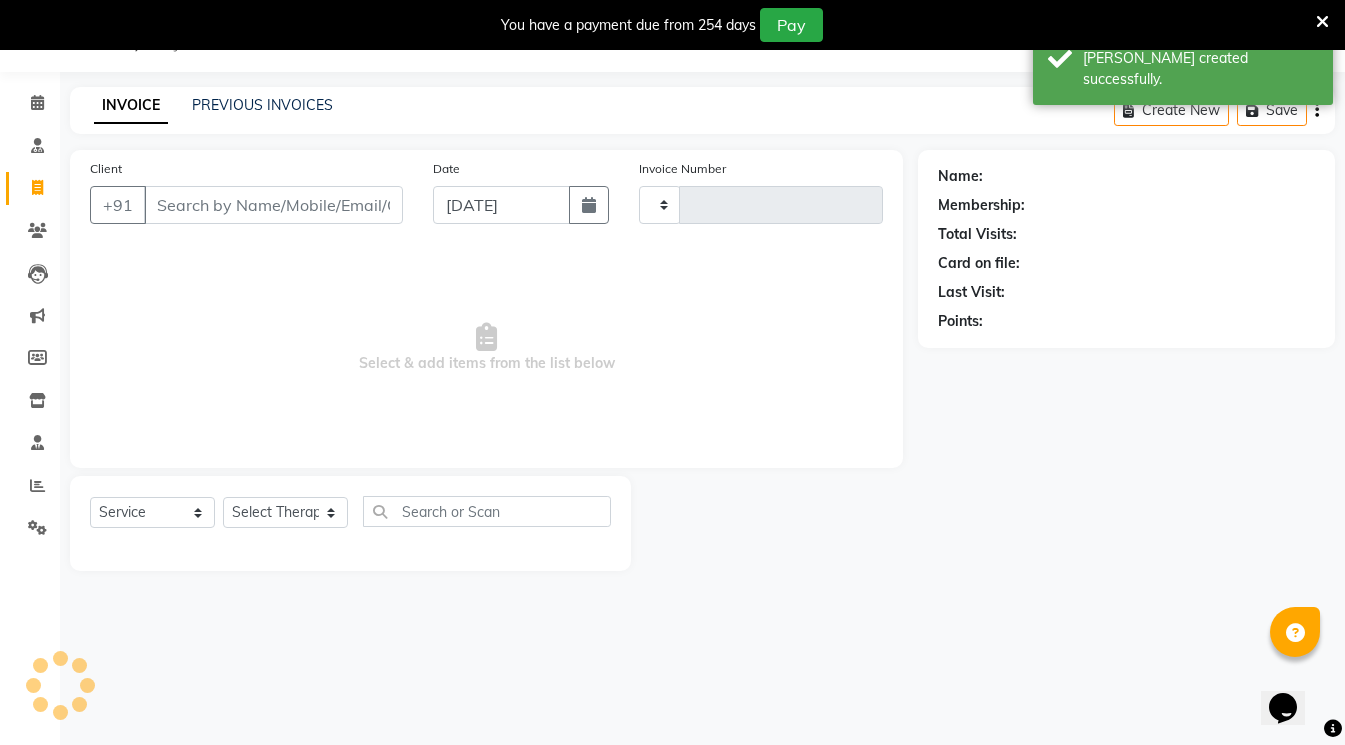 type on "0250" 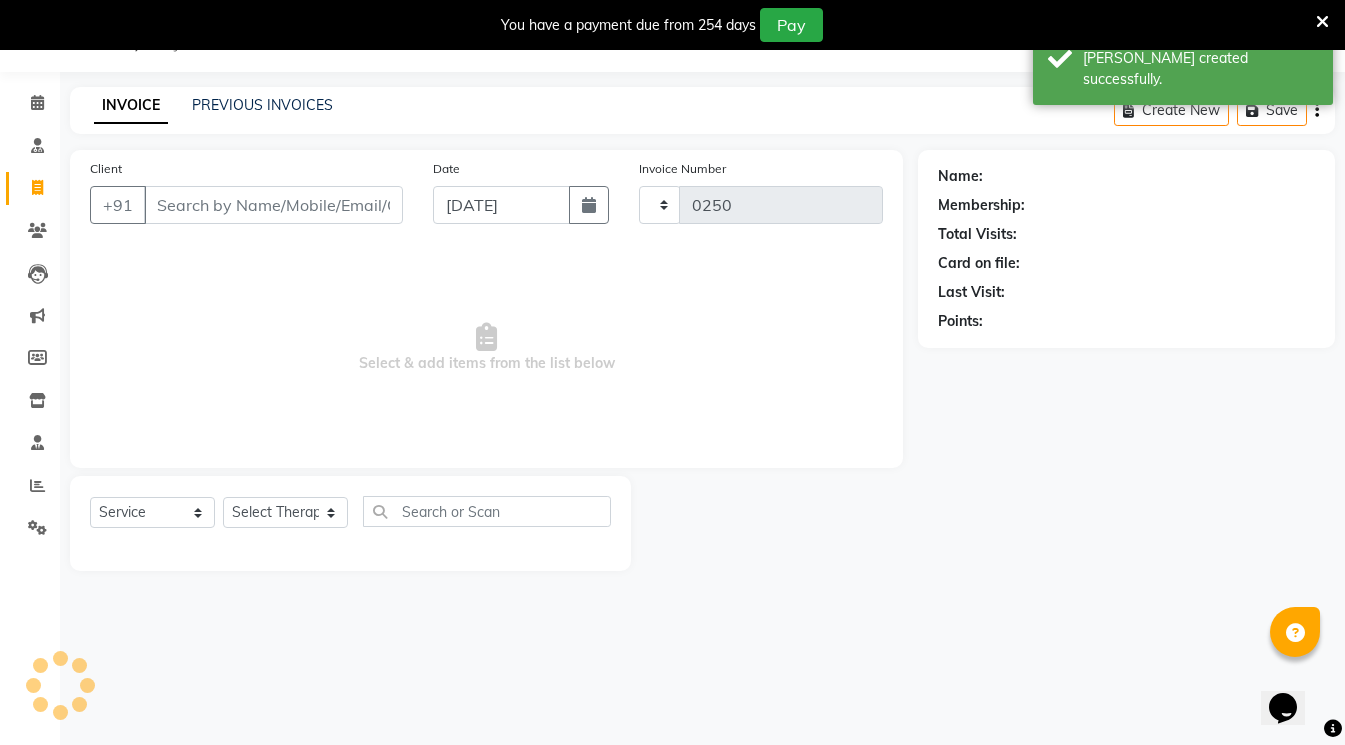 select on "6812" 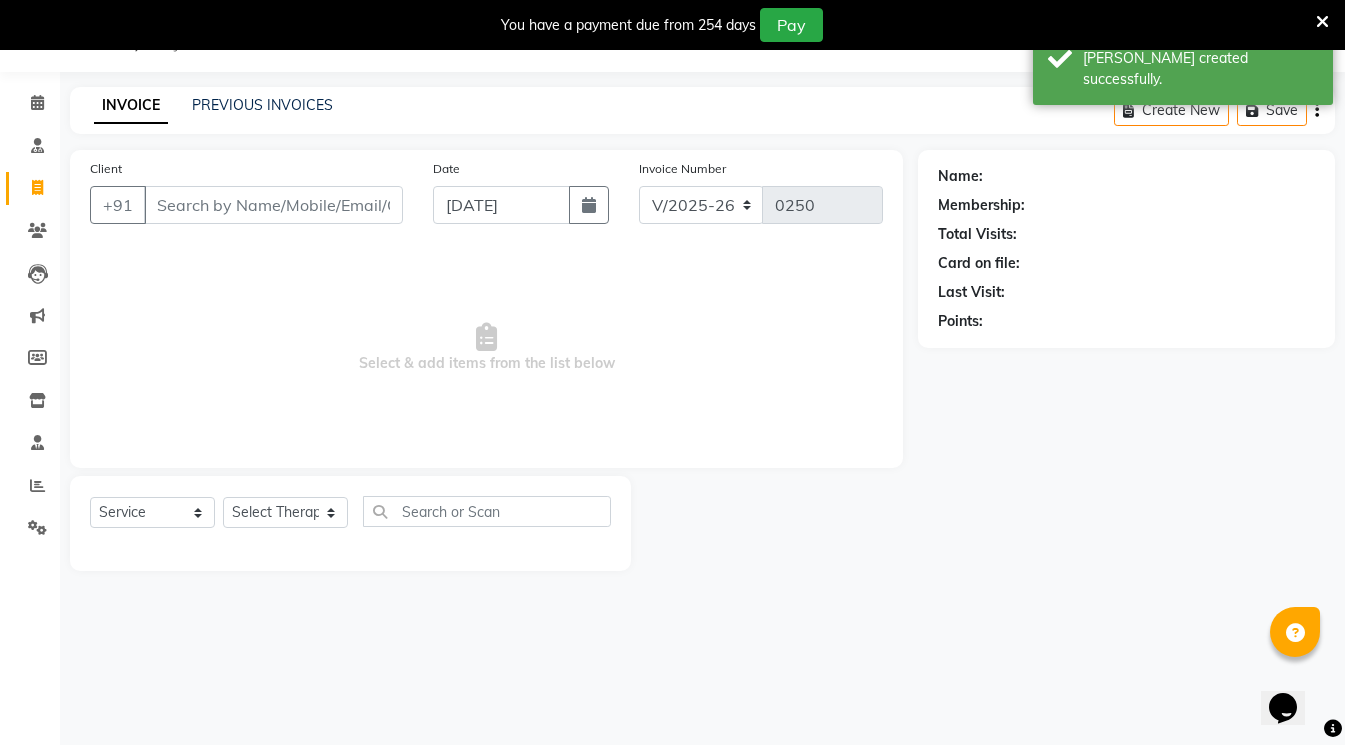 click on "Client" at bounding box center [273, 205] 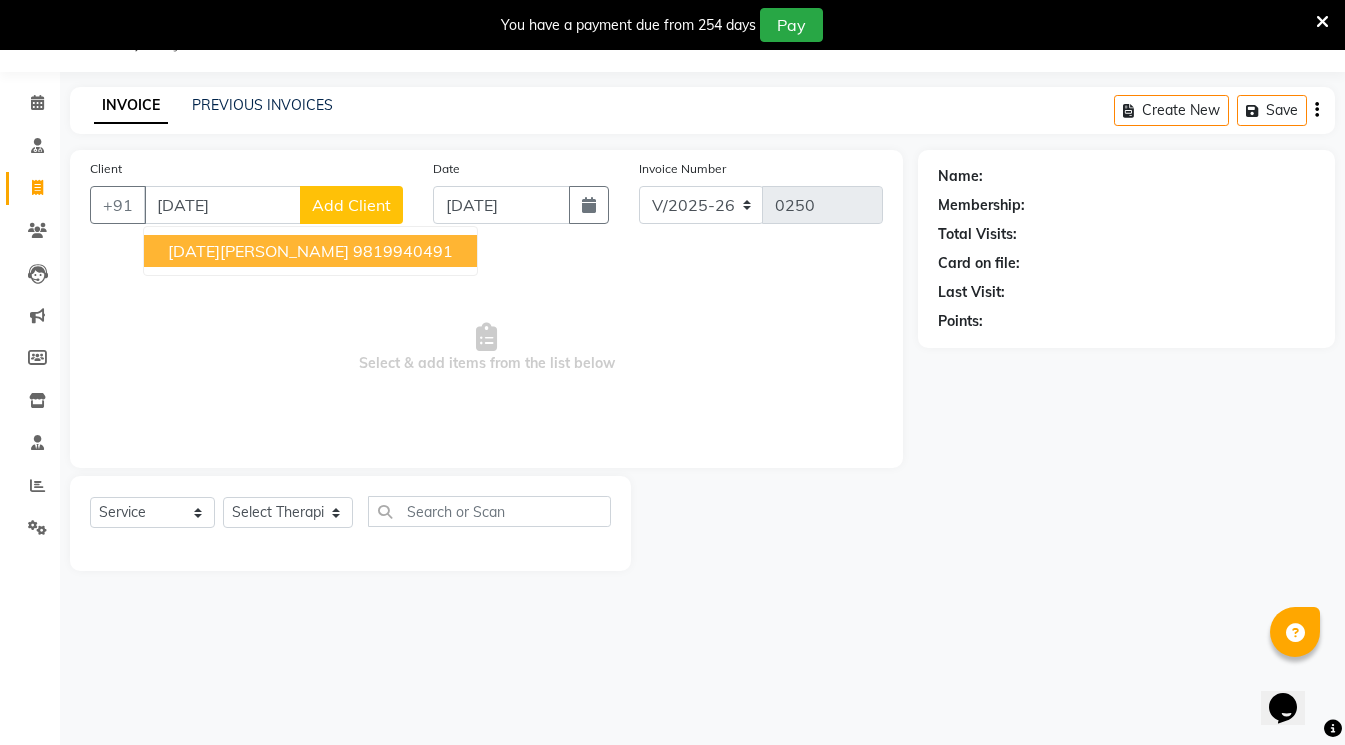 click on "[DATE][PERSON_NAME]" at bounding box center [258, 251] 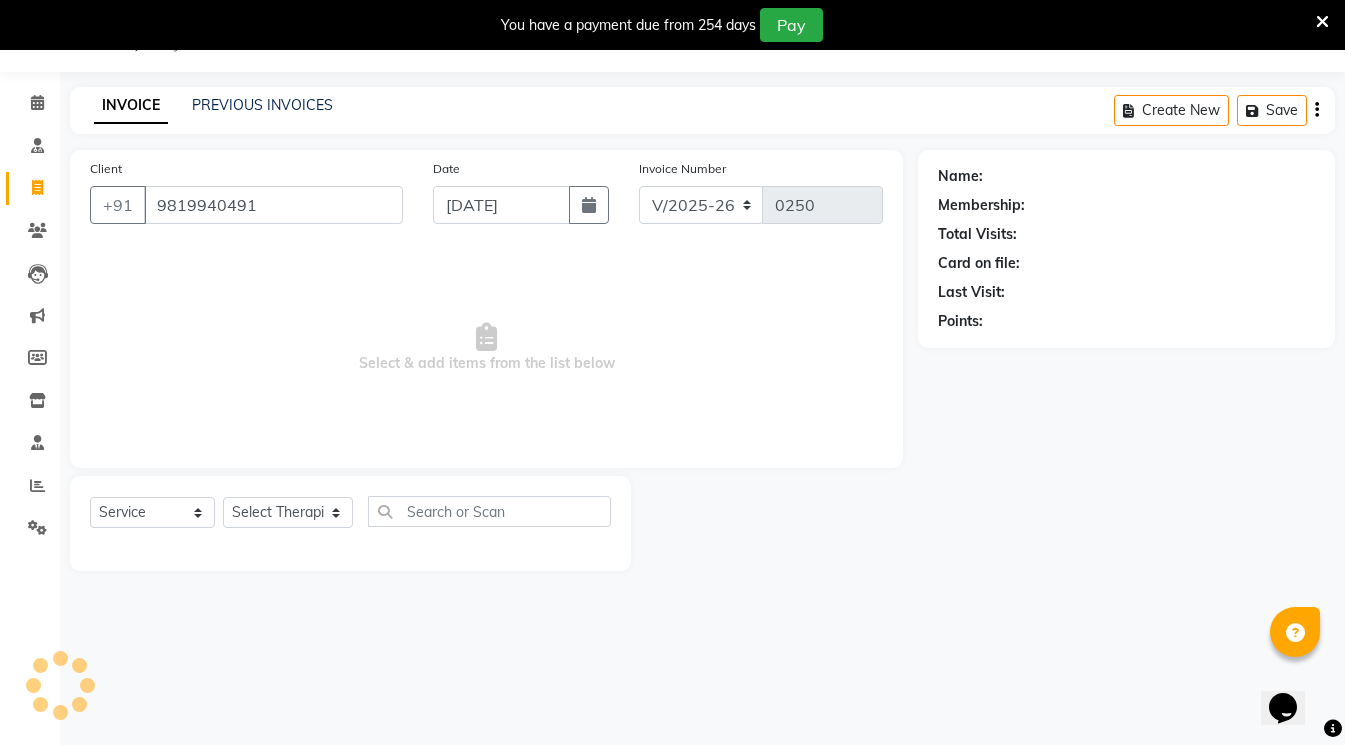 type on "9819940491" 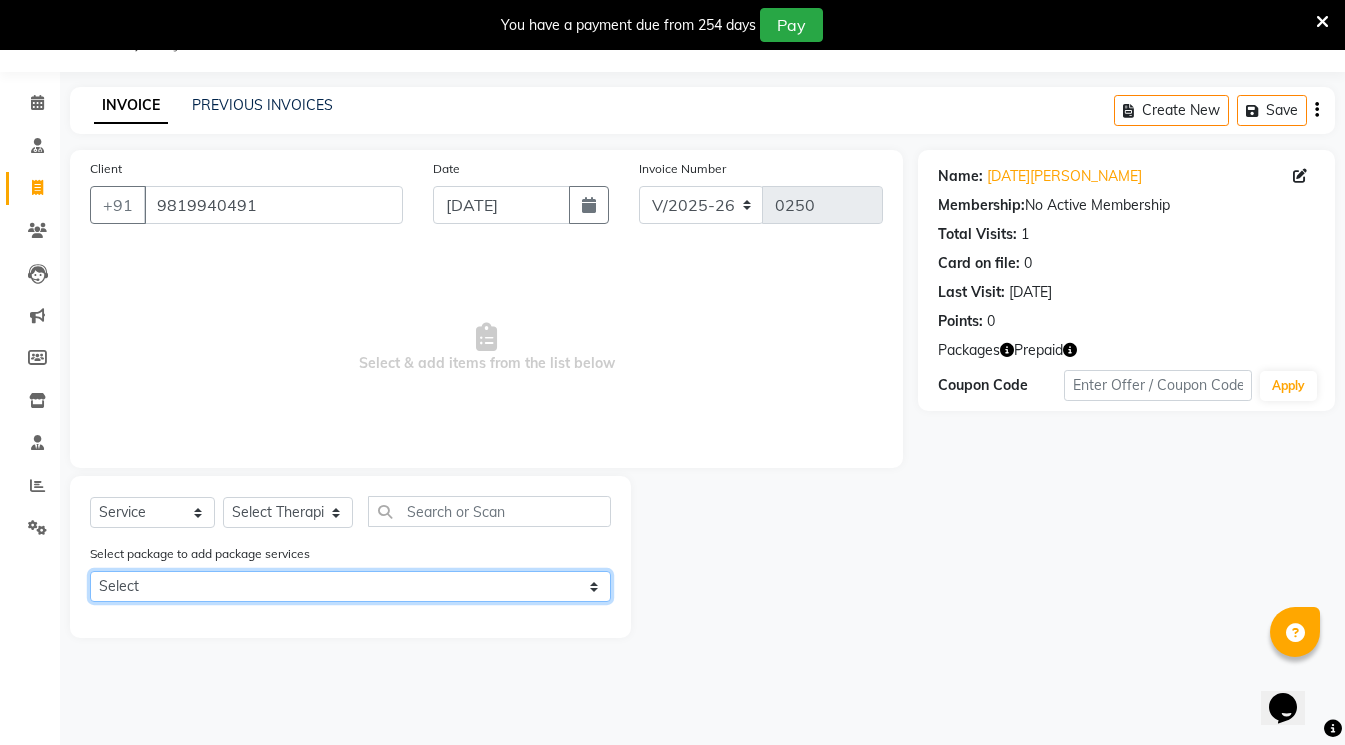 click on "Select 24 shirodhara" 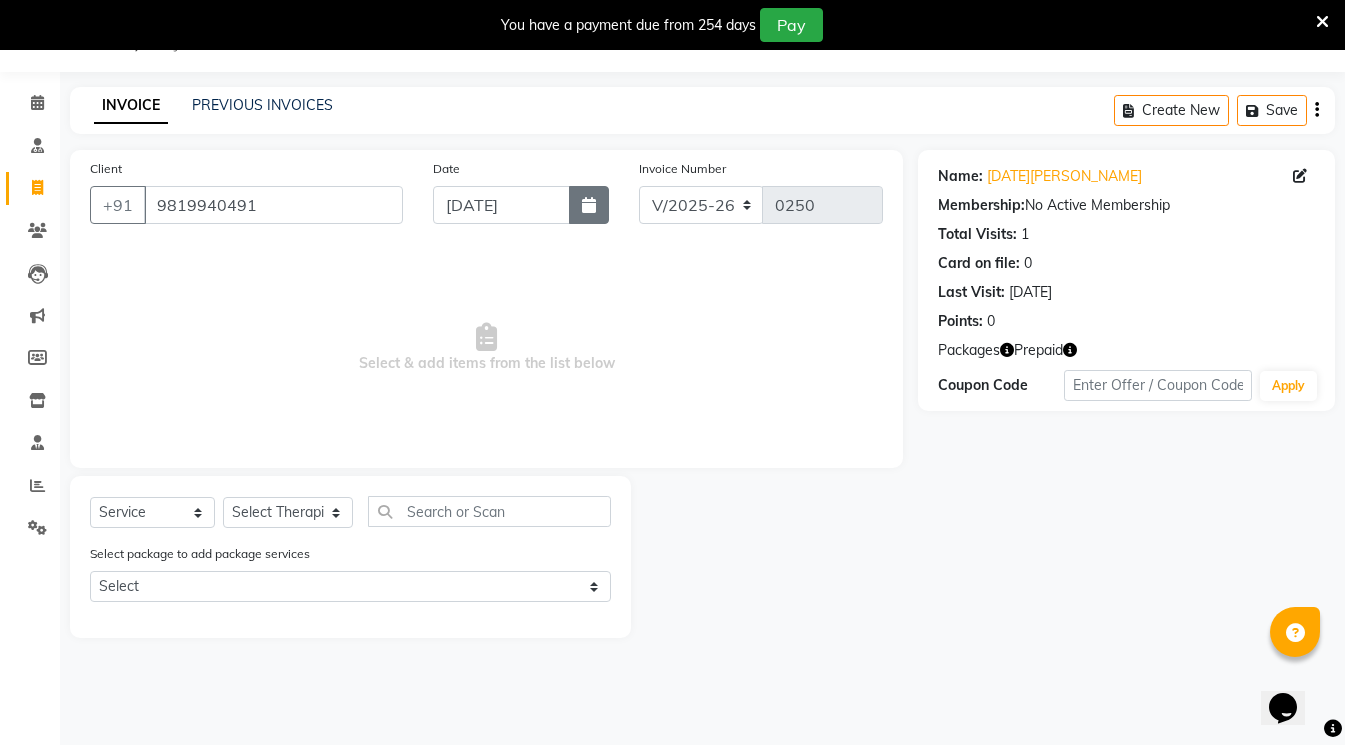 click 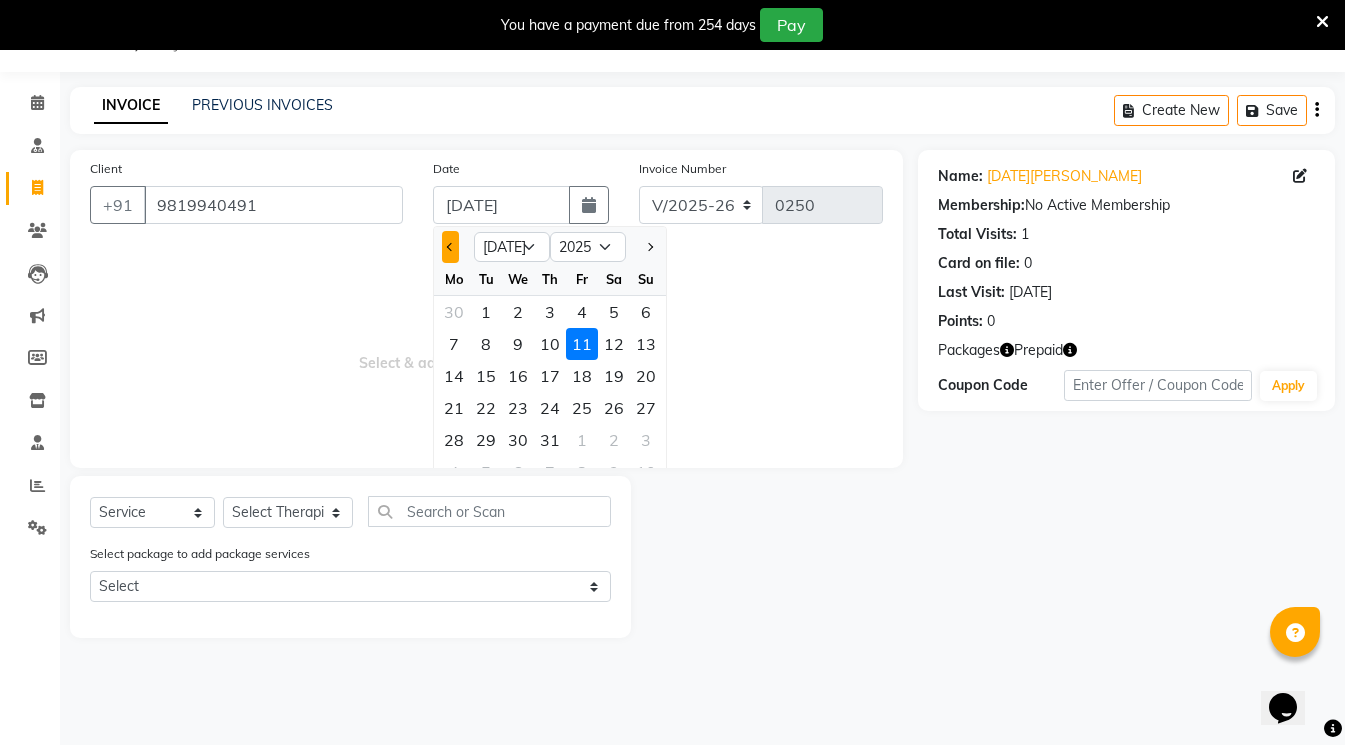 click 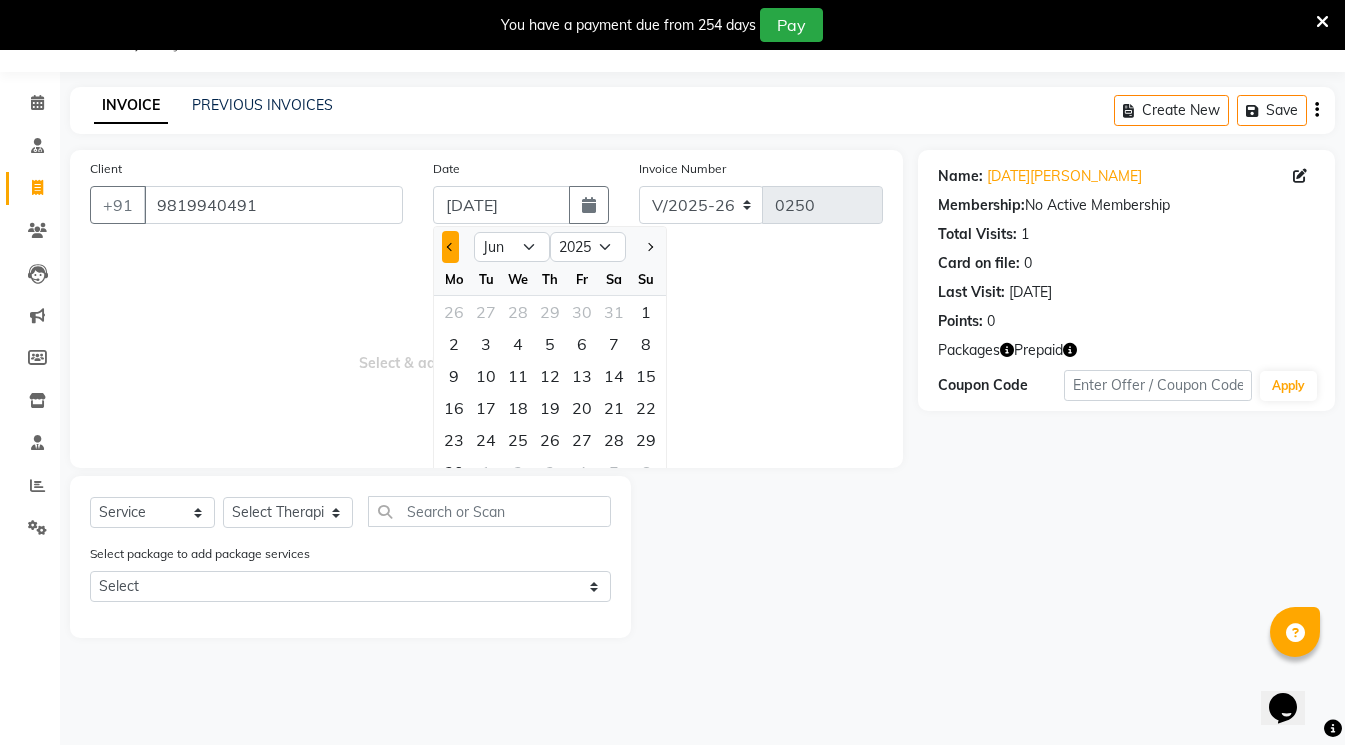 click 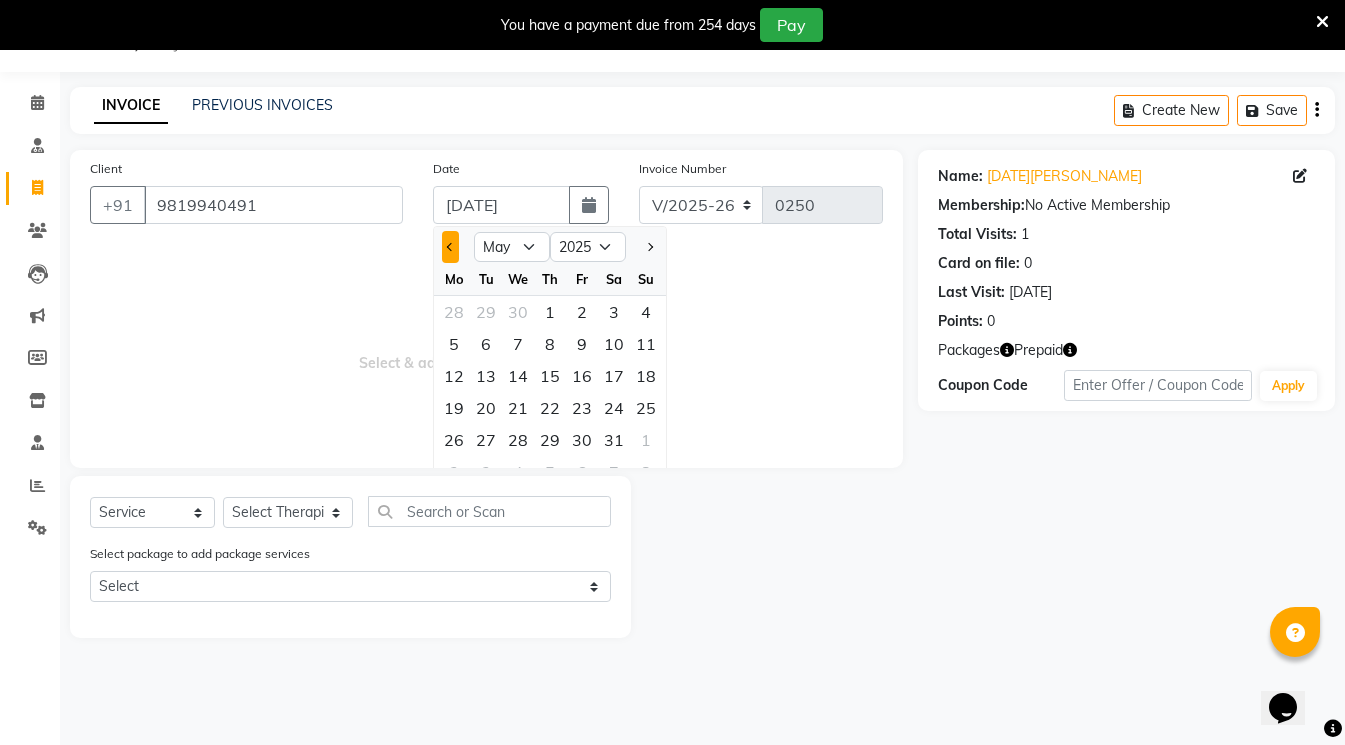 click 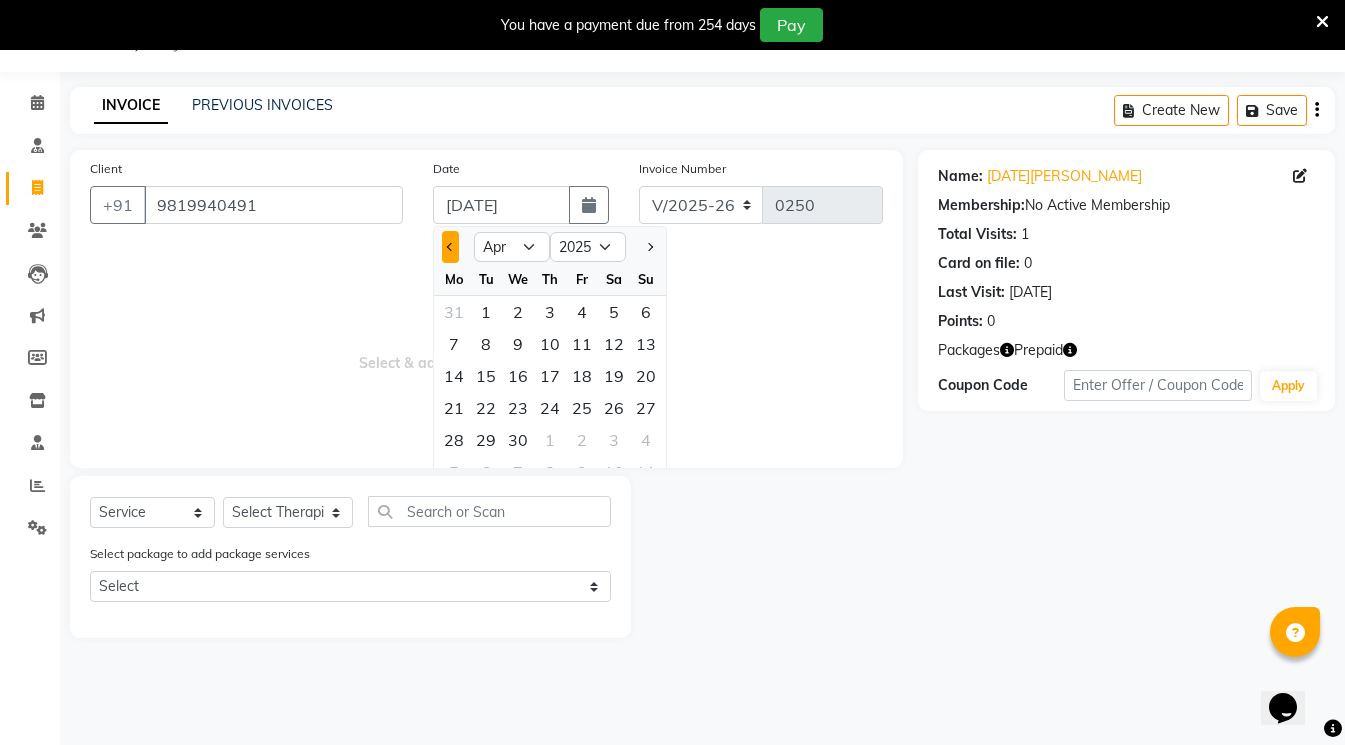 click 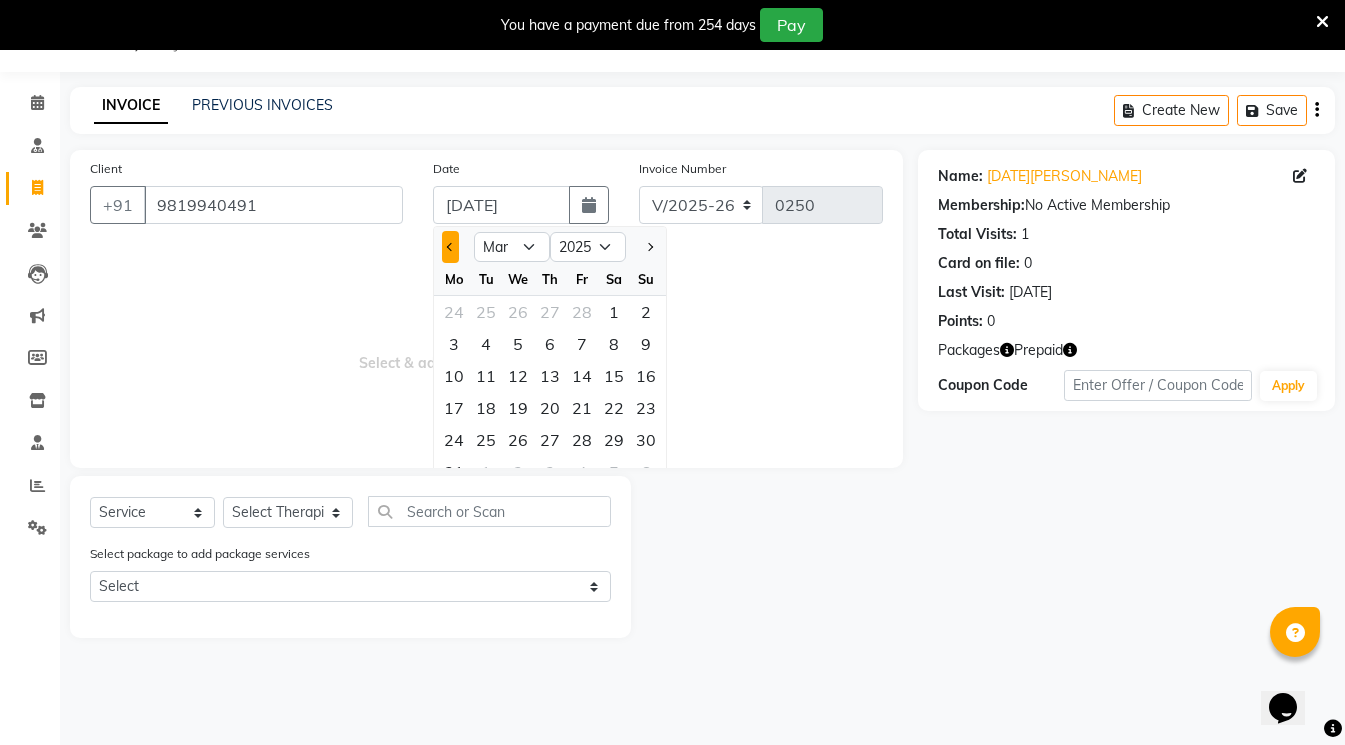 click 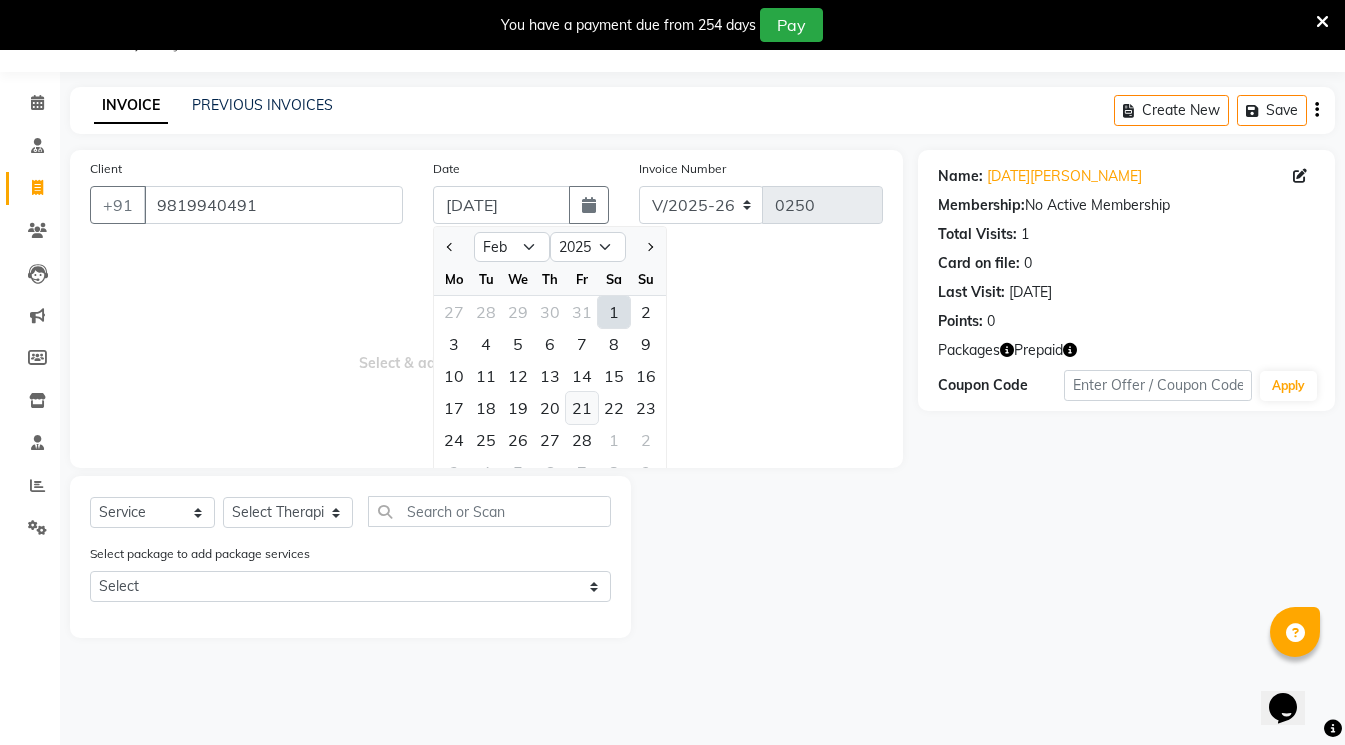 click on "21" 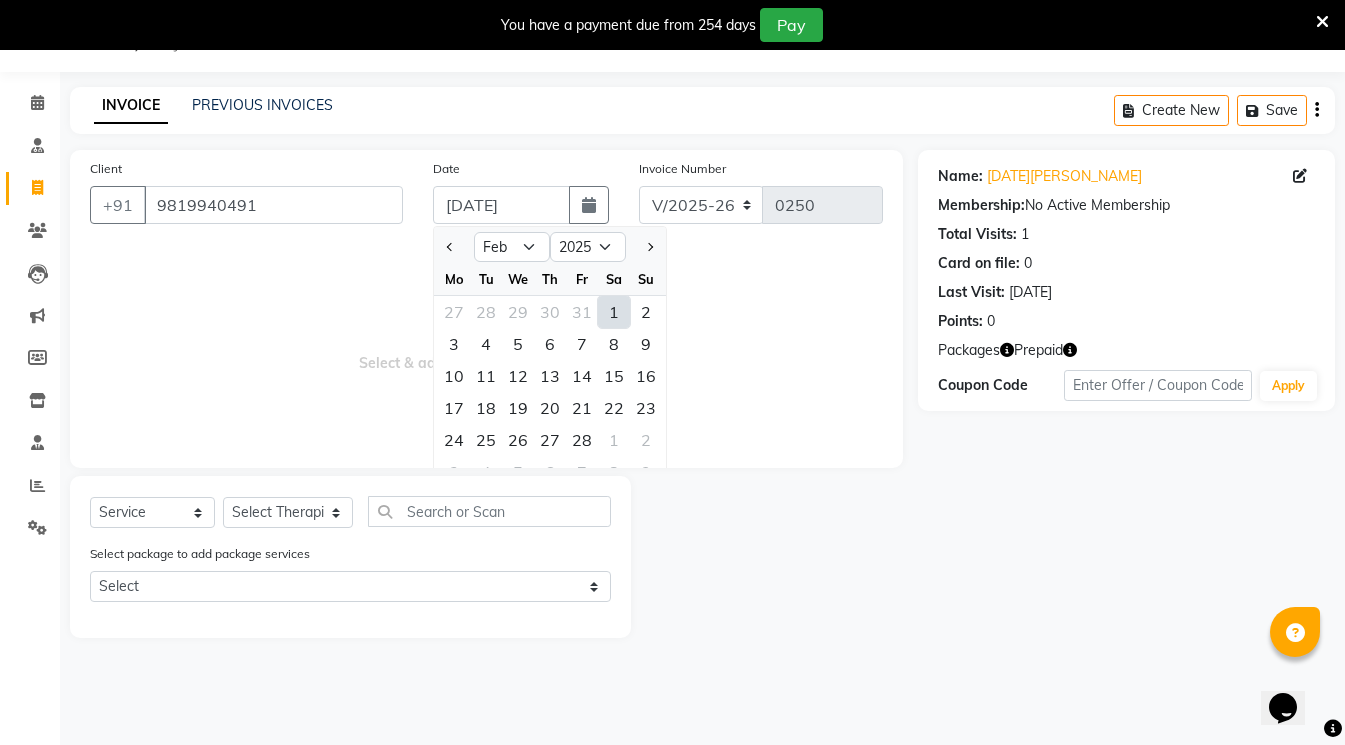 type on "[DATE]" 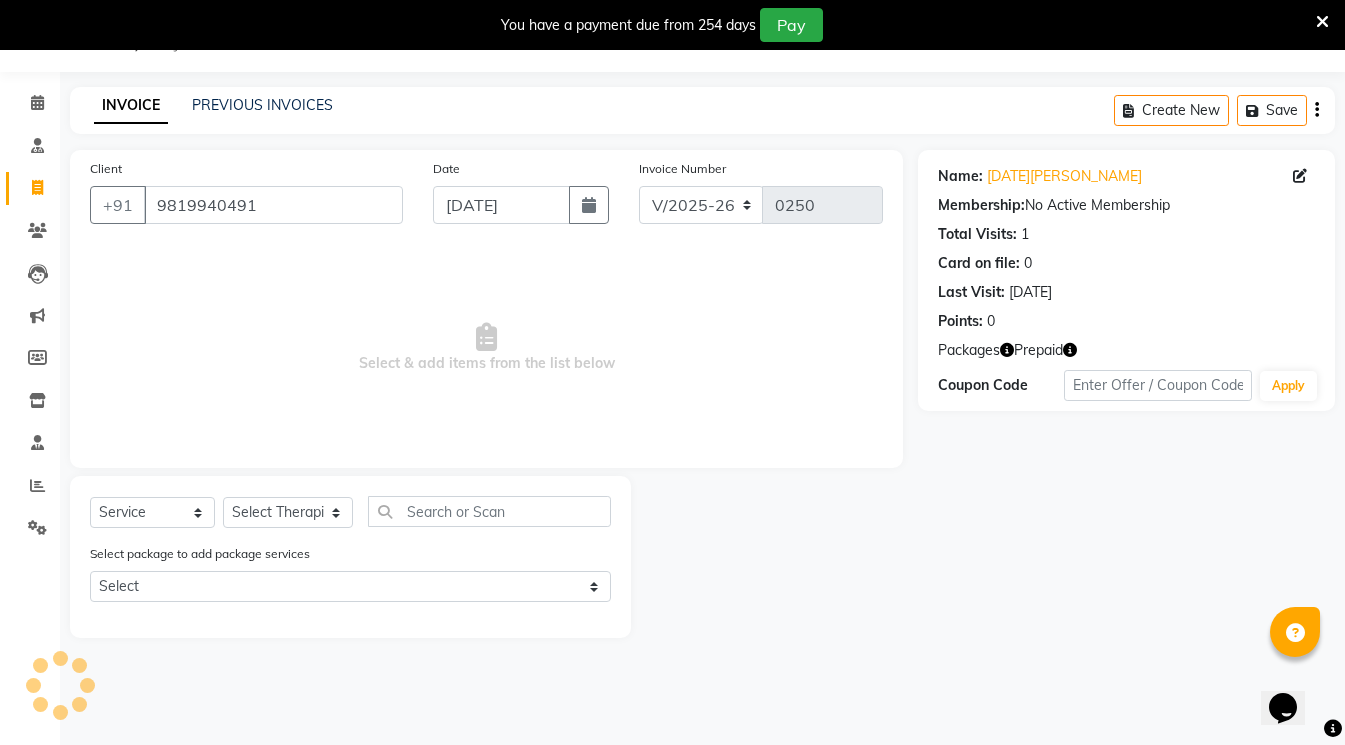 type on "0177" 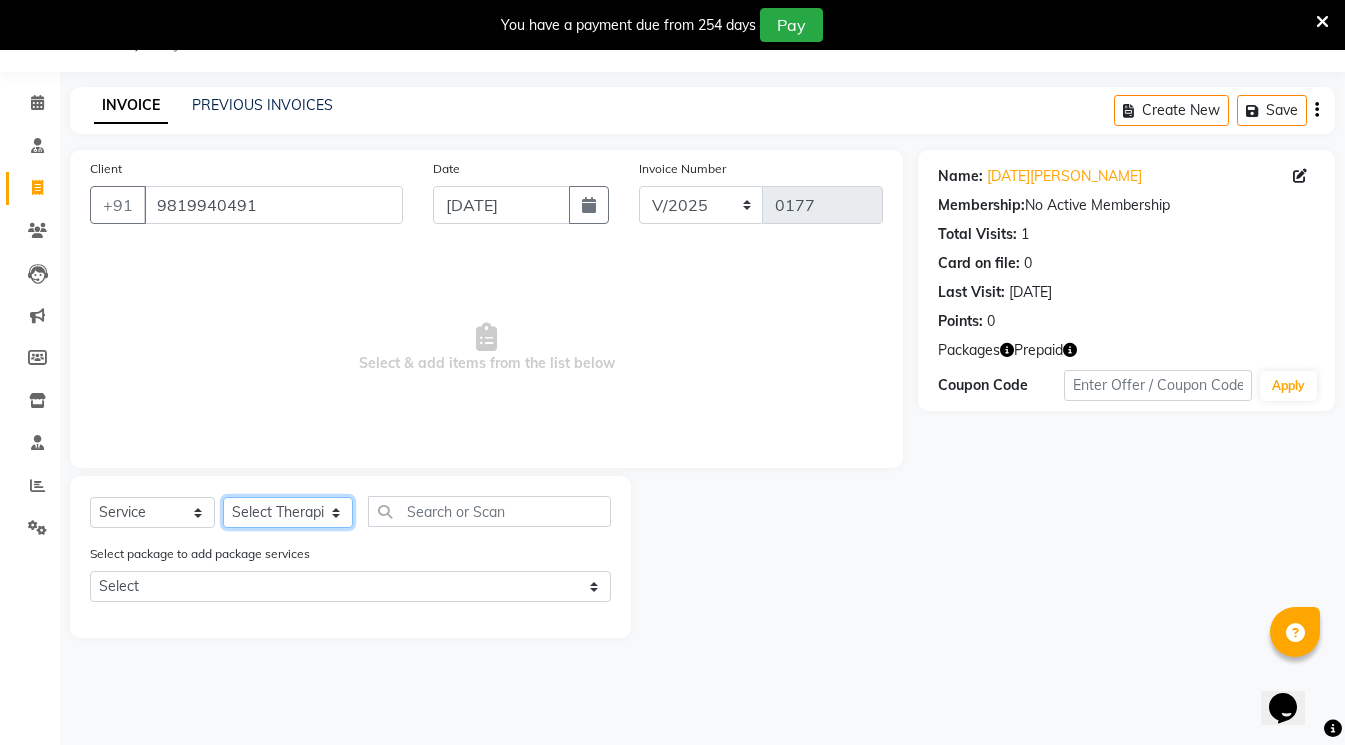 click on "Select Therapist amrutha [PERSON_NAME] [PERSON_NAME] [PERSON_NAME] [PERSON_NAME] [PERSON_NAME] Bibina [PERSON_NAME] [PERSON_NAME] Dr. [PERSON_NAME] [PERSON_NAME] Dr. [PERSON_NAME] Dr. Mamta [PERSON_NAME] [PERSON_NAME] [PERSON_NAME] [PERSON_NAME] kavita [PERSON_NAME] [PERSON_NAME] [PERSON_NAME] [PERSON_NAME]  Nijosh Pooja [PERSON_NAME] Mishra [PERSON_NAME] [PERSON_NAME] G [PERSON_NAME] [PERSON_NAME] K M [PERSON_NAME] K [PERSON_NAME] K K [PERSON_NAME] [PERSON_NAME] Swati [PERSON_NAME] Vidya [PERSON_NAME] [PERSON_NAME]" 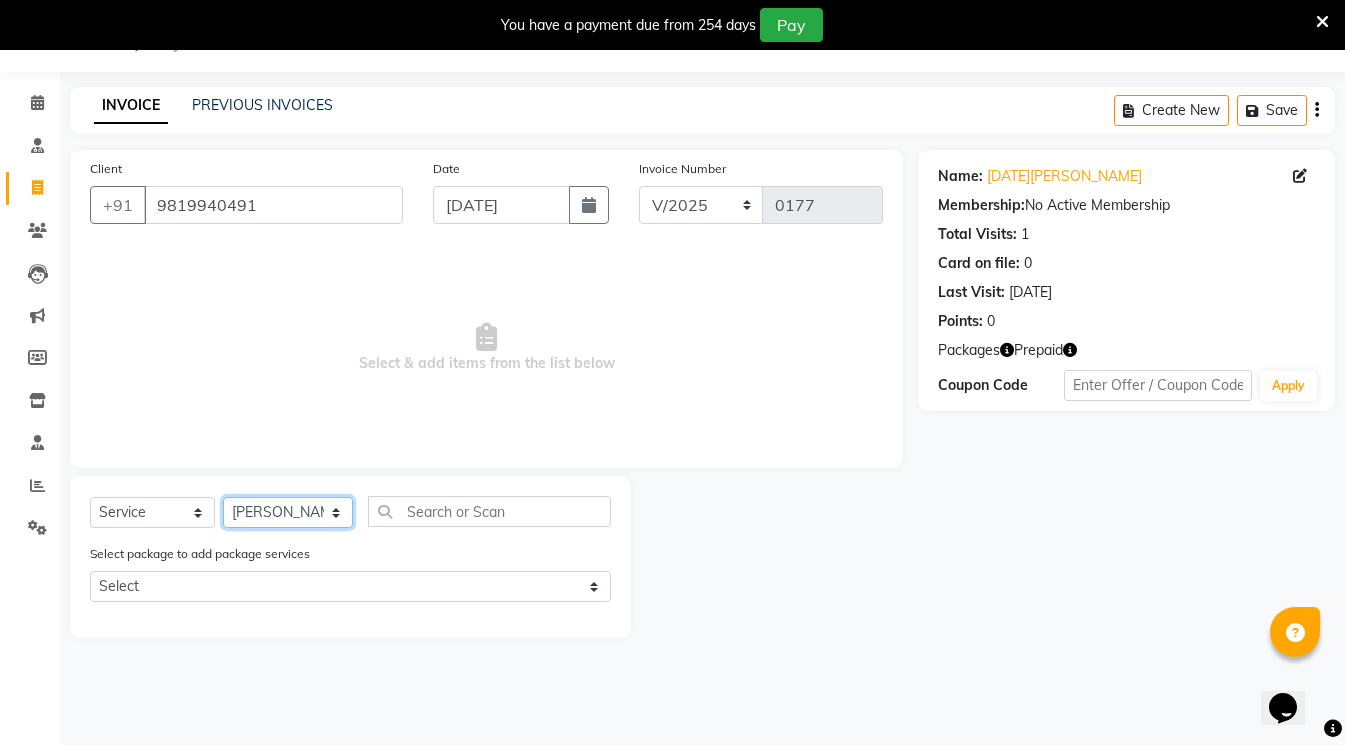 click on "Select Therapist amrutha [PERSON_NAME] [PERSON_NAME] [PERSON_NAME] [PERSON_NAME] [PERSON_NAME] Bibina [PERSON_NAME] [PERSON_NAME] Dr. [PERSON_NAME] [PERSON_NAME] Dr. [PERSON_NAME] Dr. Mamta [PERSON_NAME] [PERSON_NAME] [PERSON_NAME] [PERSON_NAME] kavita [PERSON_NAME] [PERSON_NAME] [PERSON_NAME] [PERSON_NAME]  Nijosh Pooja [PERSON_NAME] Mishra [PERSON_NAME] [PERSON_NAME] G [PERSON_NAME] [PERSON_NAME] K M [PERSON_NAME] K [PERSON_NAME] K K [PERSON_NAME] [PERSON_NAME] Swati [PERSON_NAME] Vidya [PERSON_NAME] [PERSON_NAME]" 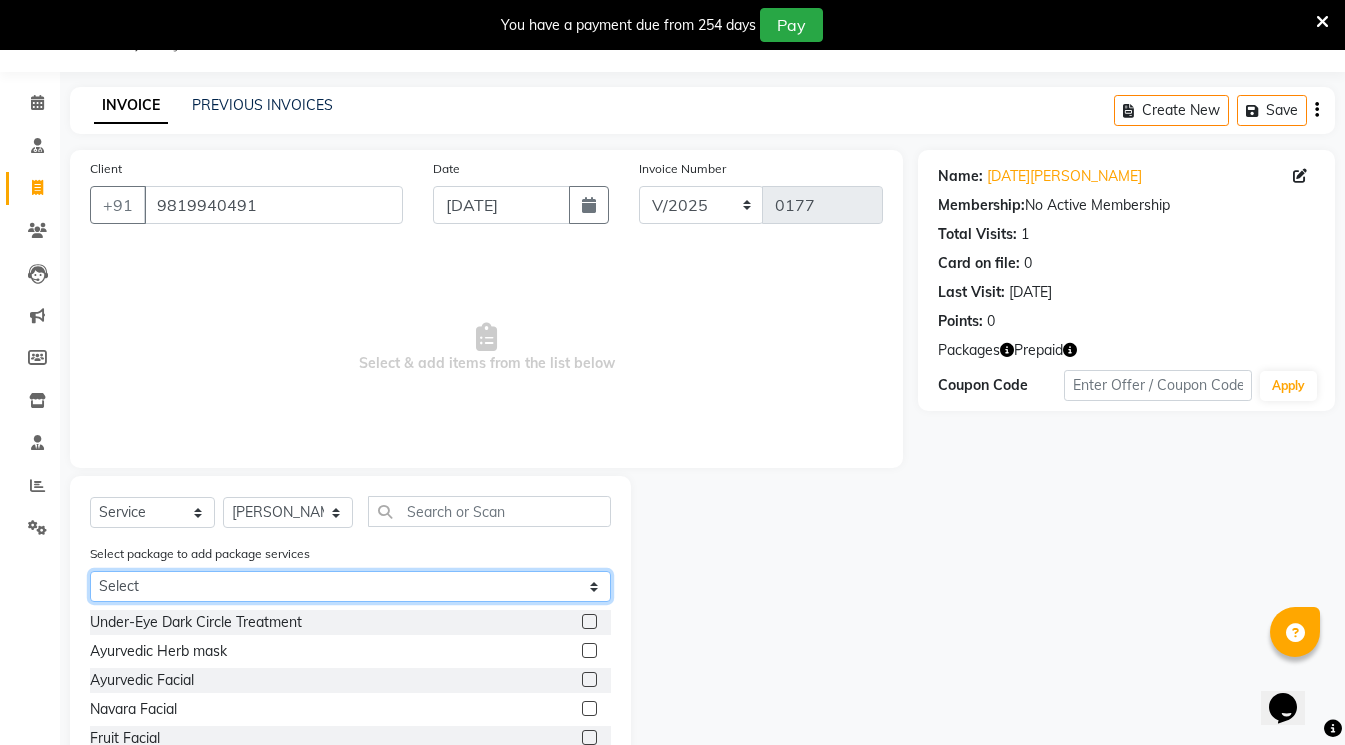 click on "Select 24 shirodhara" 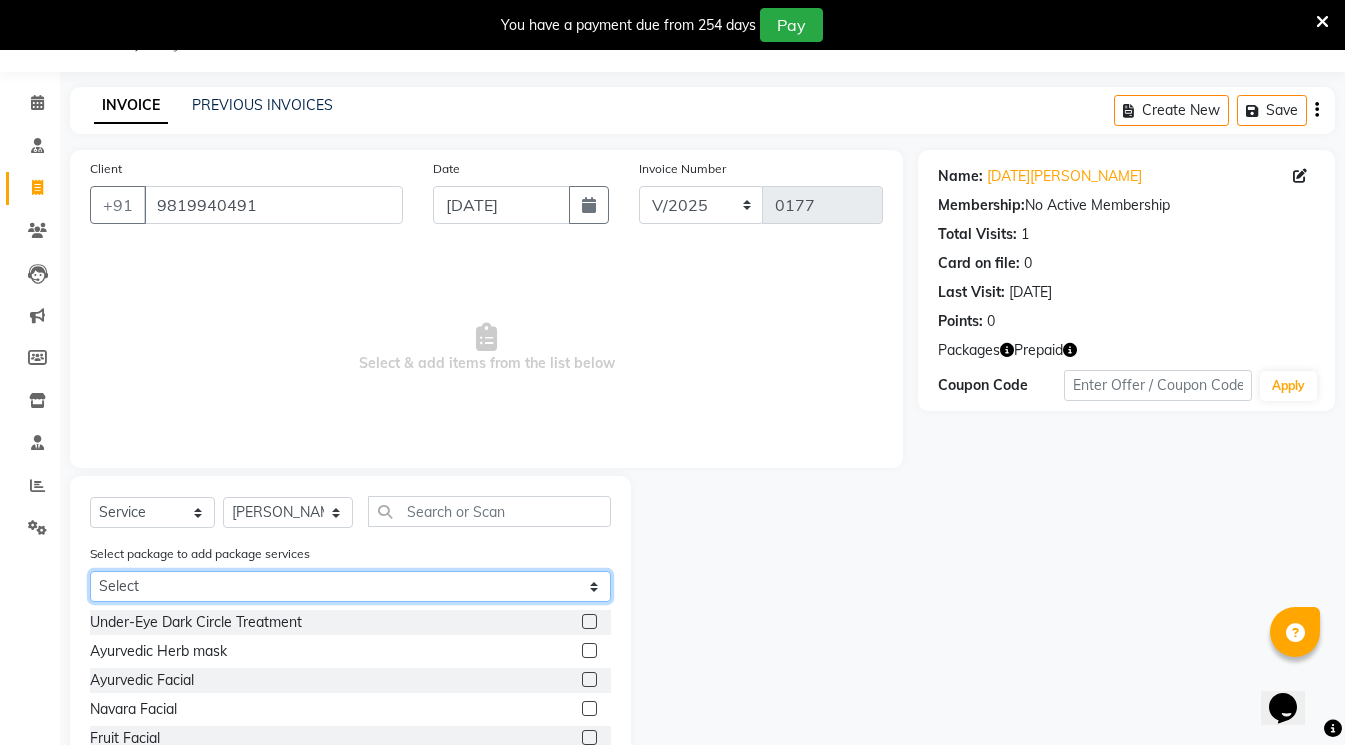 select on "1: Object" 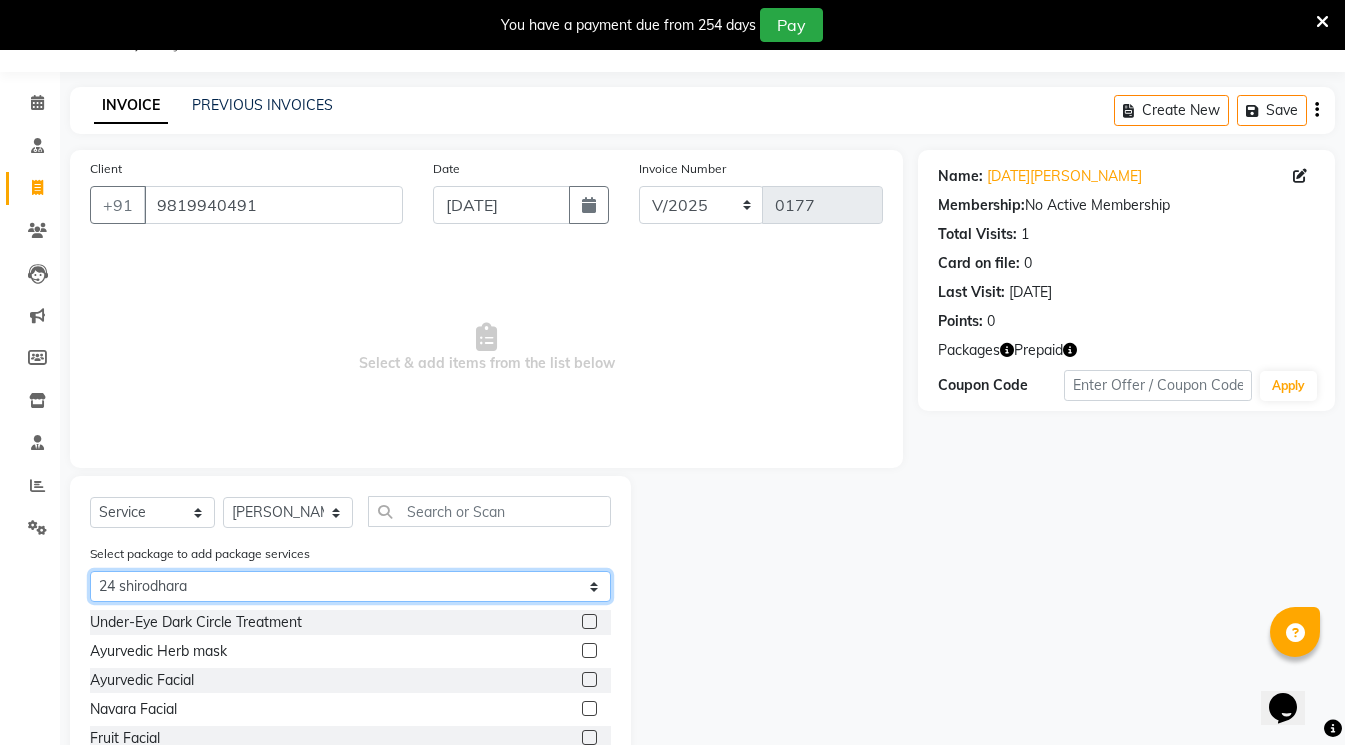 click on "Select 24 shirodhara" 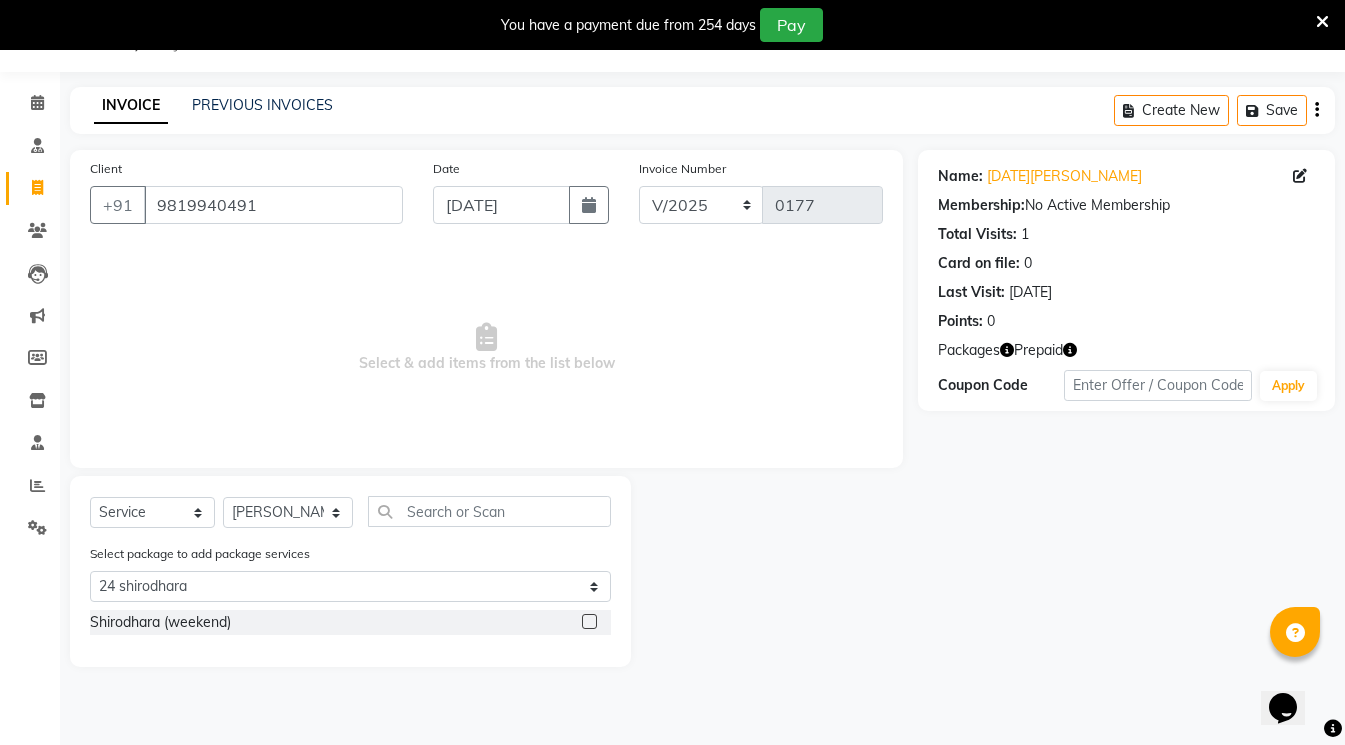 click 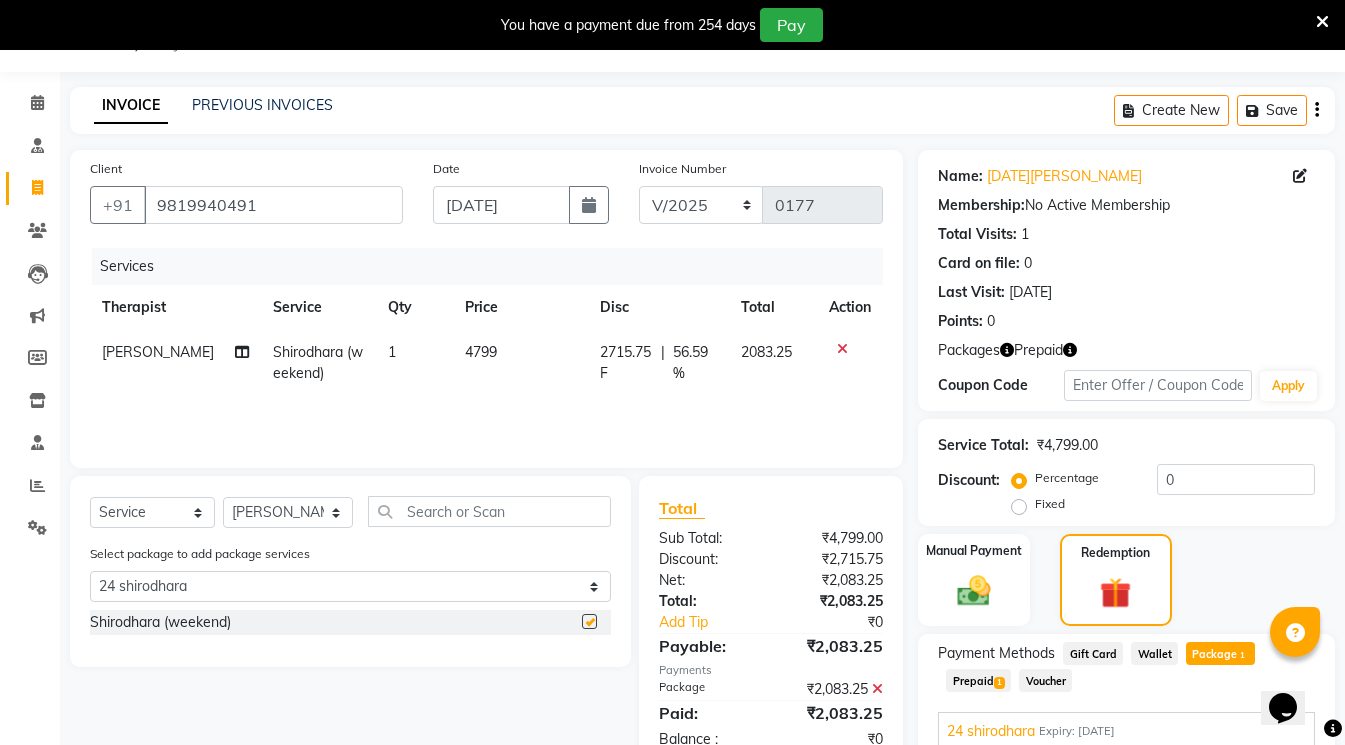 checkbox on "false" 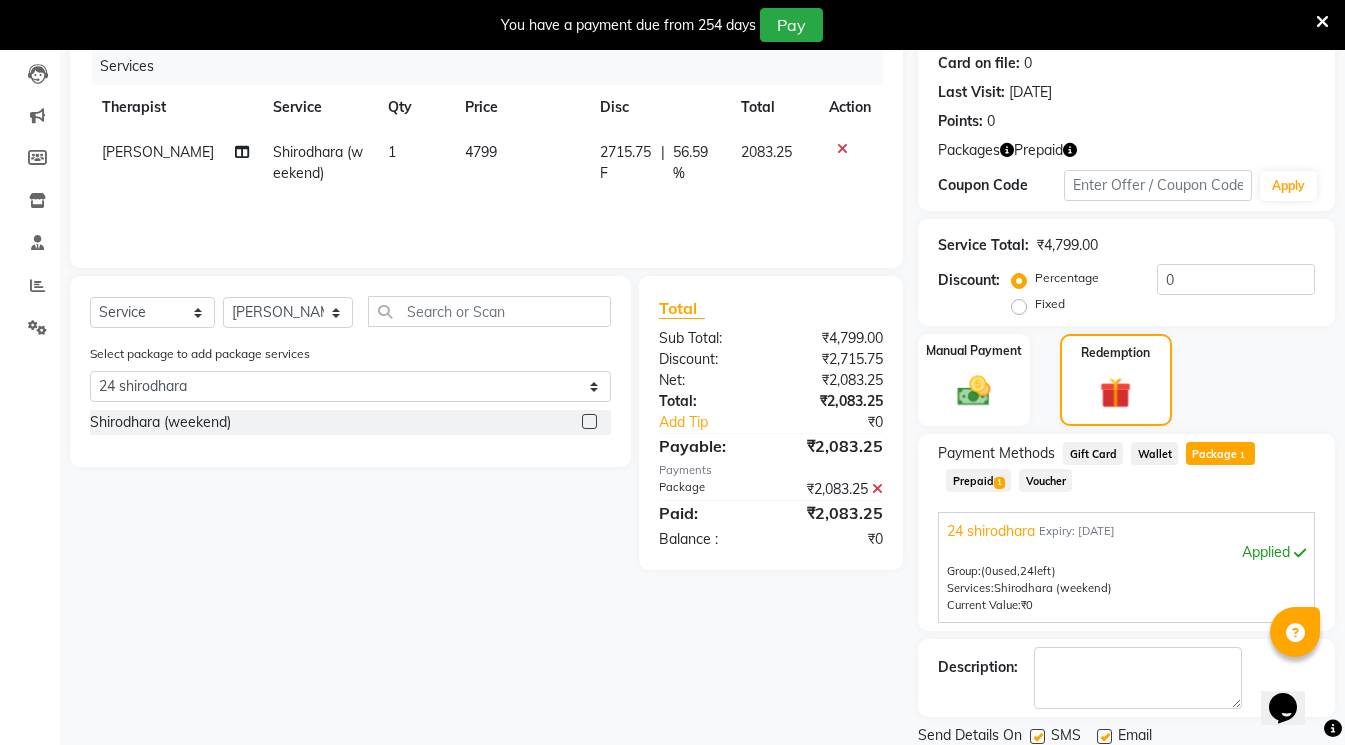 scroll, scrollTop: 320, scrollLeft: 0, axis: vertical 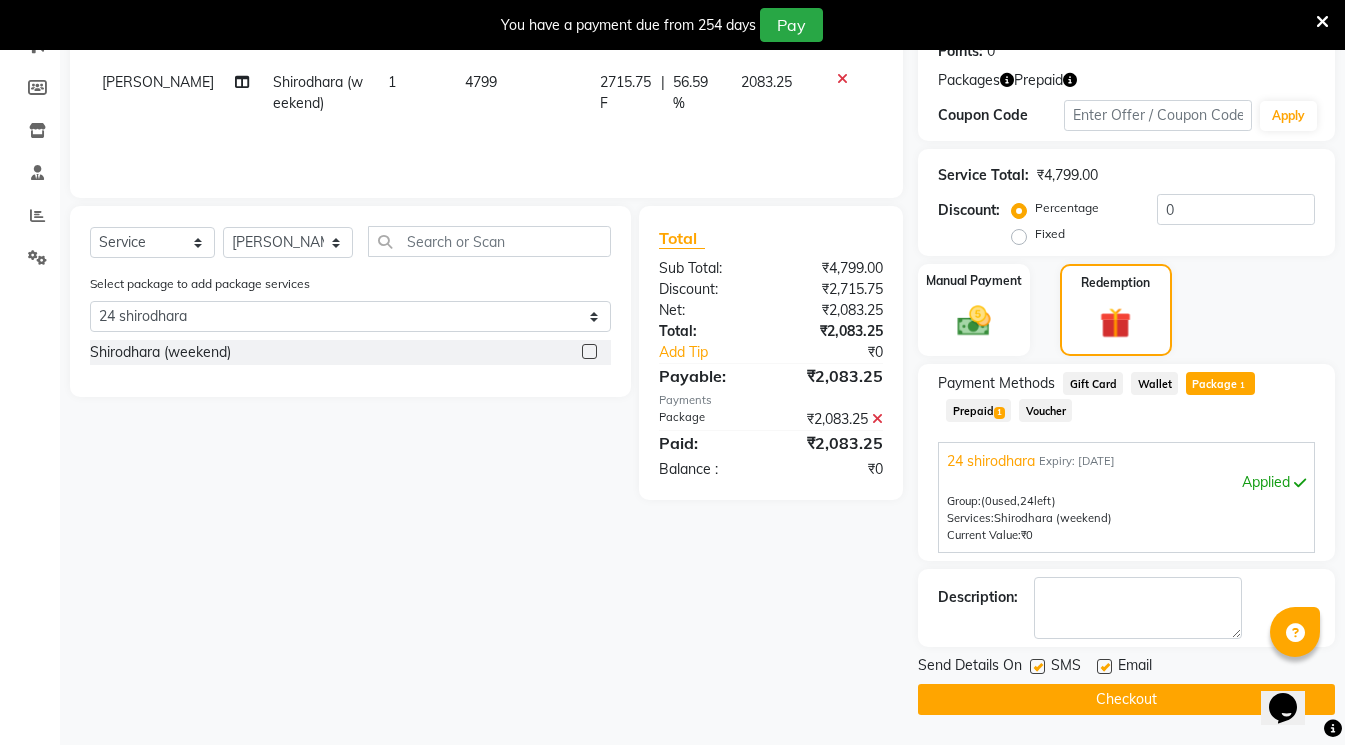 click on "Applied" at bounding box center [1126, 482] 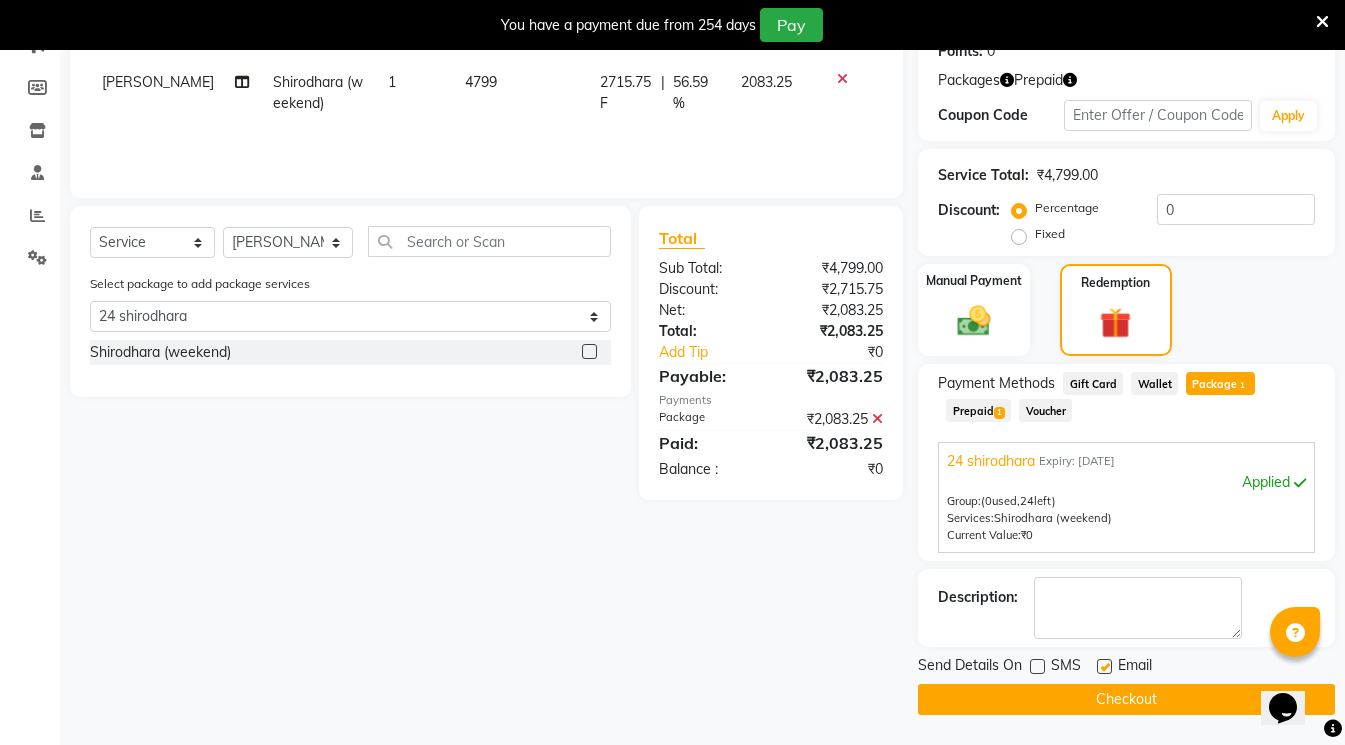 click 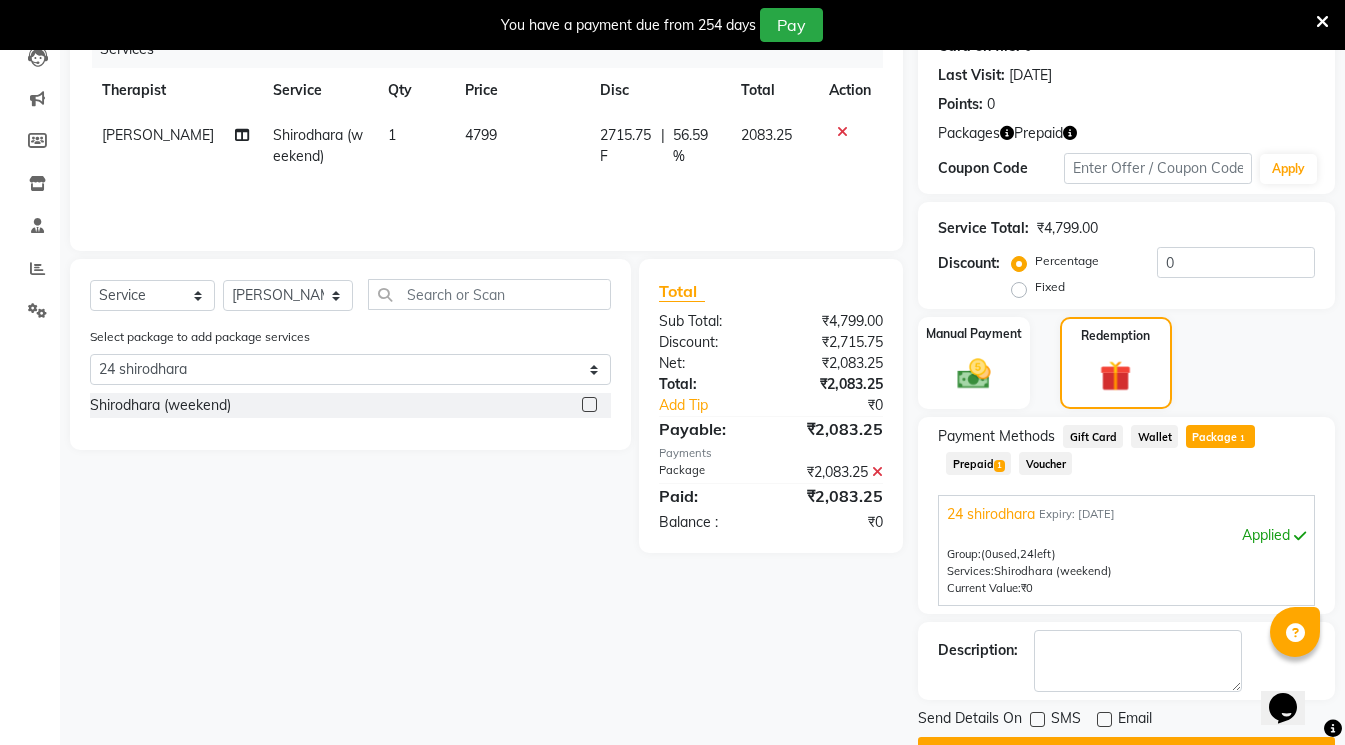 scroll, scrollTop: 320, scrollLeft: 0, axis: vertical 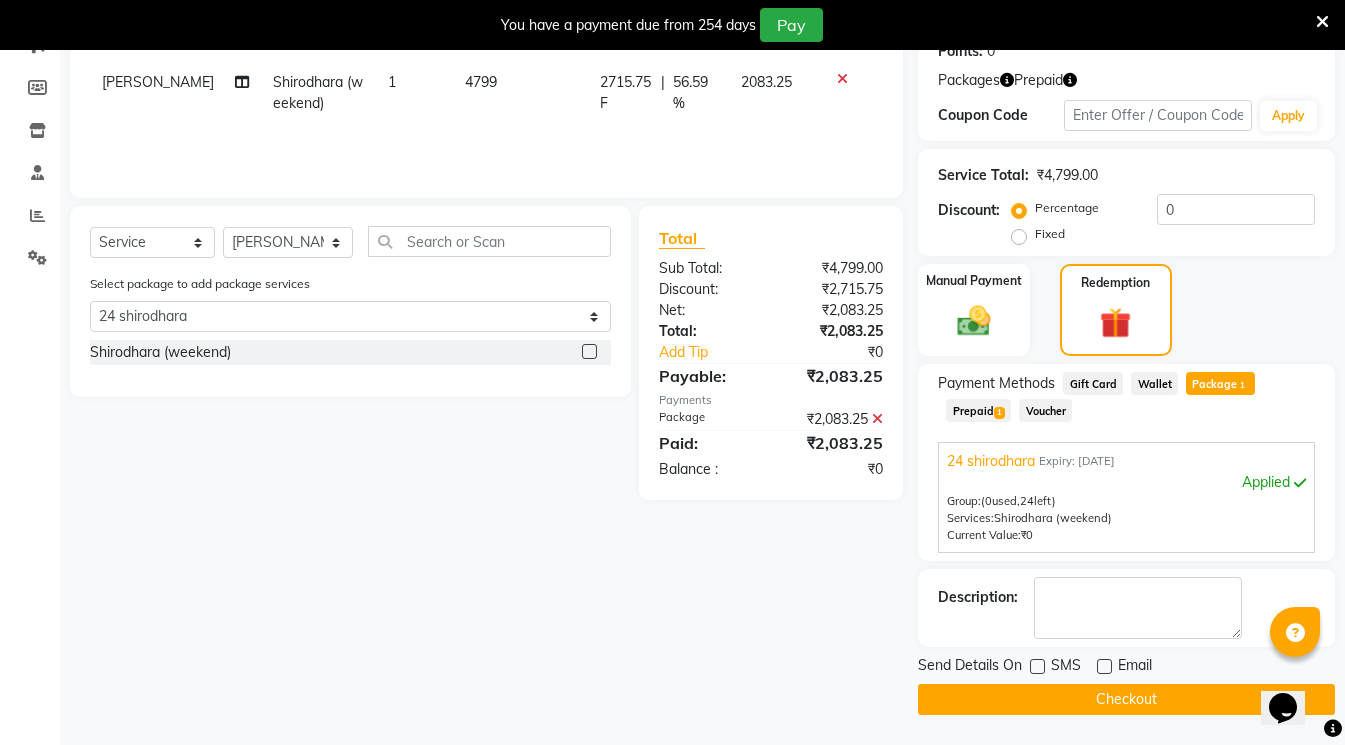 click on "Checkout" 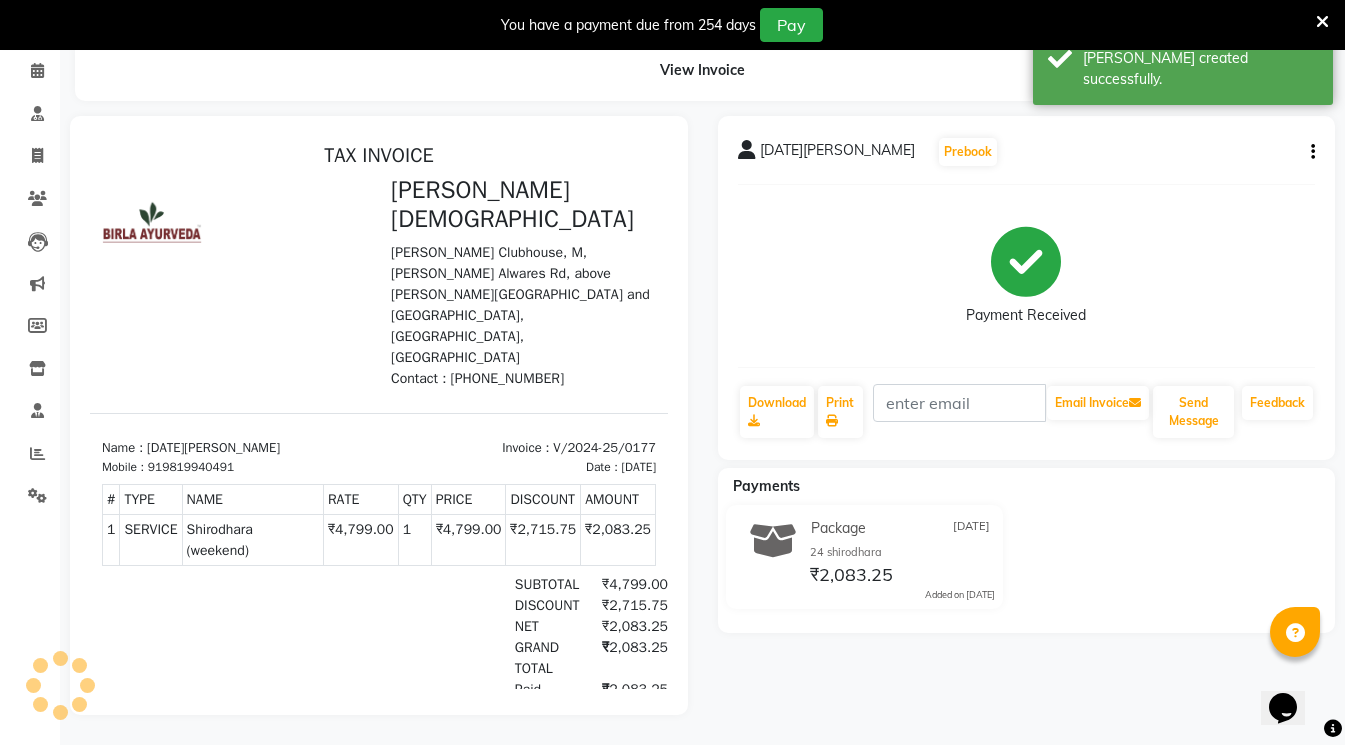 scroll, scrollTop: 0, scrollLeft: 0, axis: both 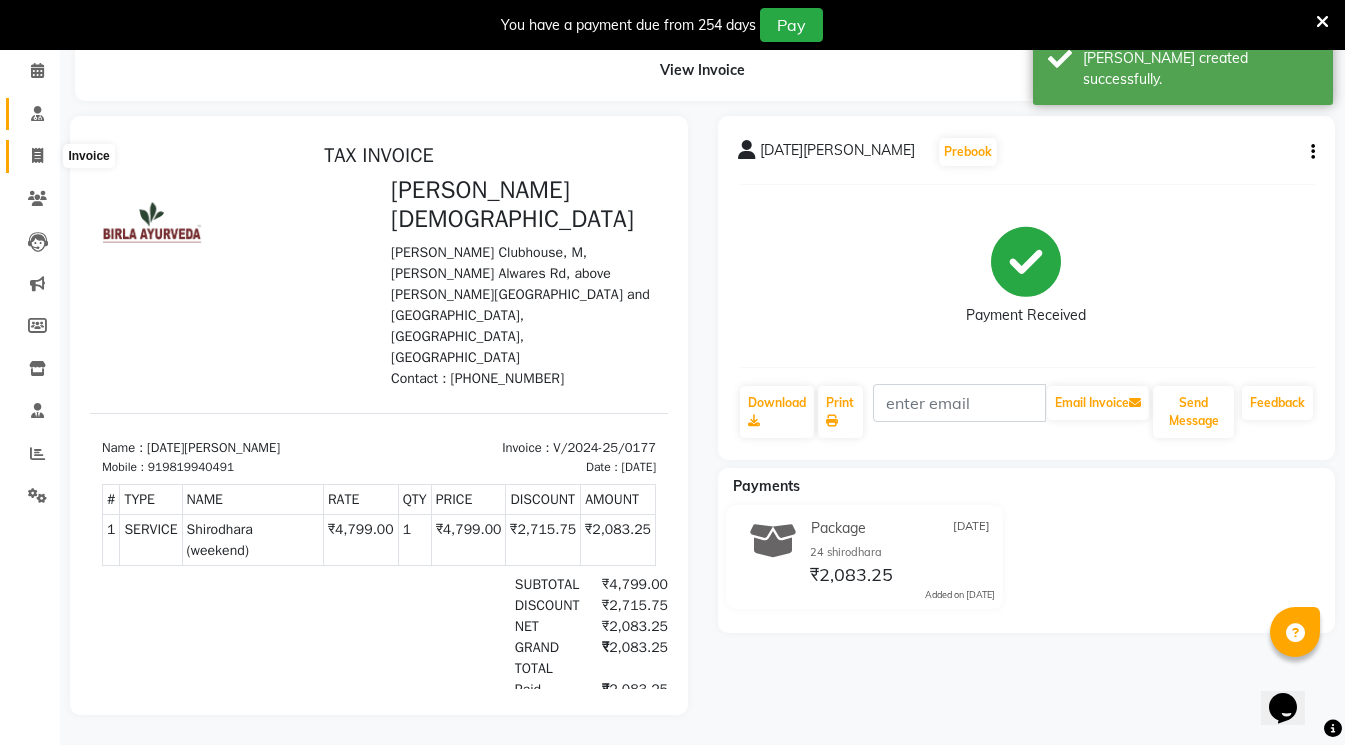 click 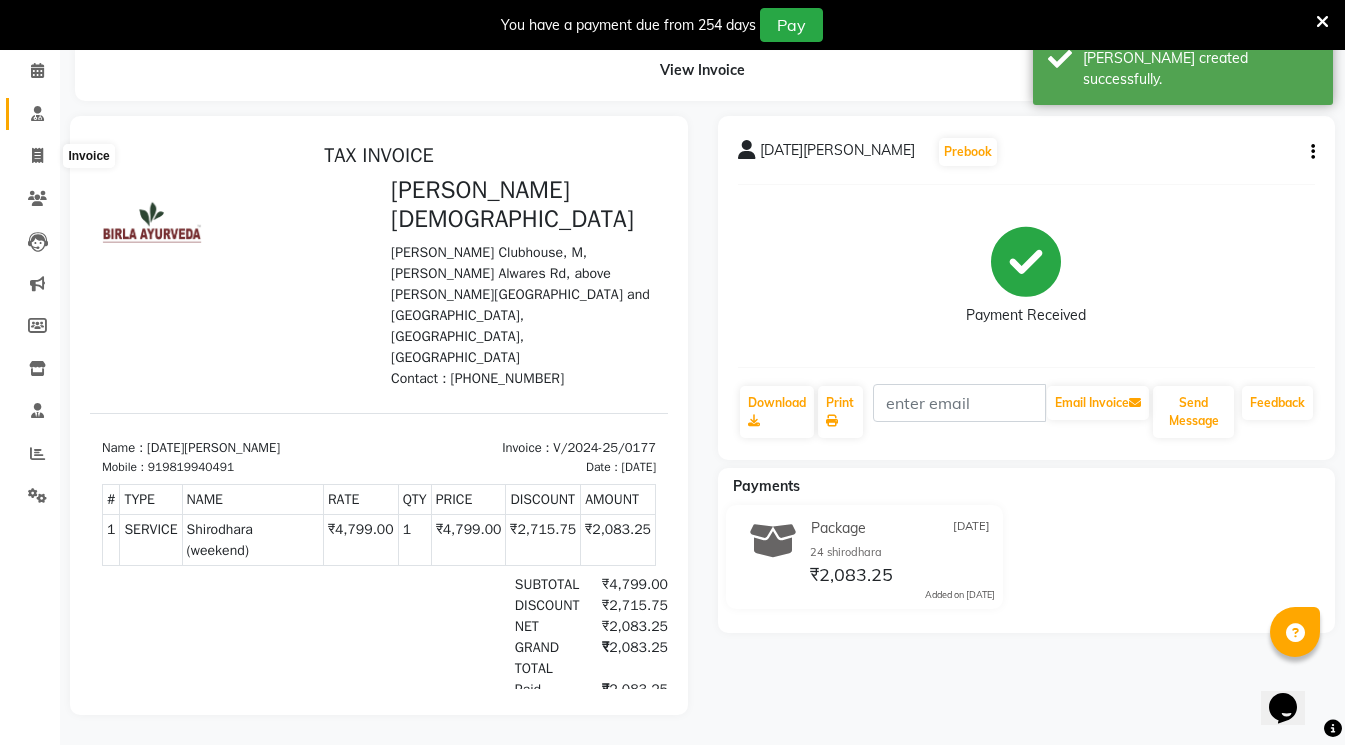 select on "service" 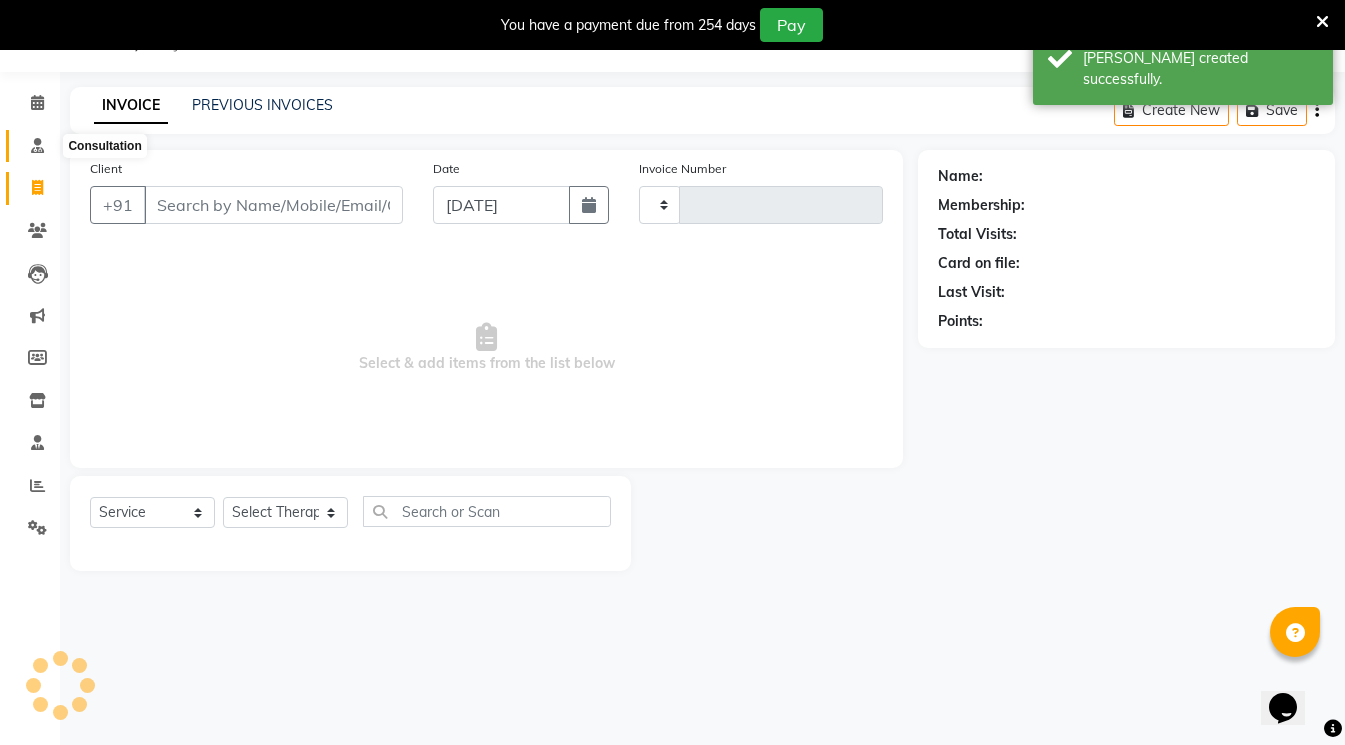 scroll, scrollTop: 50, scrollLeft: 0, axis: vertical 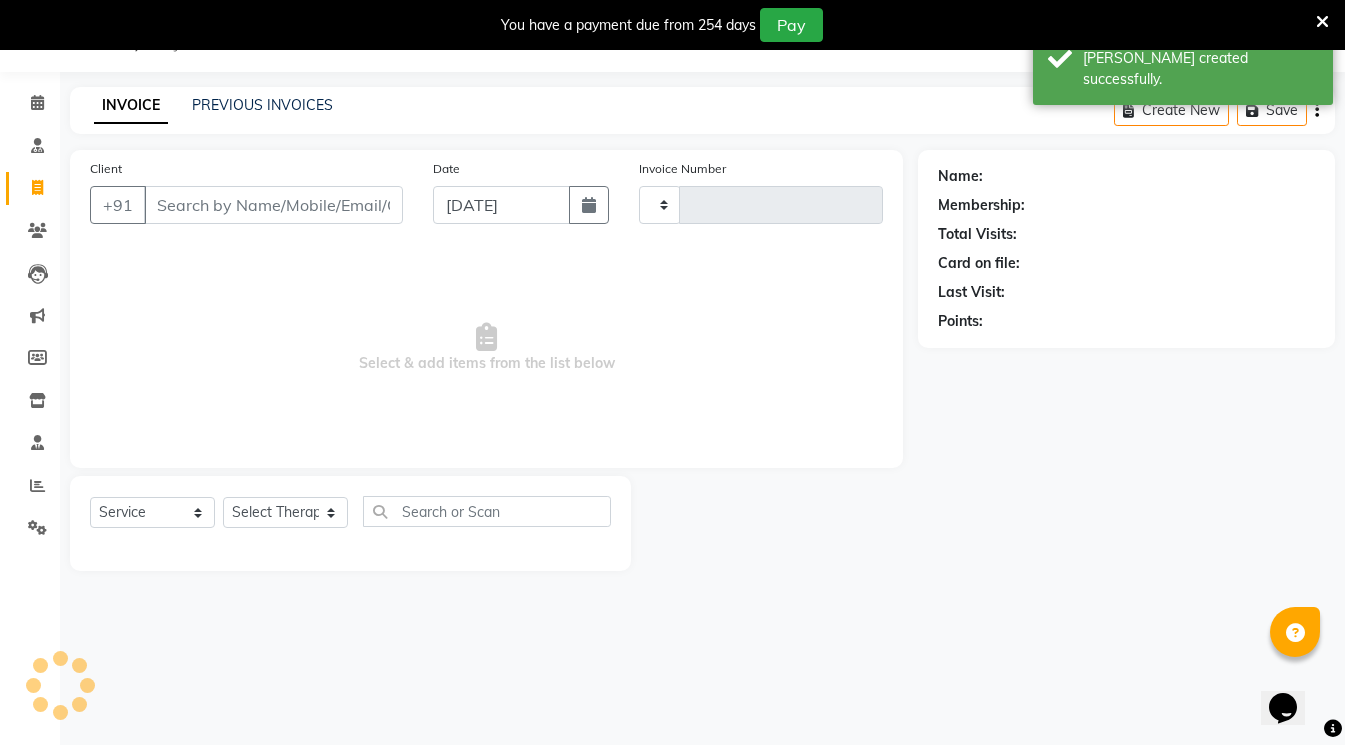 type on "0250" 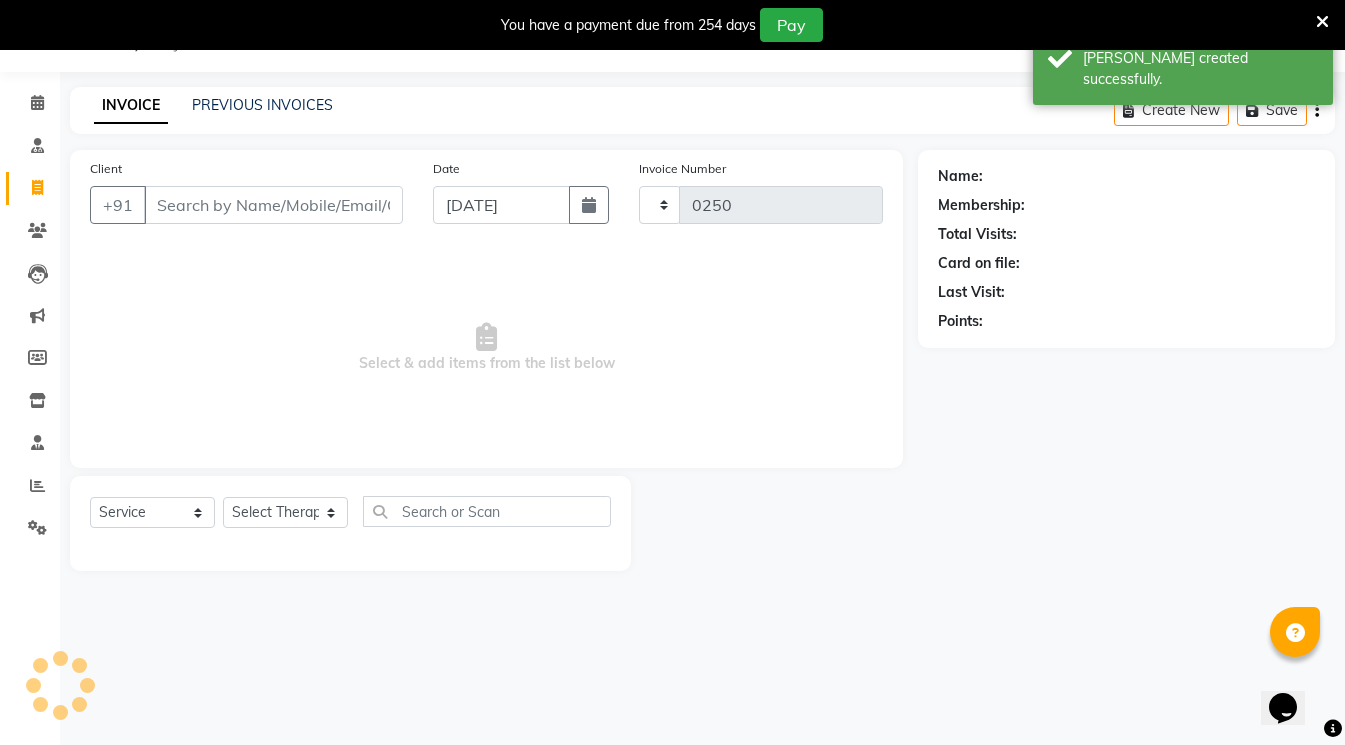 select on "6812" 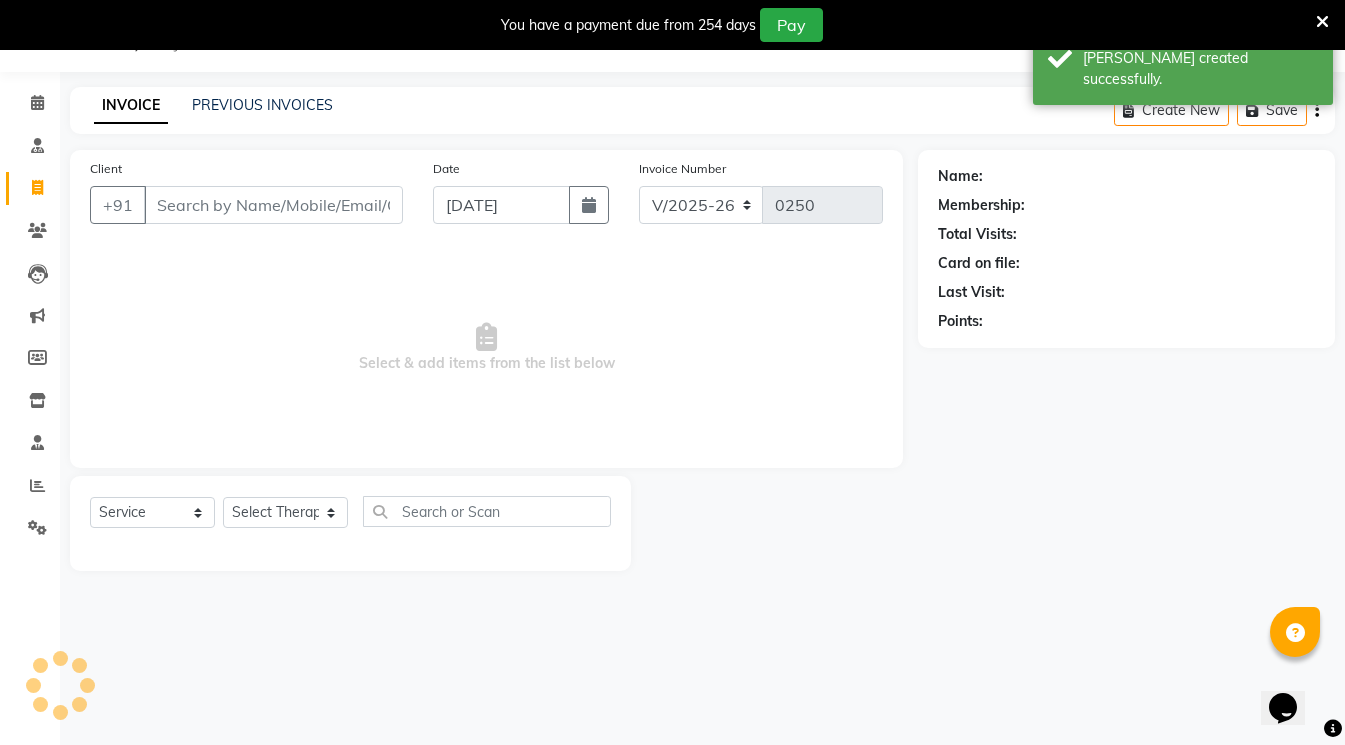 click on "Client" at bounding box center (273, 205) 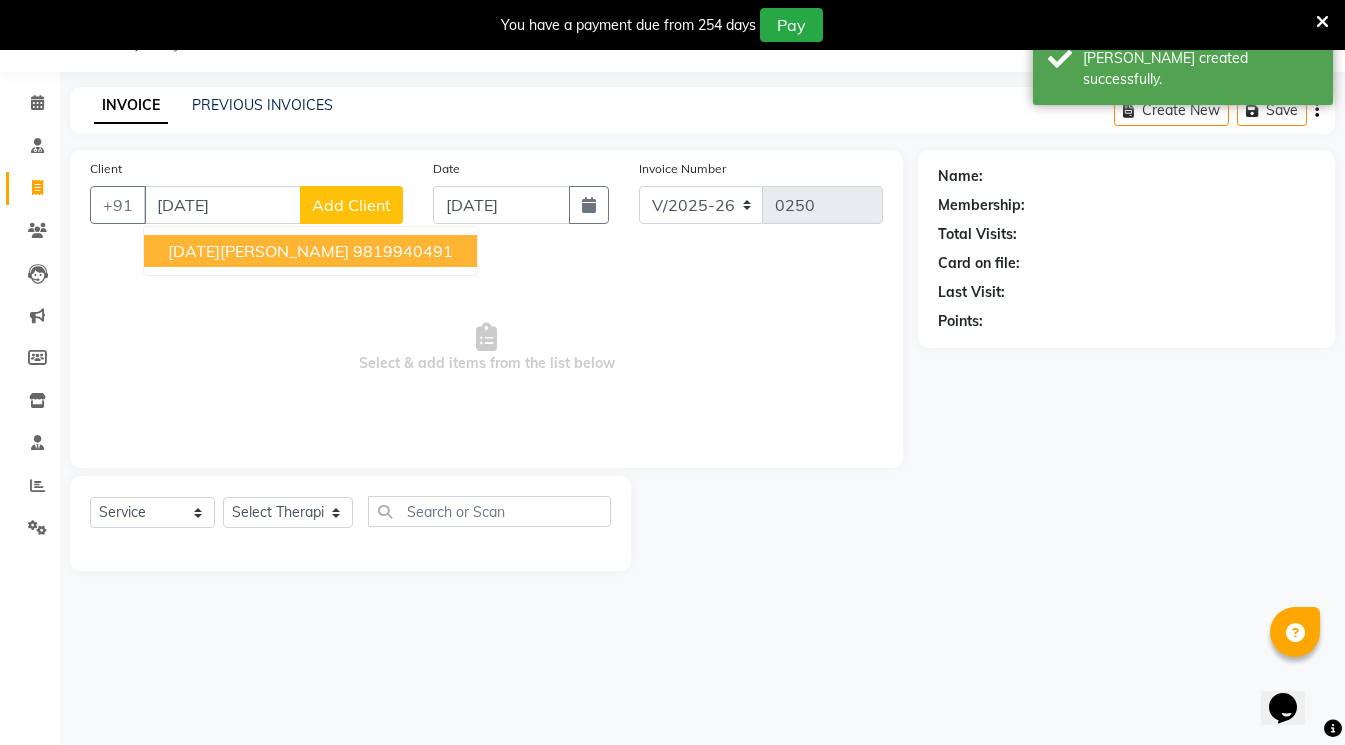 click on "9819940491" at bounding box center [403, 251] 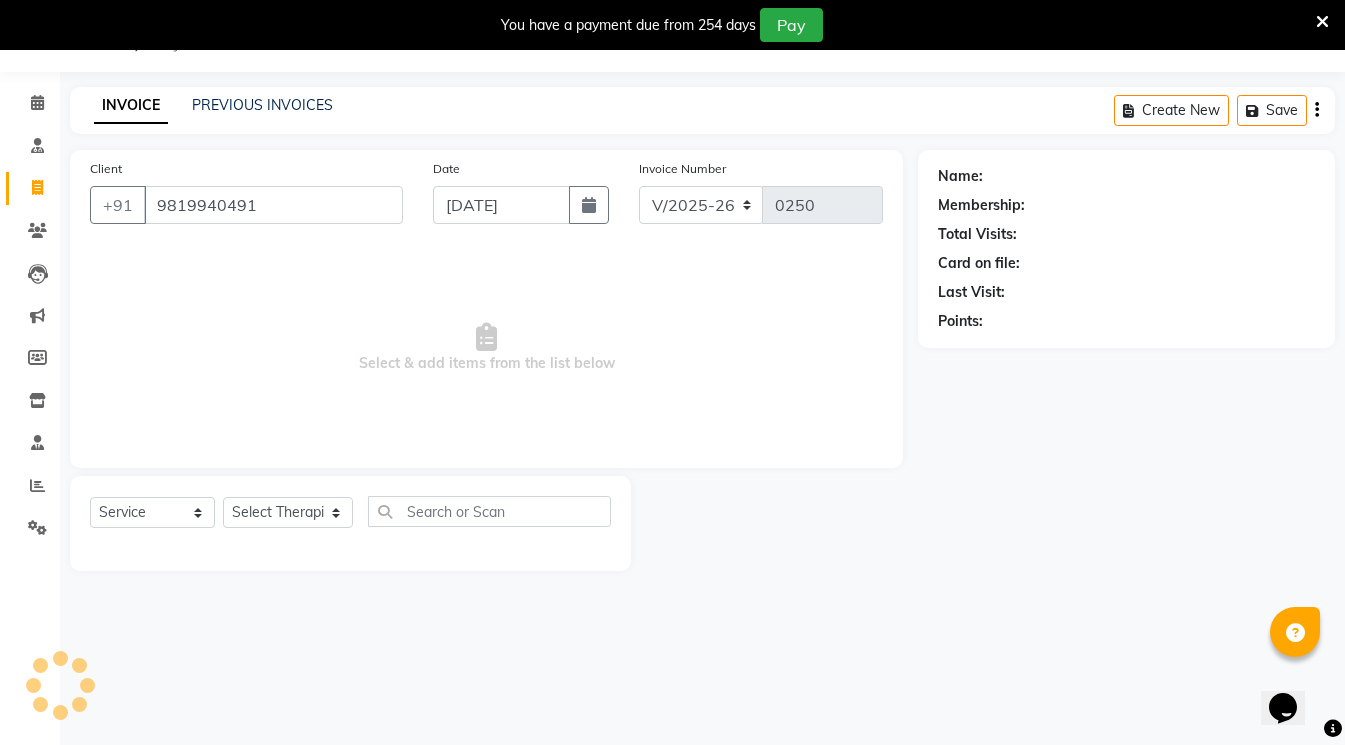 type on "9819940491" 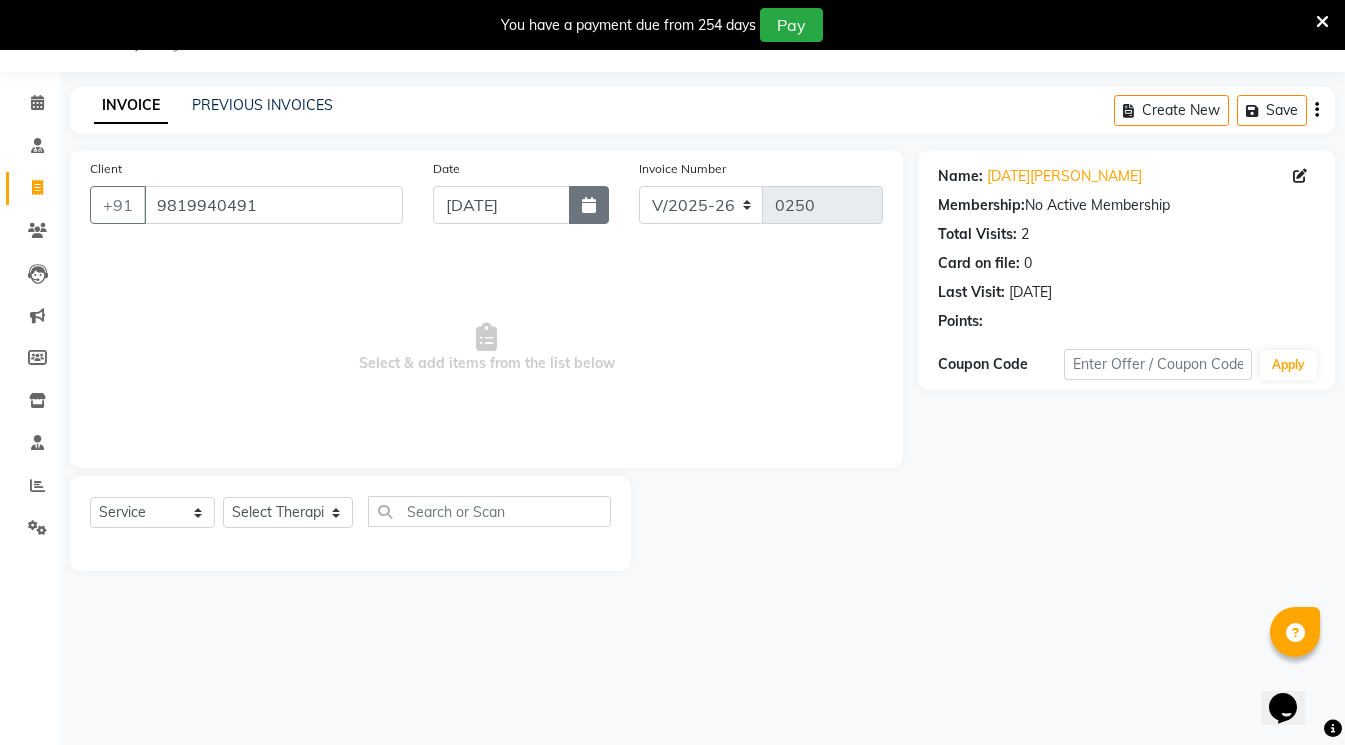 click 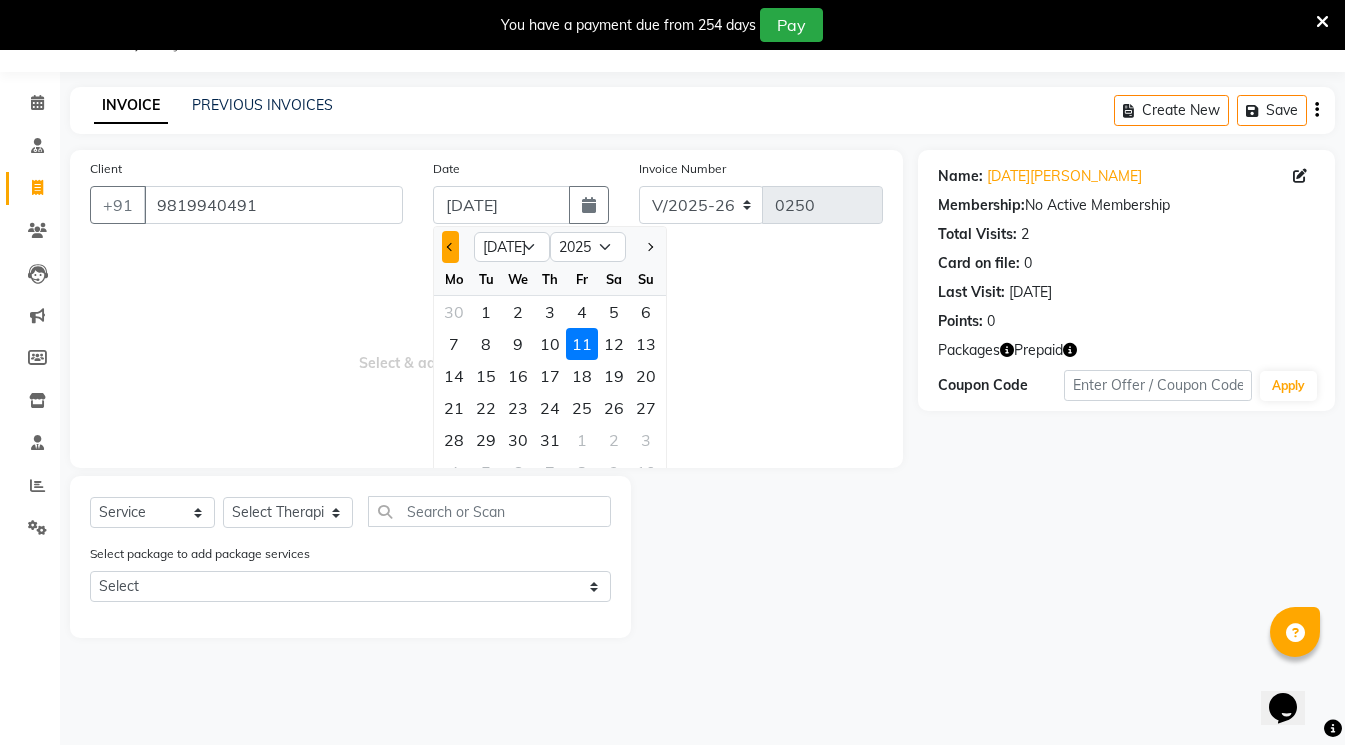 click 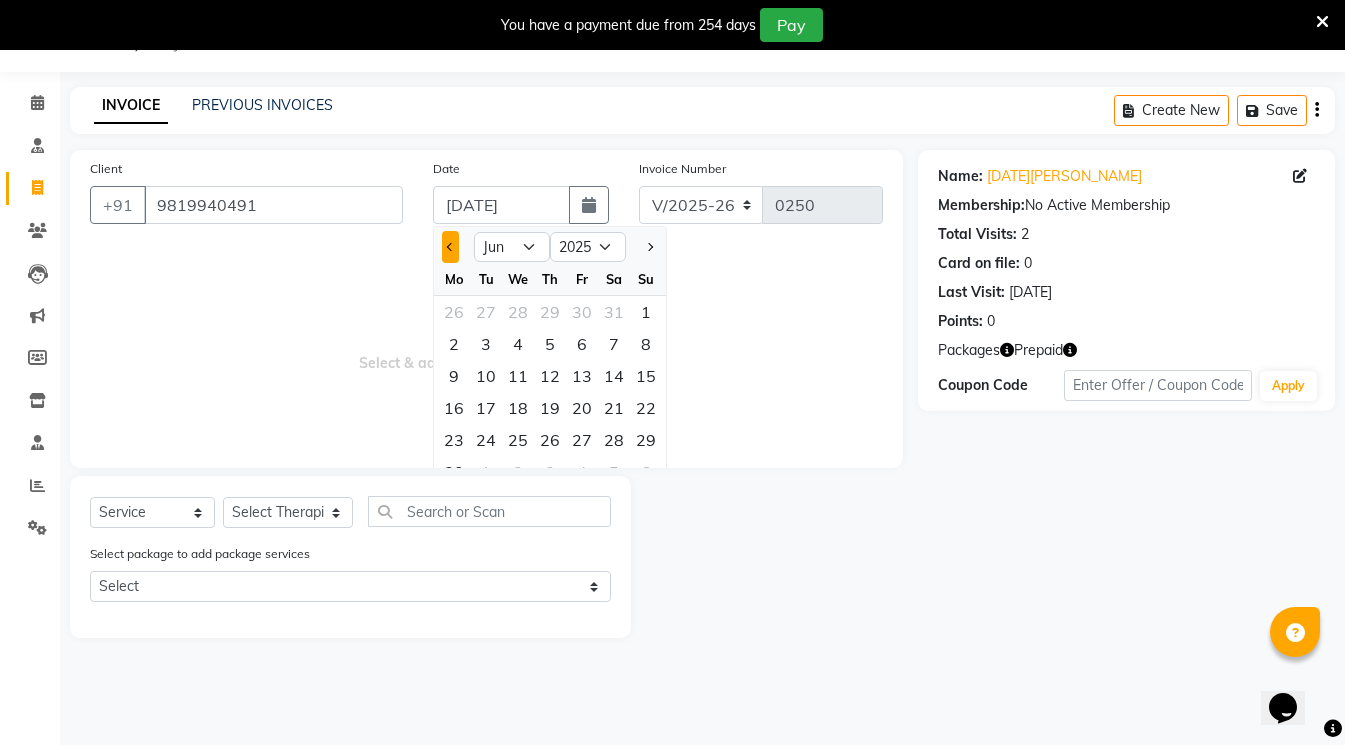 click 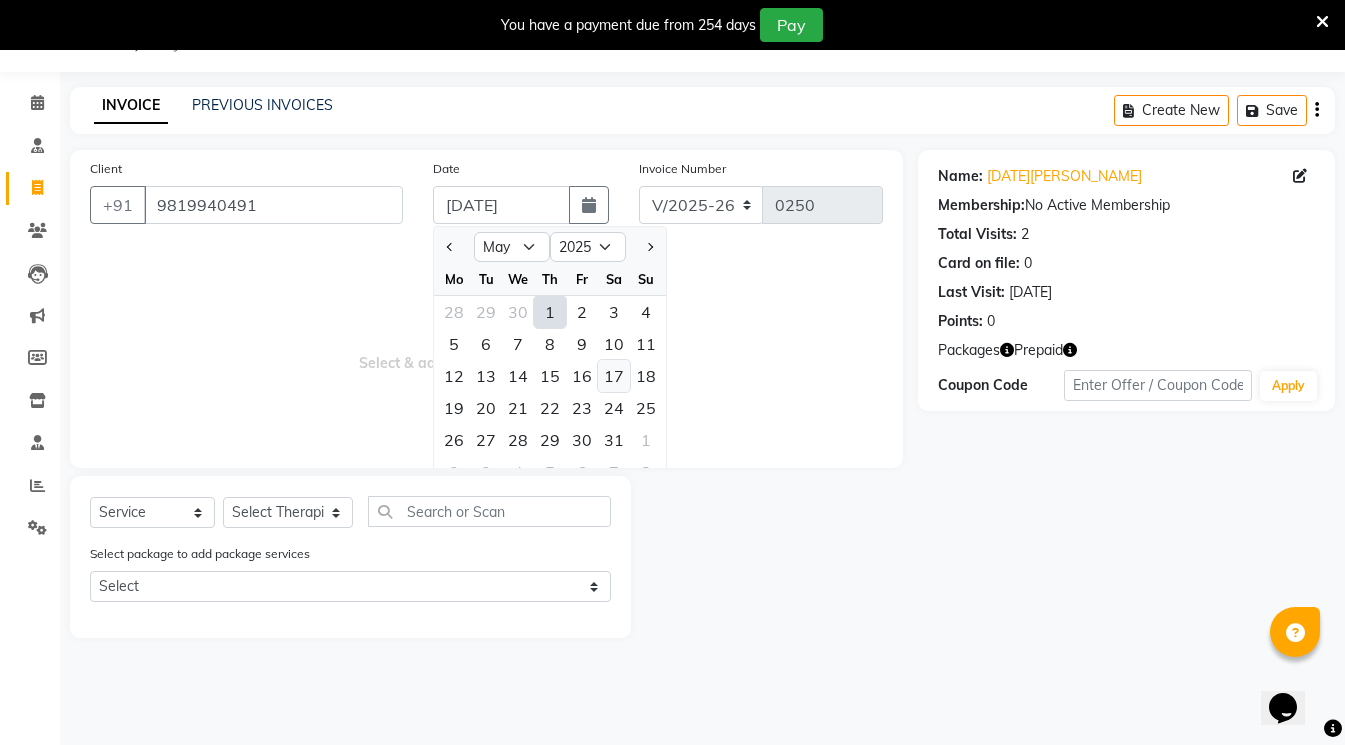 click on "17" 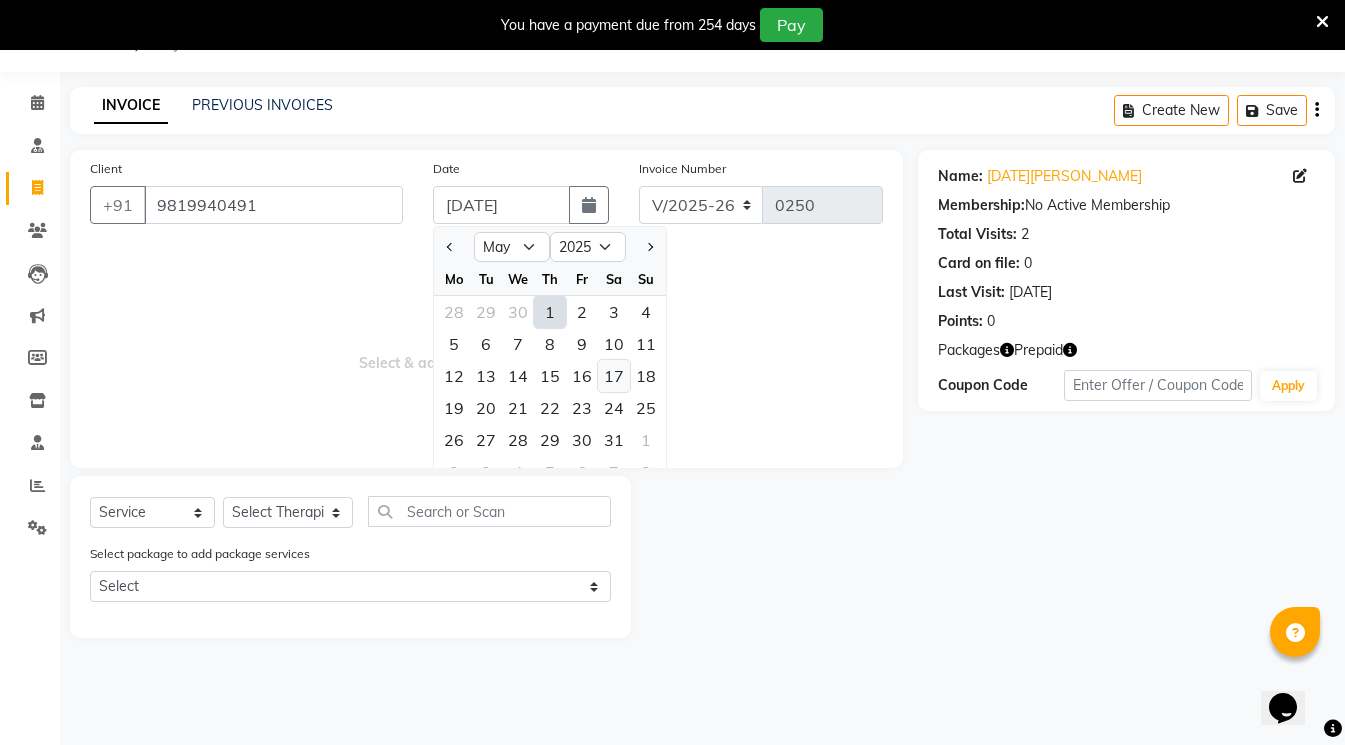type on "[DATE]" 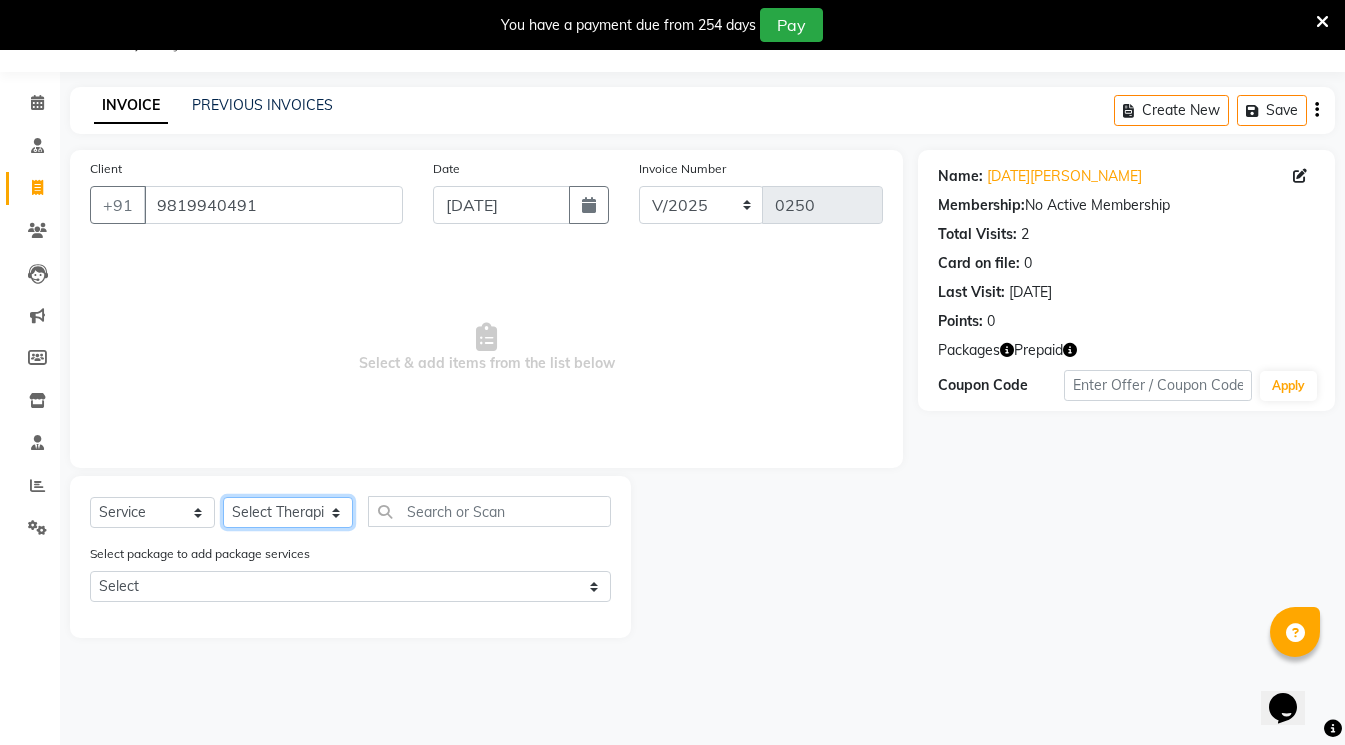 click on "Select Therapist amrutha [PERSON_NAME] [PERSON_NAME] [PERSON_NAME] [PERSON_NAME] [PERSON_NAME] Bibina [PERSON_NAME] [PERSON_NAME] Dr. [PERSON_NAME] [PERSON_NAME] Dr. [PERSON_NAME] Dr. Mamta [PERSON_NAME] [PERSON_NAME] [PERSON_NAME] [PERSON_NAME] kavita [PERSON_NAME] [PERSON_NAME] [PERSON_NAME] [PERSON_NAME]  Nijosh Pooja [PERSON_NAME] Mishra [PERSON_NAME] [PERSON_NAME] G [PERSON_NAME] [PERSON_NAME] K M [PERSON_NAME] K [PERSON_NAME] K K [PERSON_NAME] [PERSON_NAME] Swati [PERSON_NAME] Vidya [PERSON_NAME] [PERSON_NAME]" 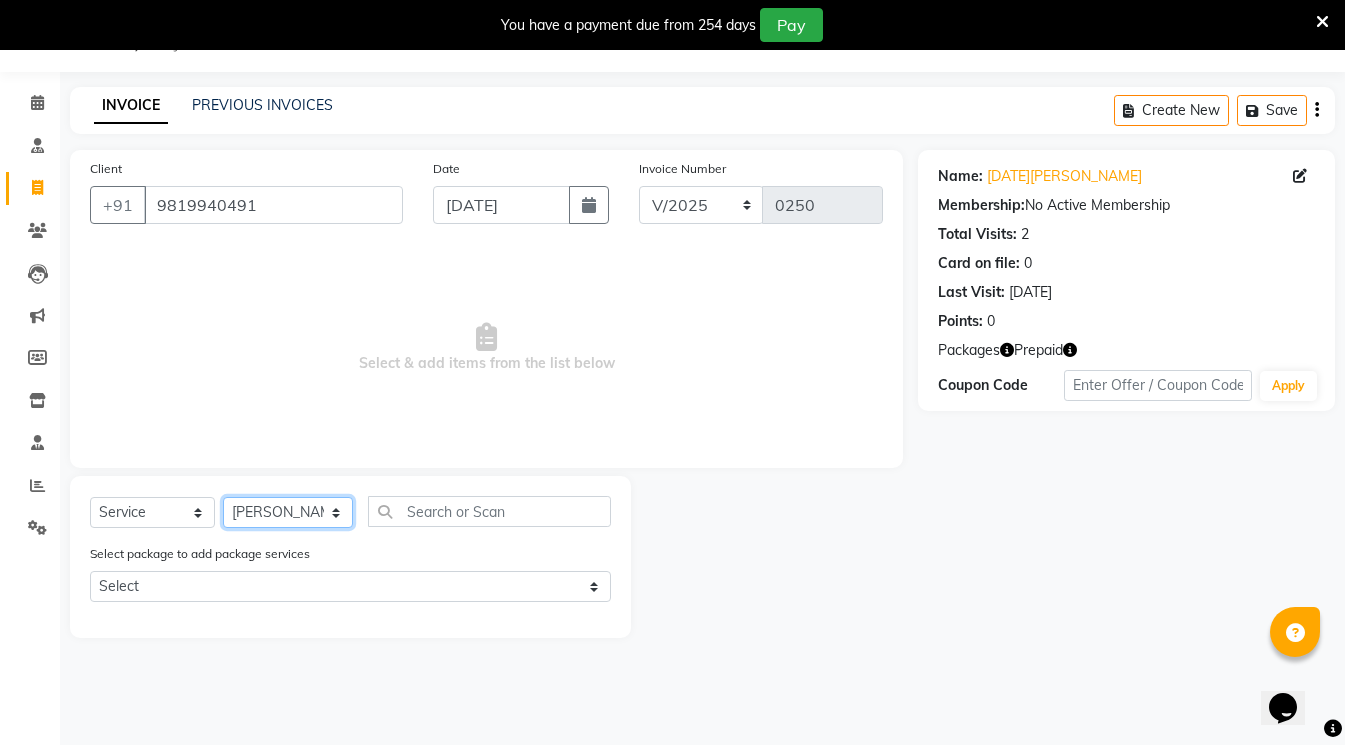 click on "Select Therapist amrutha [PERSON_NAME] [PERSON_NAME] [PERSON_NAME] [PERSON_NAME] [PERSON_NAME] Bibina [PERSON_NAME] [PERSON_NAME] Dr. [PERSON_NAME] [PERSON_NAME] Dr. [PERSON_NAME] Dr. Mamta [PERSON_NAME] [PERSON_NAME] [PERSON_NAME] [PERSON_NAME] kavita [PERSON_NAME] [PERSON_NAME] [PERSON_NAME] [PERSON_NAME]  Nijosh Pooja [PERSON_NAME] Mishra [PERSON_NAME] [PERSON_NAME] G [PERSON_NAME] [PERSON_NAME] K M [PERSON_NAME] K [PERSON_NAME] K K [PERSON_NAME] [PERSON_NAME] Swati [PERSON_NAME] Vidya [PERSON_NAME] [PERSON_NAME]" 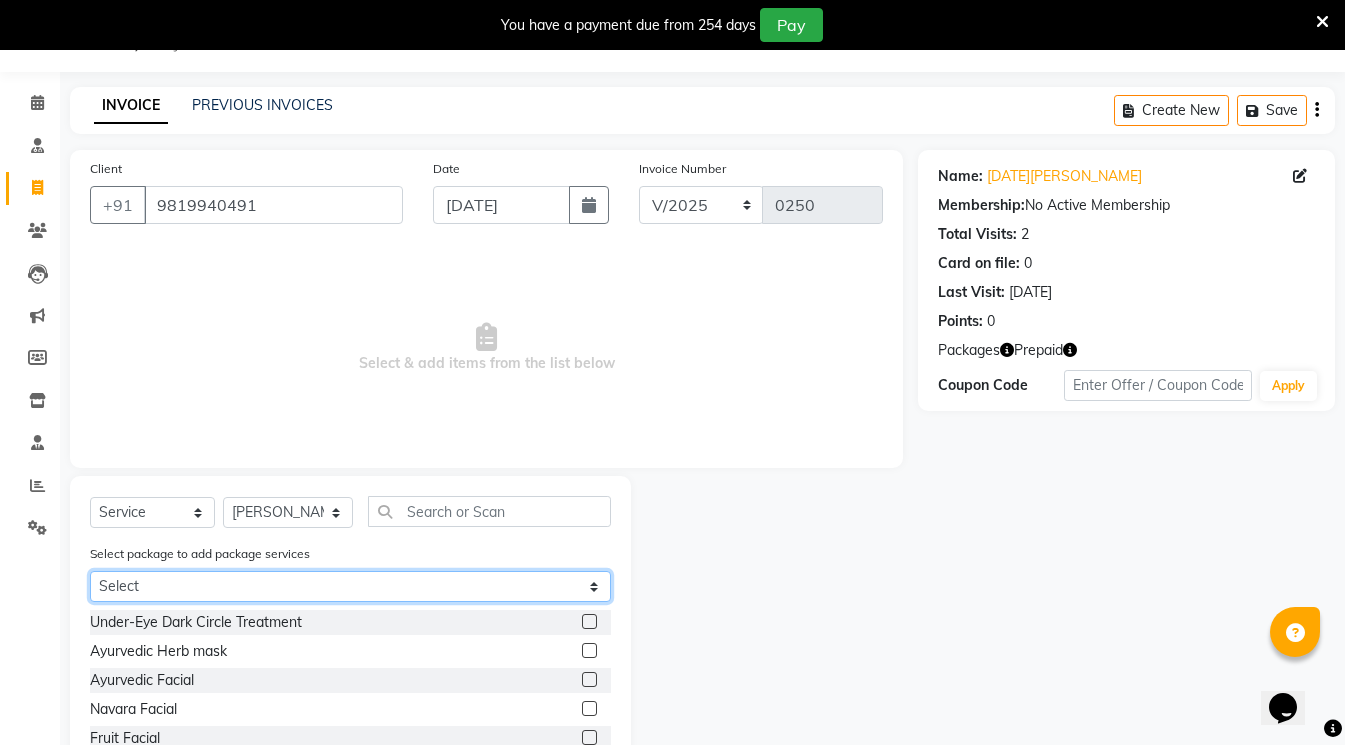 click on "Select 24 shirodhara" 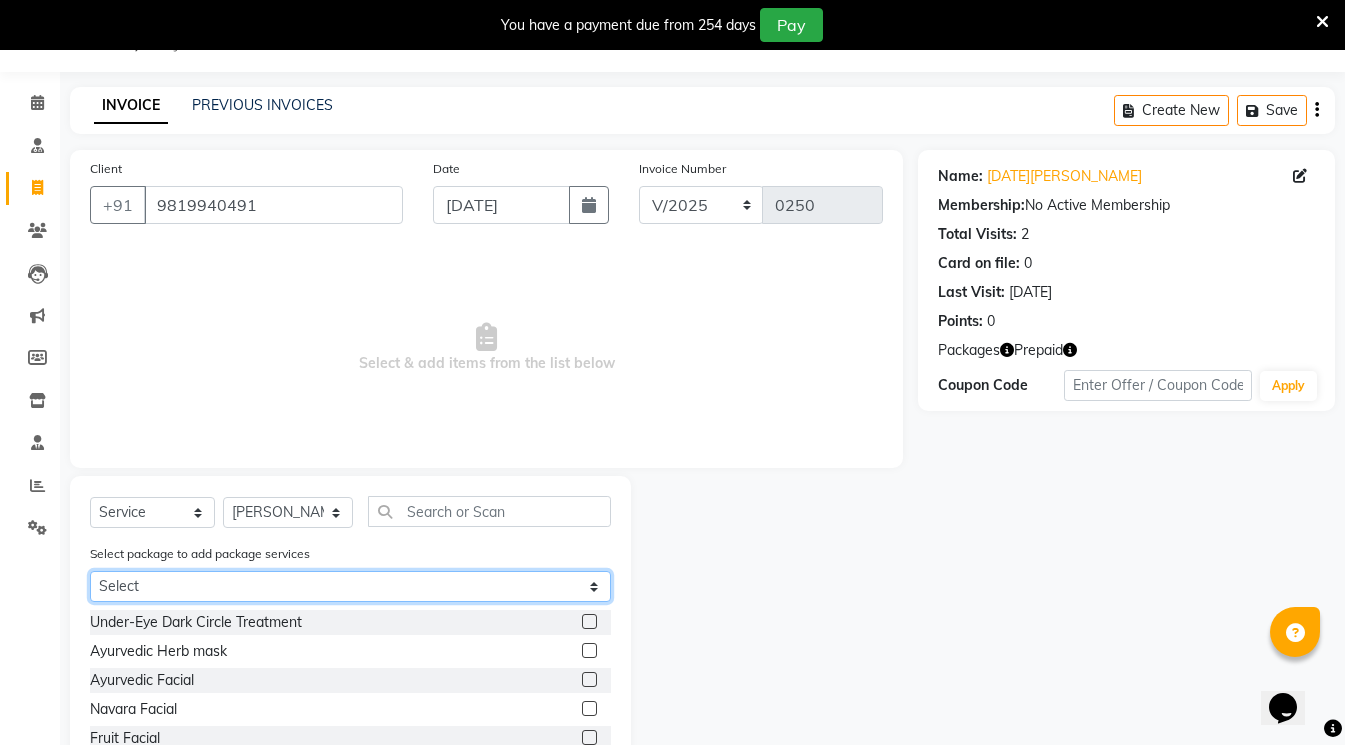 select on "1: Object" 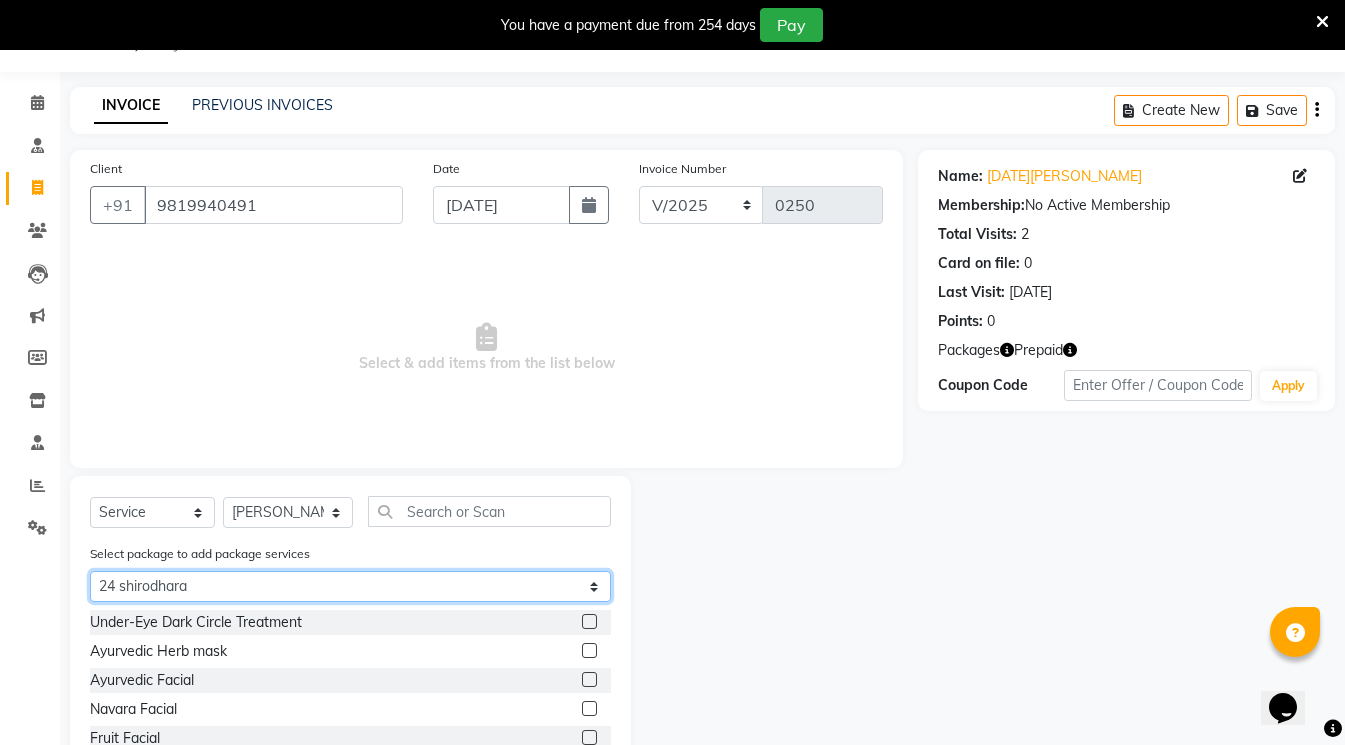 click on "Select 24 shirodhara" 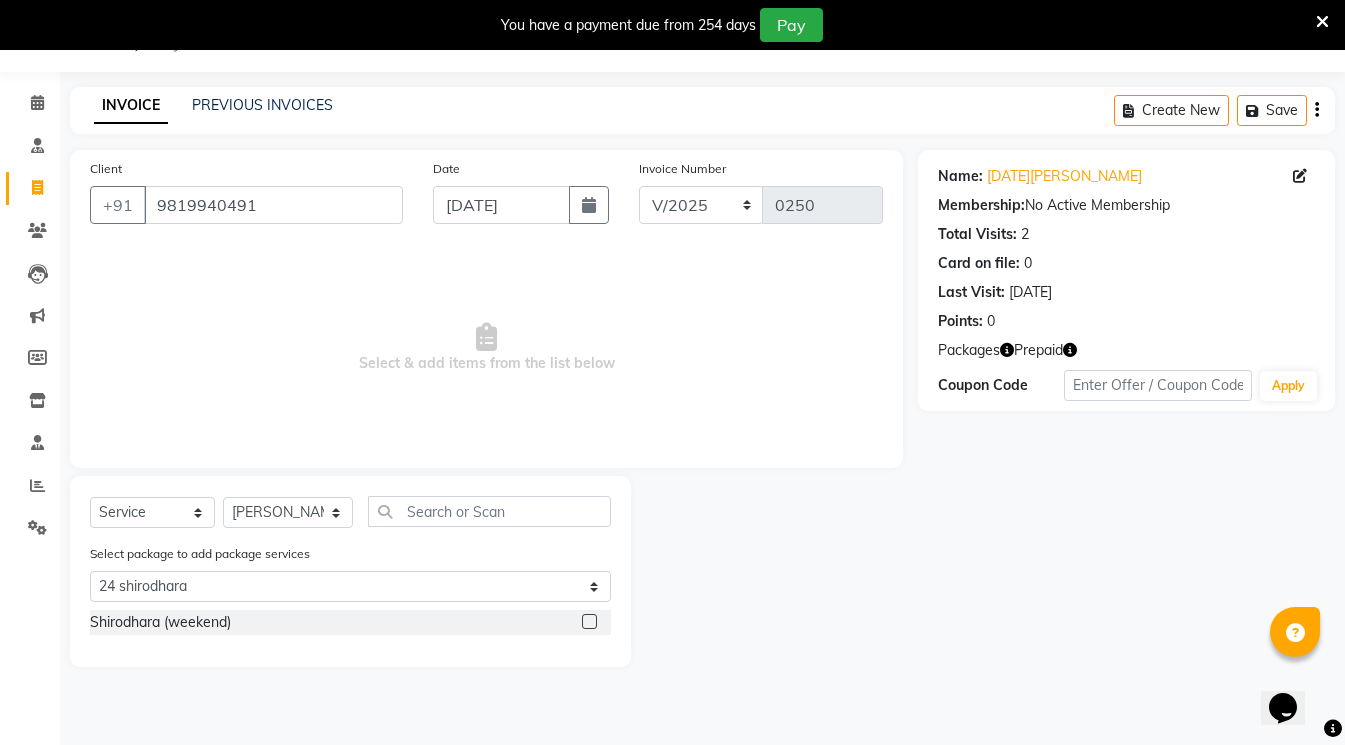 click 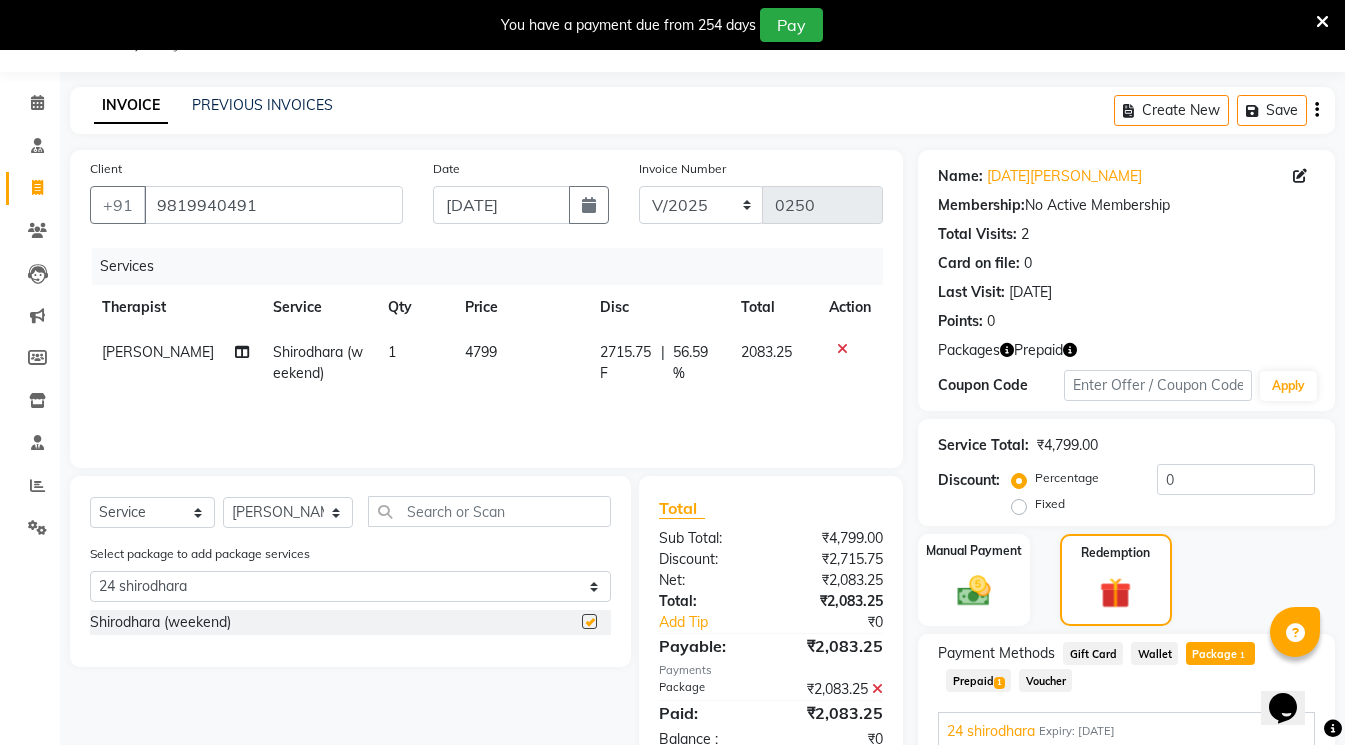 checkbox on "false" 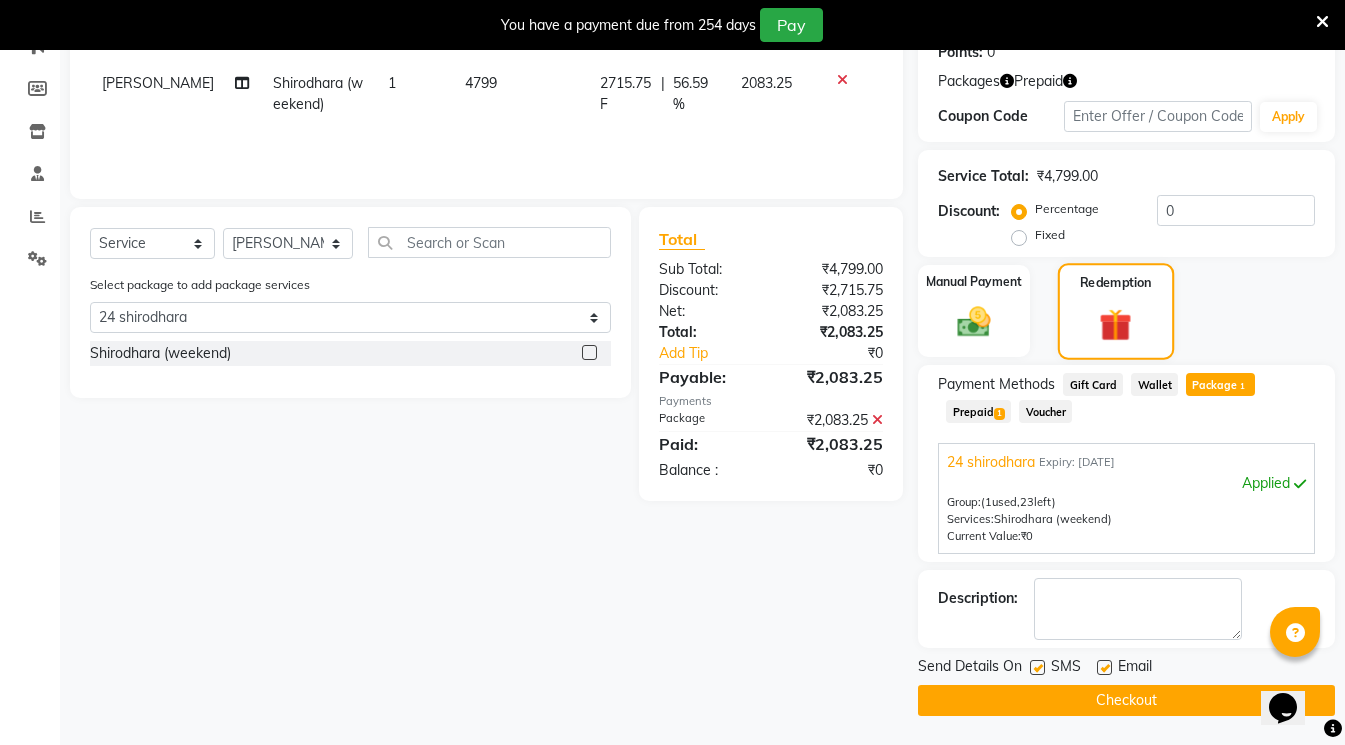 scroll, scrollTop: 320, scrollLeft: 0, axis: vertical 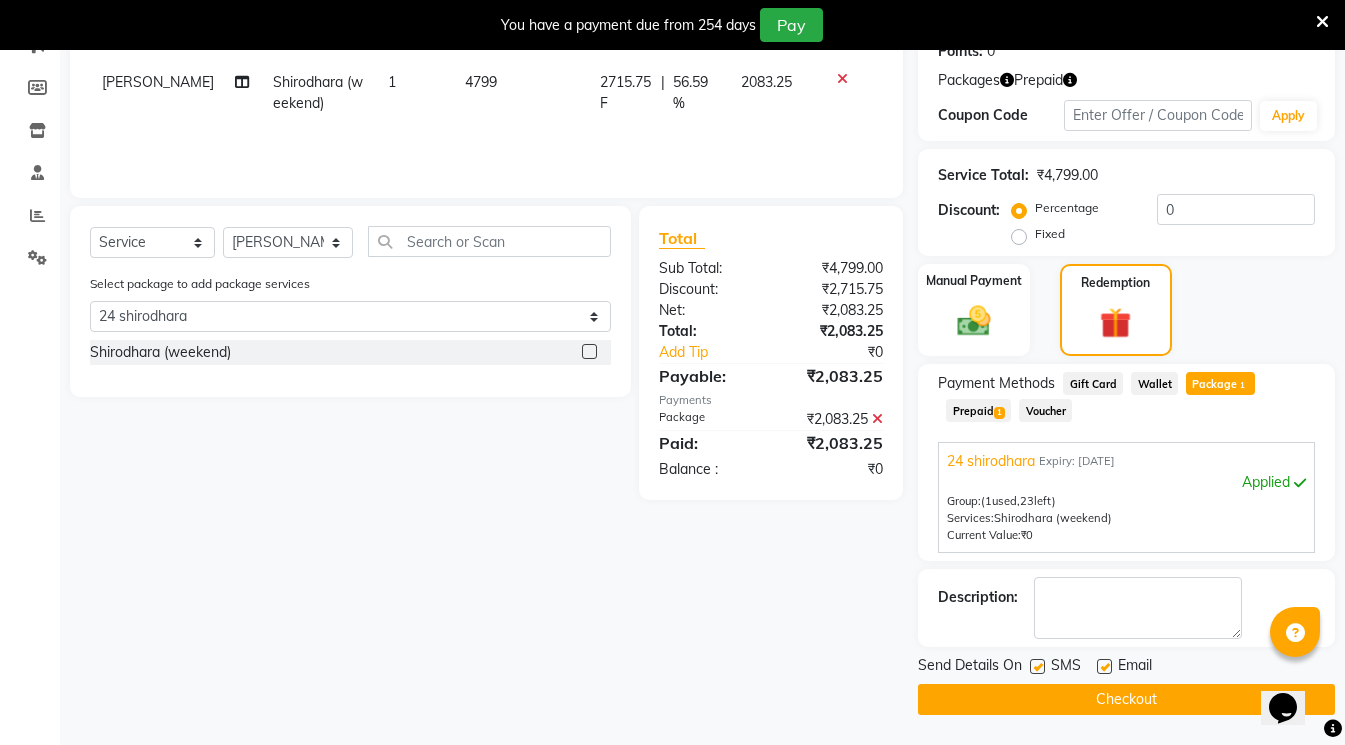 click 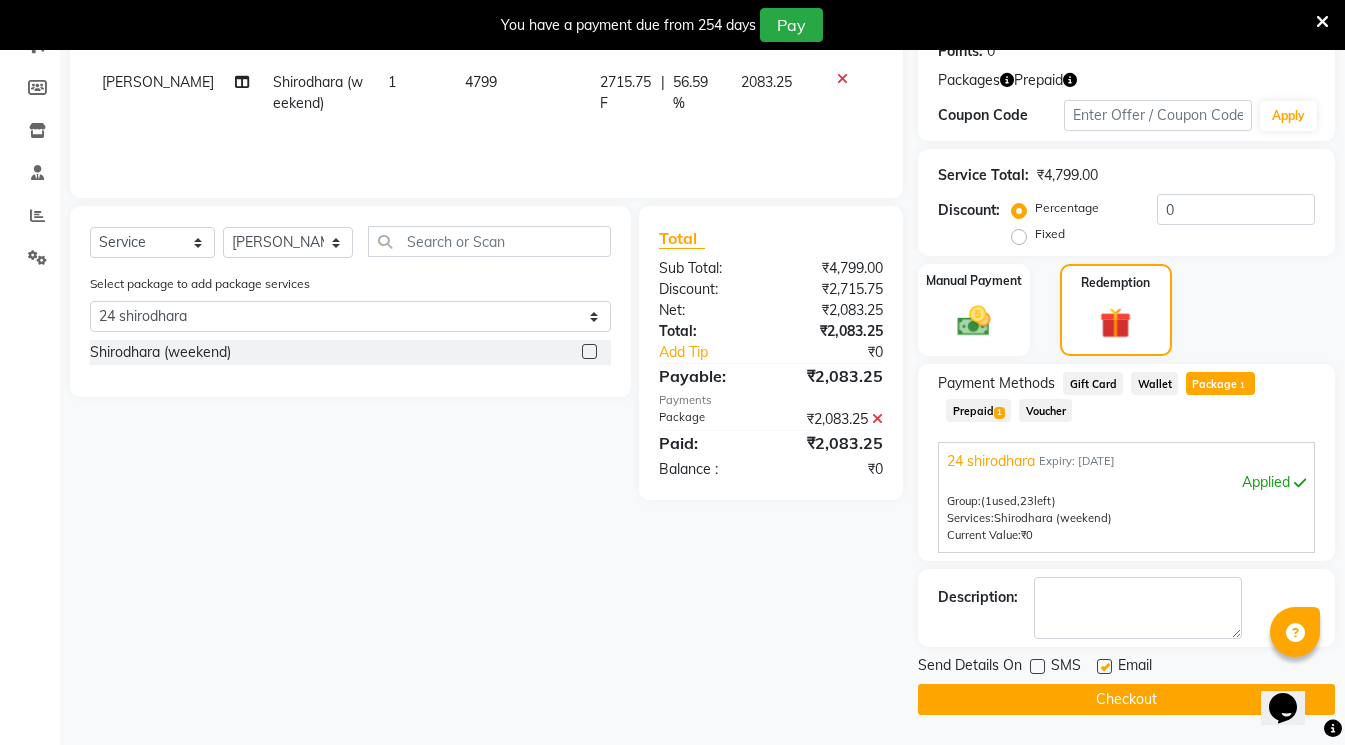 click on "Email" 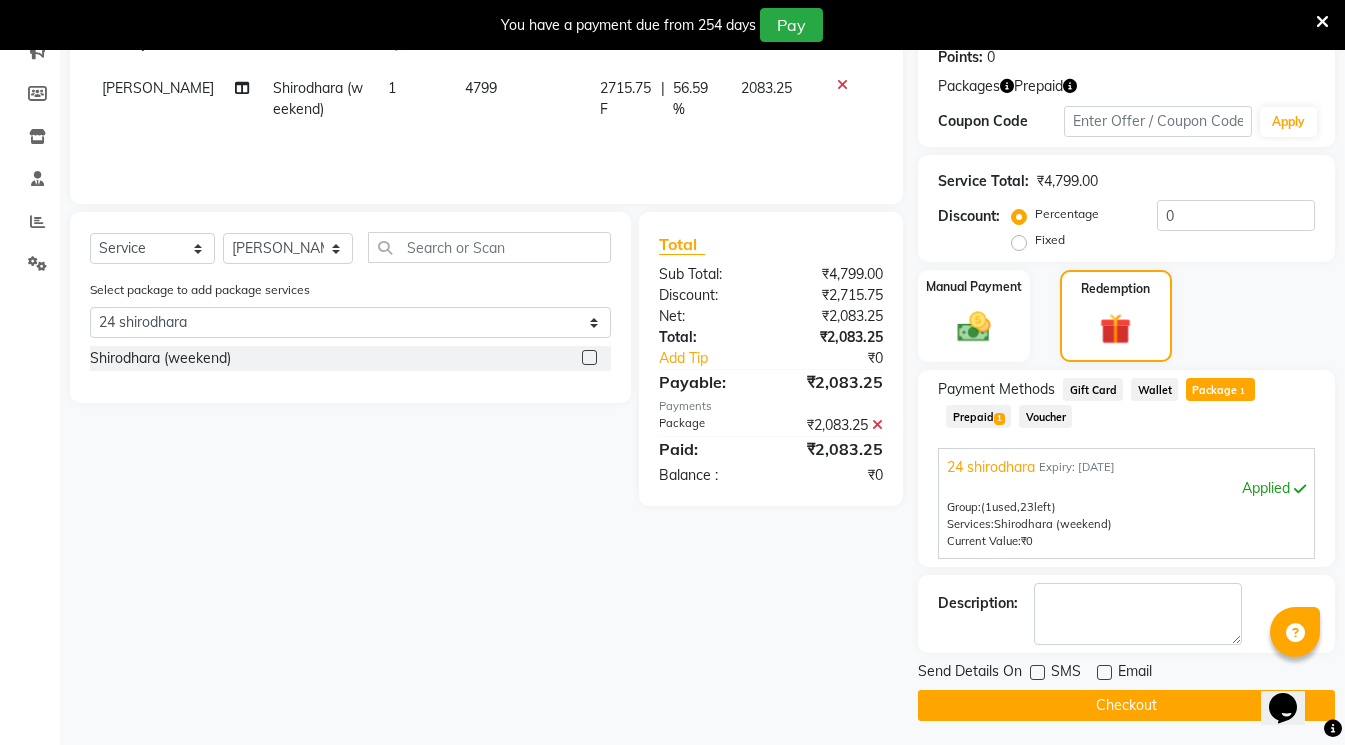 scroll, scrollTop: 320, scrollLeft: 0, axis: vertical 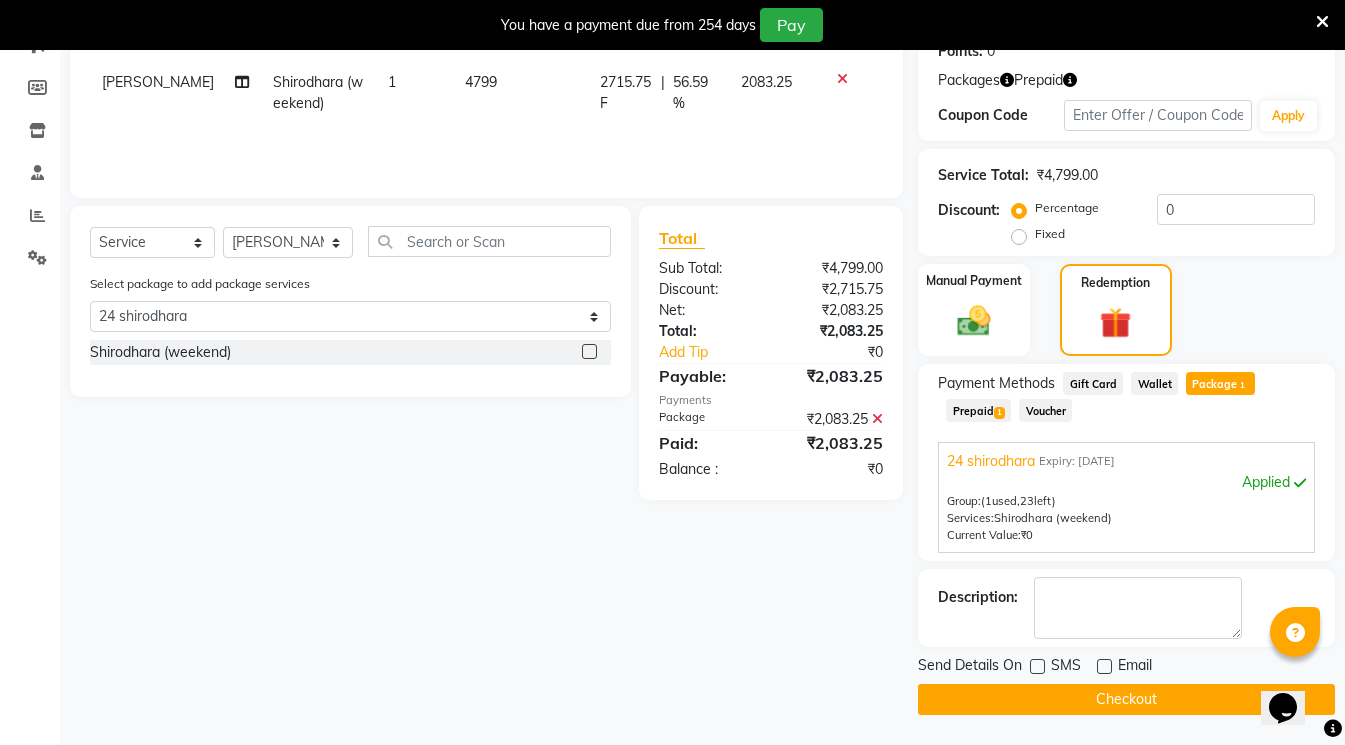 click on "Checkout" 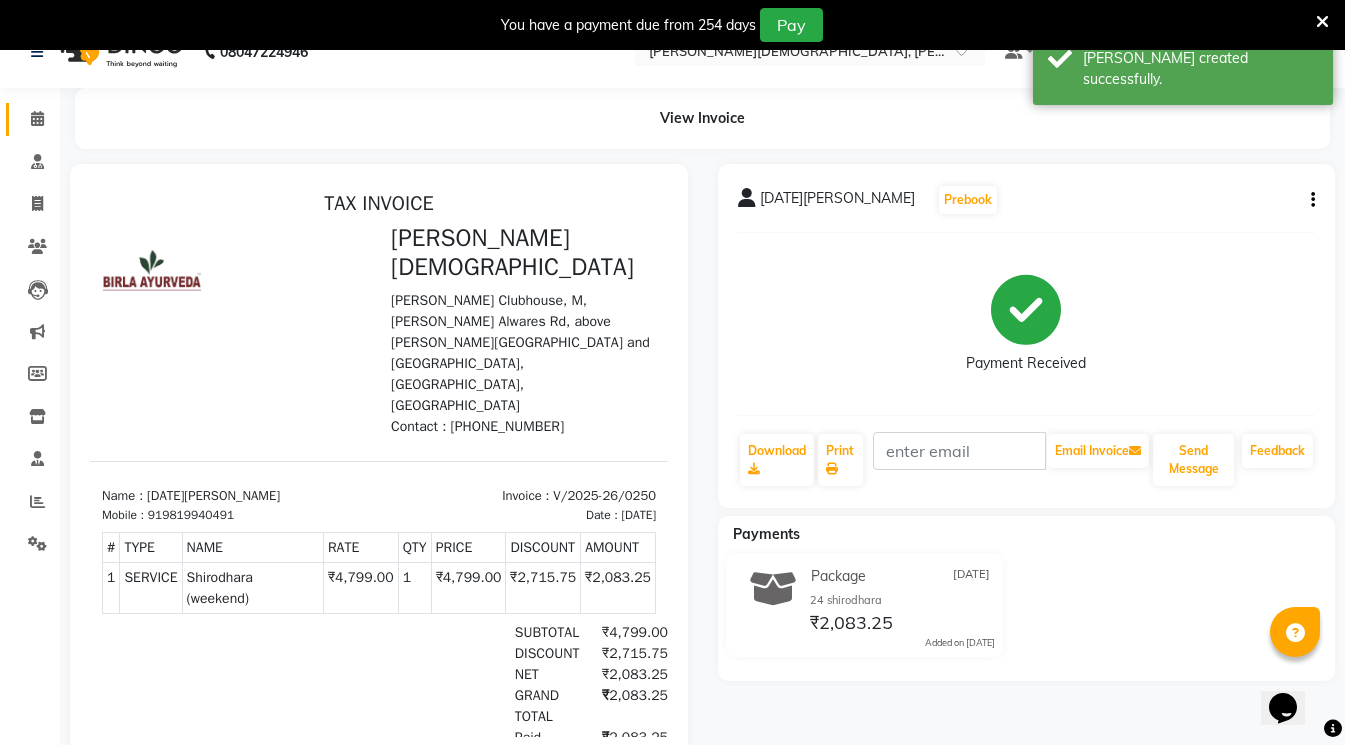 scroll, scrollTop: 0, scrollLeft: 0, axis: both 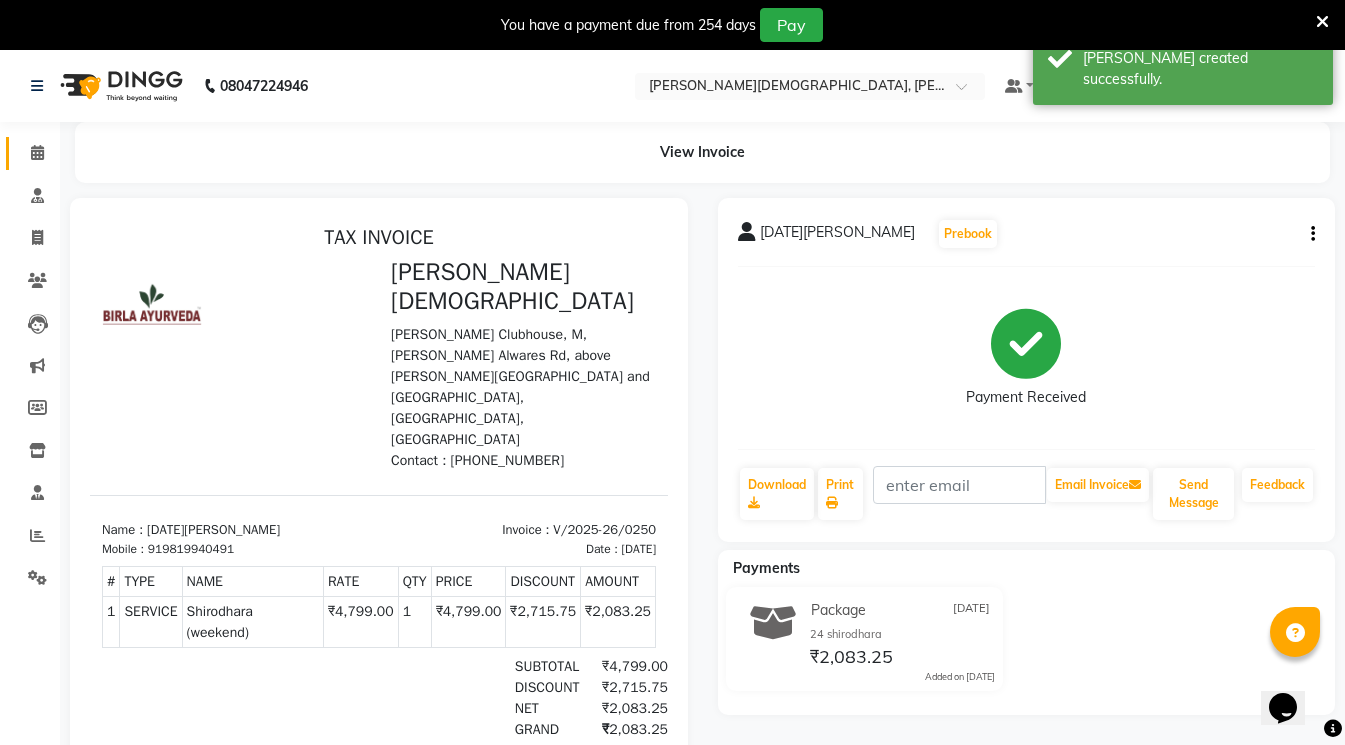 click 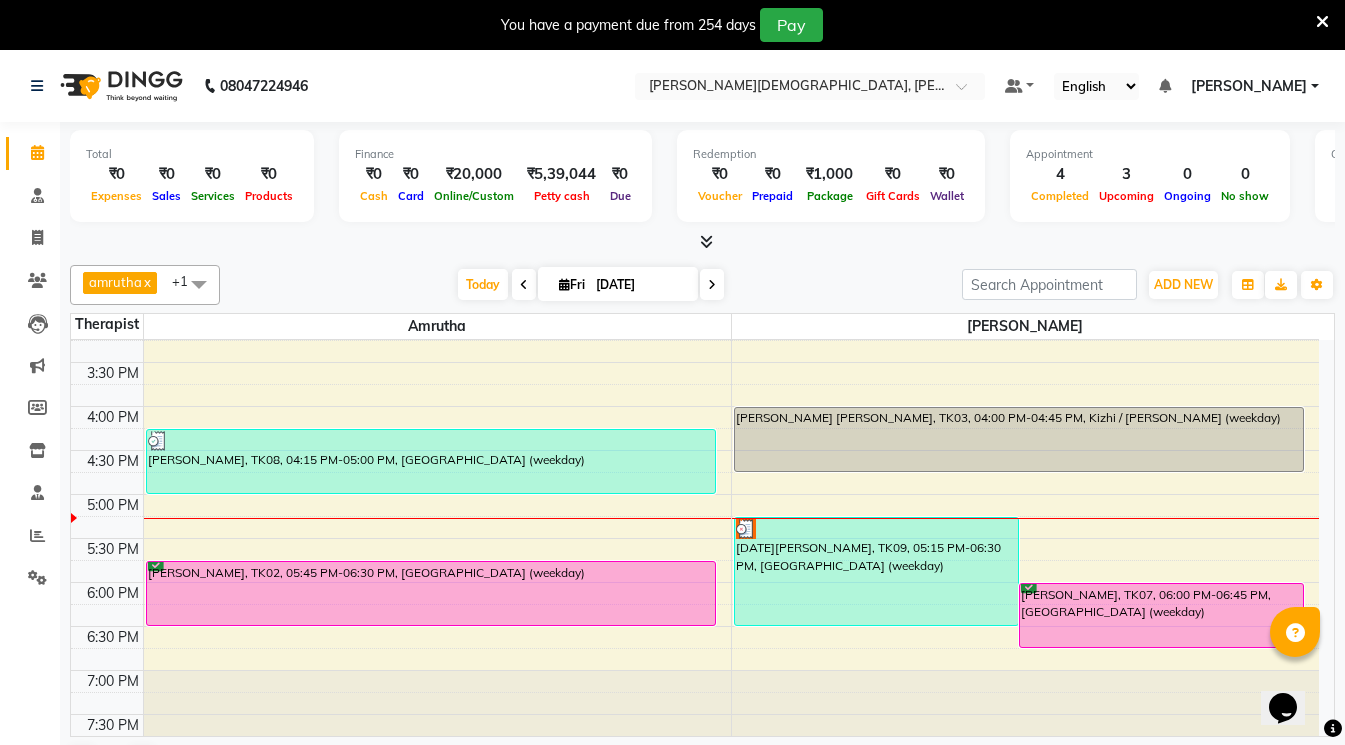 scroll, scrollTop: 659, scrollLeft: 0, axis: vertical 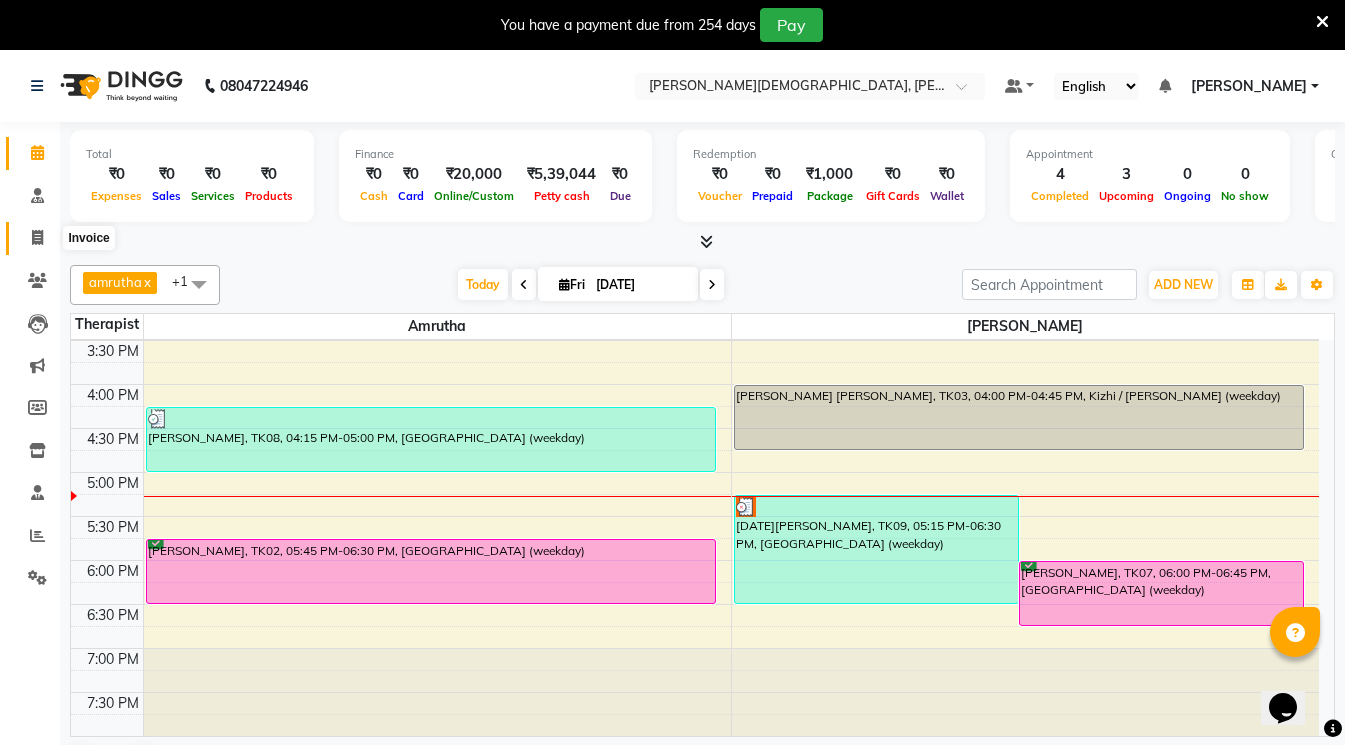 click 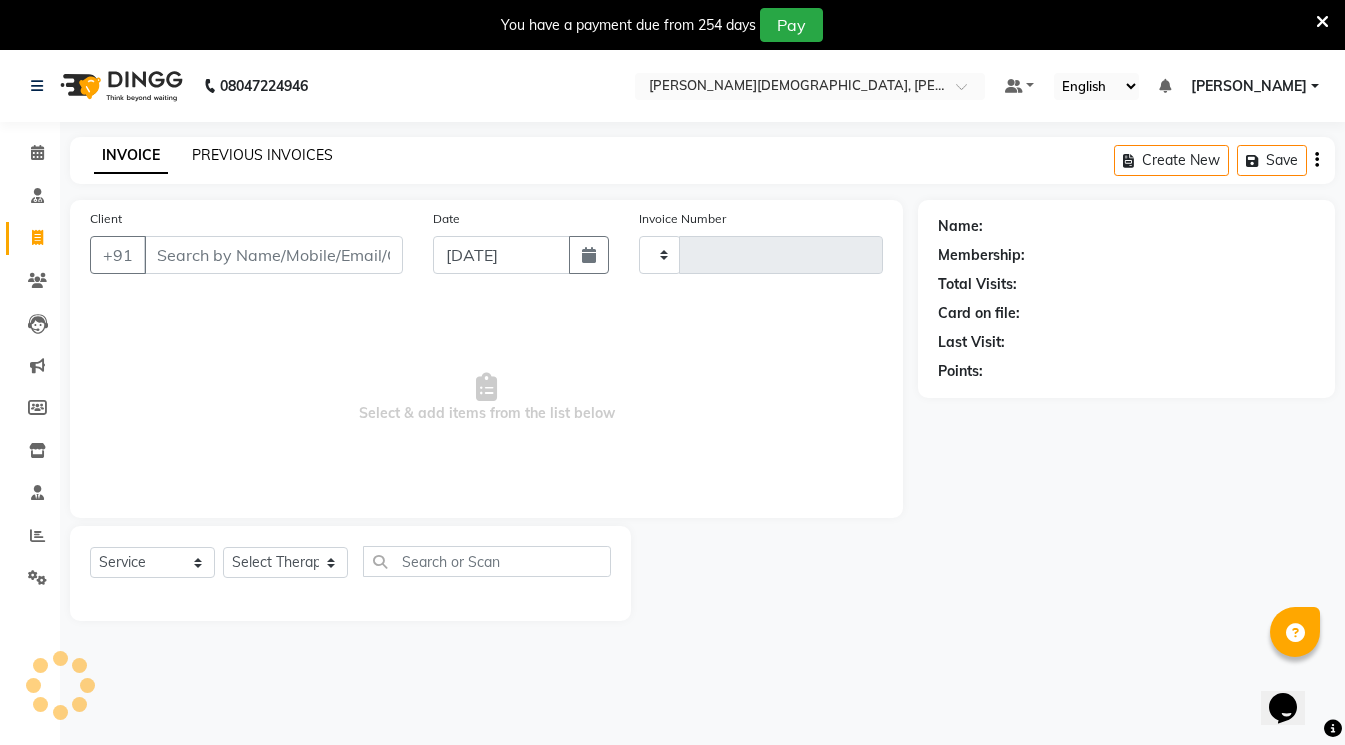 type on "0251" 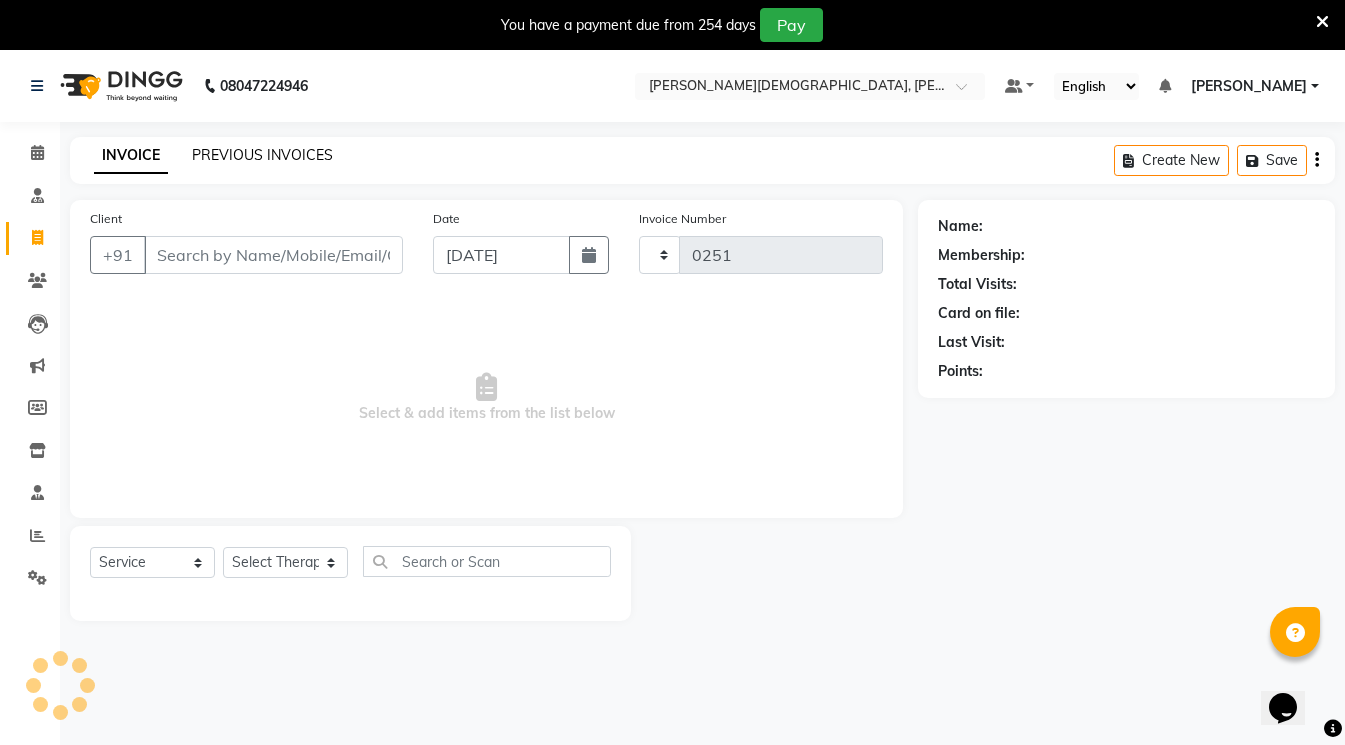 select on "6812" 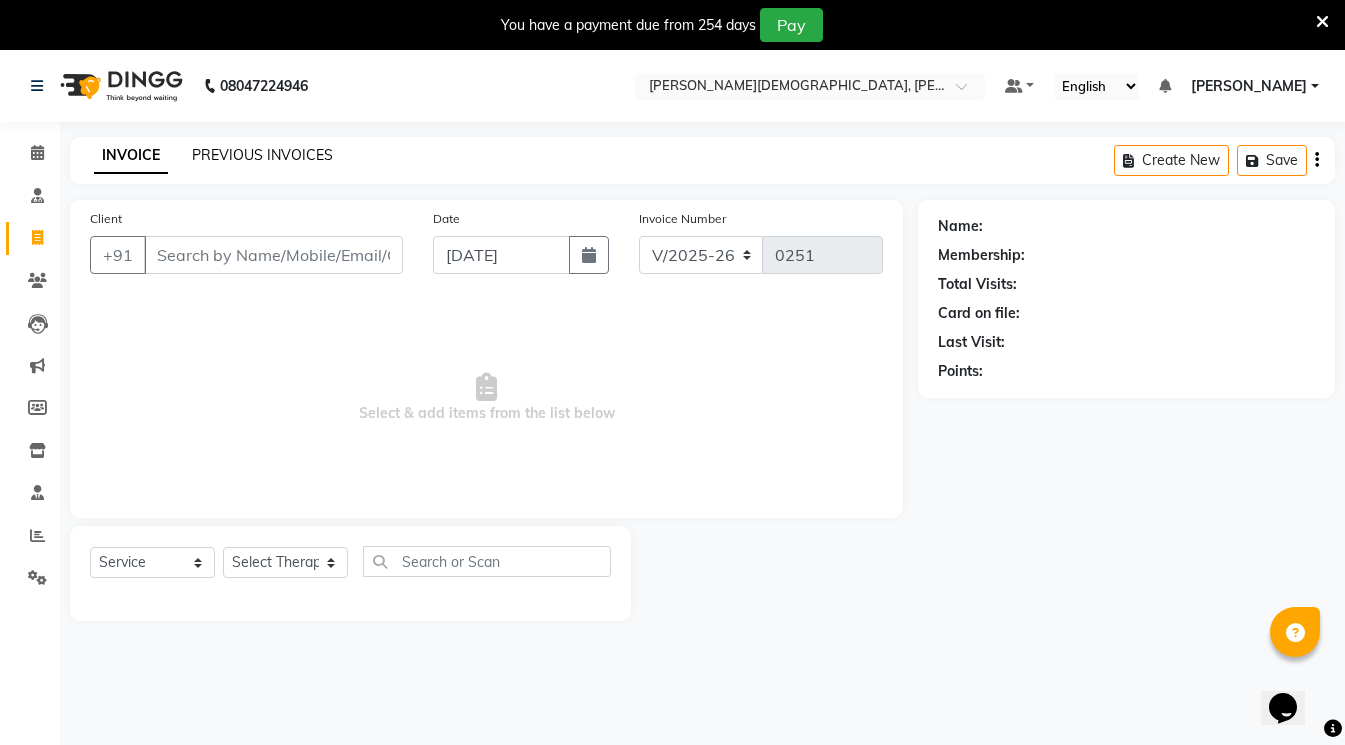 click on "PREVIOUS INVOICES" 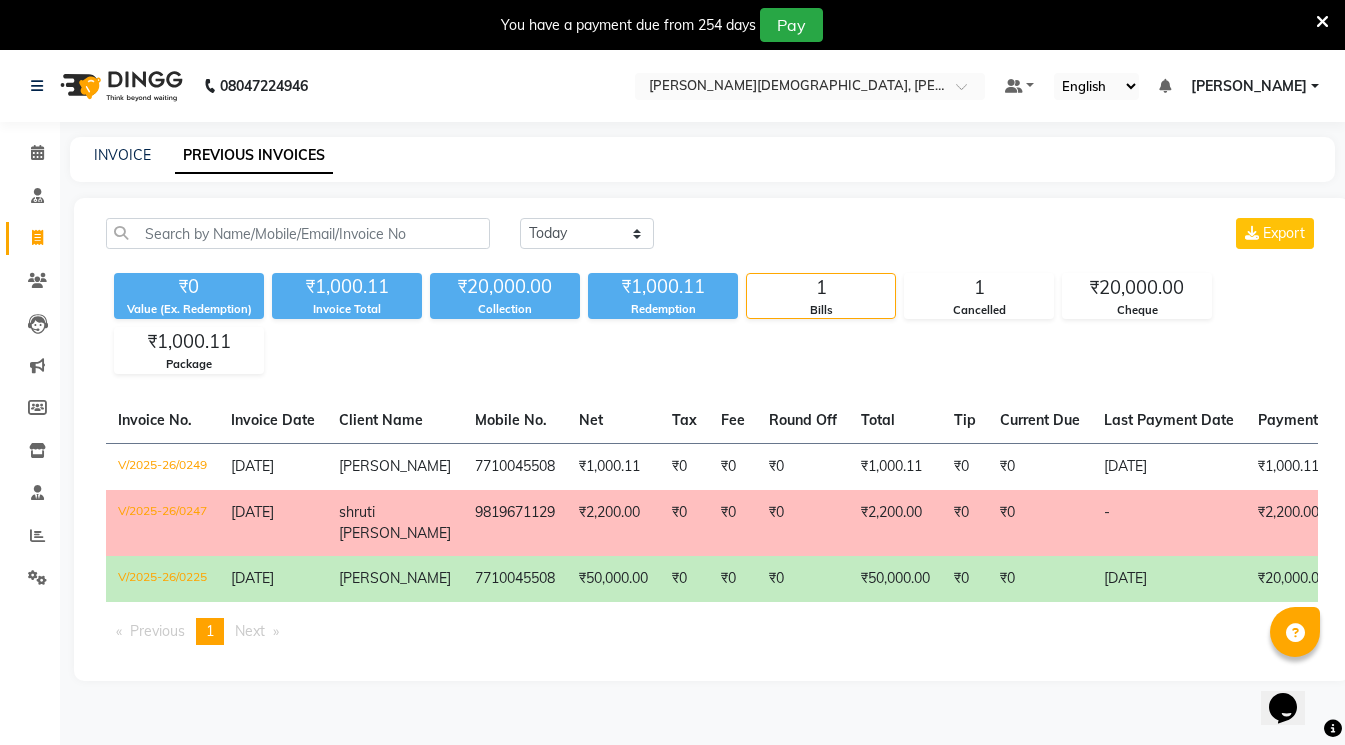 click on "[DATE] [DATE] Custom Range Export ₹0 Value (Ex. Redemption) ₹1,000.11 Invoice Total  ₹20,000.00 Collection ₹1,000.11 Redemption 1 Bills 1 Cancelled ₹20,000.00 Cheque ₹1,000.11 Package  Invoice No.   Invoice Date   Client Name   Mobile No.   Net   Tax   Fee   Round Off   Total   Tip   Current Due   Last Payment Date   Payment Amount   Payment Methods   Cancel Reason   Status   V/2025-26/0249  [DATE] [PERSON_NAME]   7710045508 ₹1,000.11 ₹0  ₹0  ₹0 ₹1,000.11 ₹0 ₹0 [DATE] ₹1,000.11  Package - PAID  V/2025-26/0247  [DATE] shruti [PERSON_NAME]   9819671129 ₹2,200.00 ₹0  ₹0  ₹0 ₹2,200.00 ₹0 ₹0 - ₹2,200.00  wrong date mention CANCELLED  V/2025-26/0225  [DATE] [PERSON_NAME]   7710045508 ₹50,000.00 ₹0  ₹0  ₹0 ₹50,000.00 ₹0 ₹0 [DATE] ₹20,000.00  Cheque - PAID  Previous  page  1 / 1  You're on page  1  Next  page" 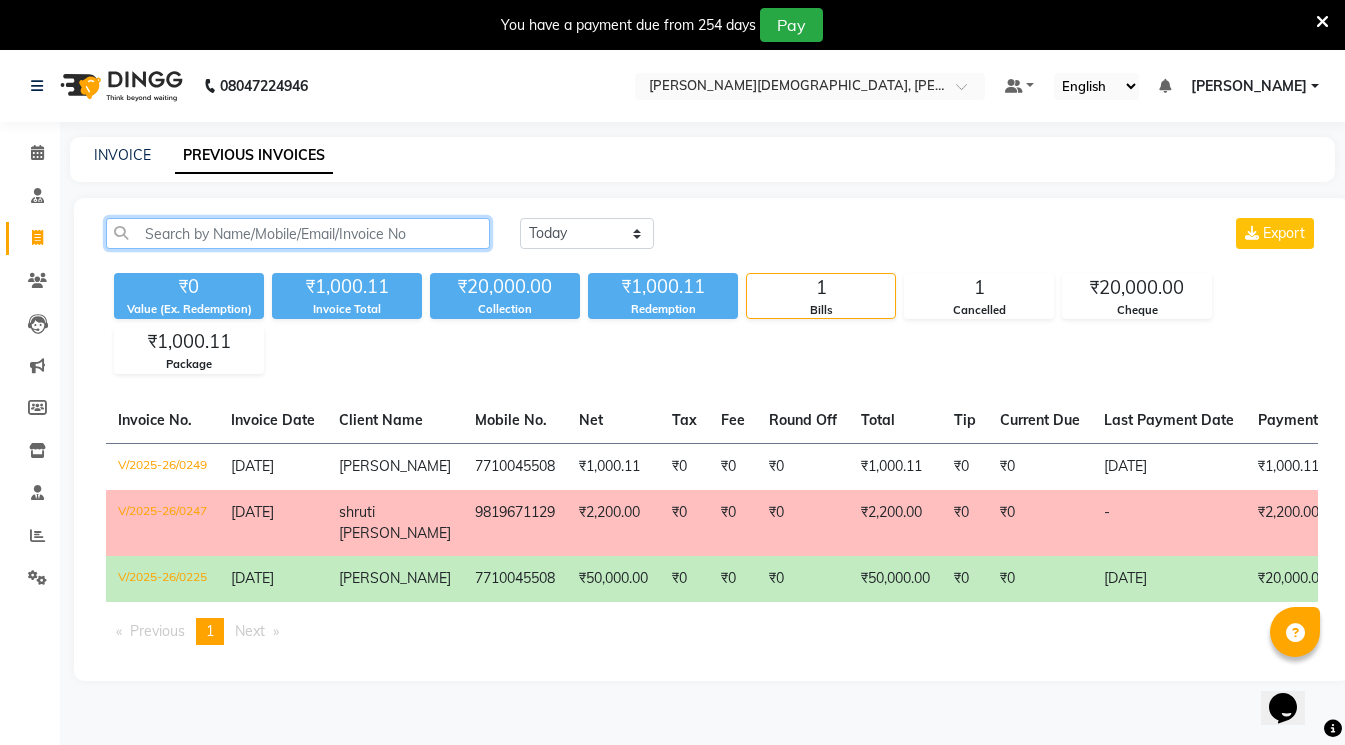 click 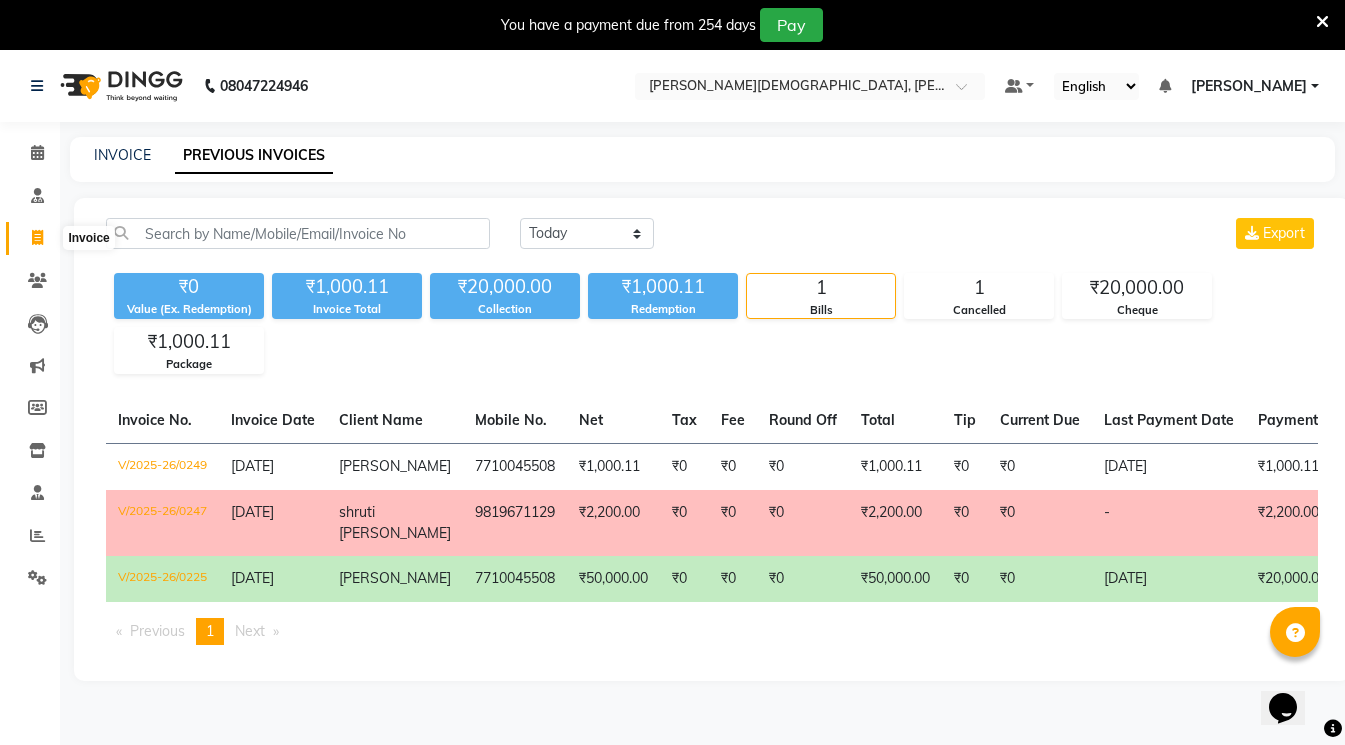click 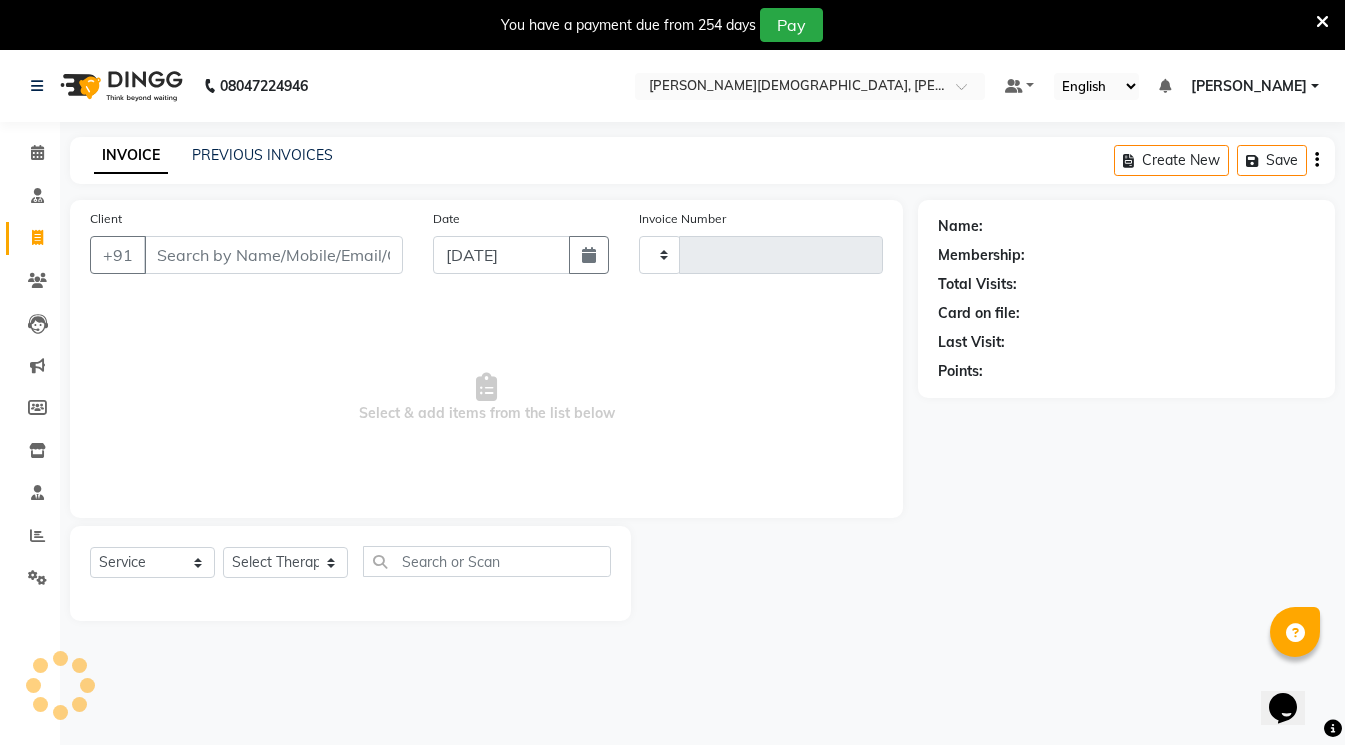 scroll, scrollTop: 50, scrollLeft: 0, axis: vertical 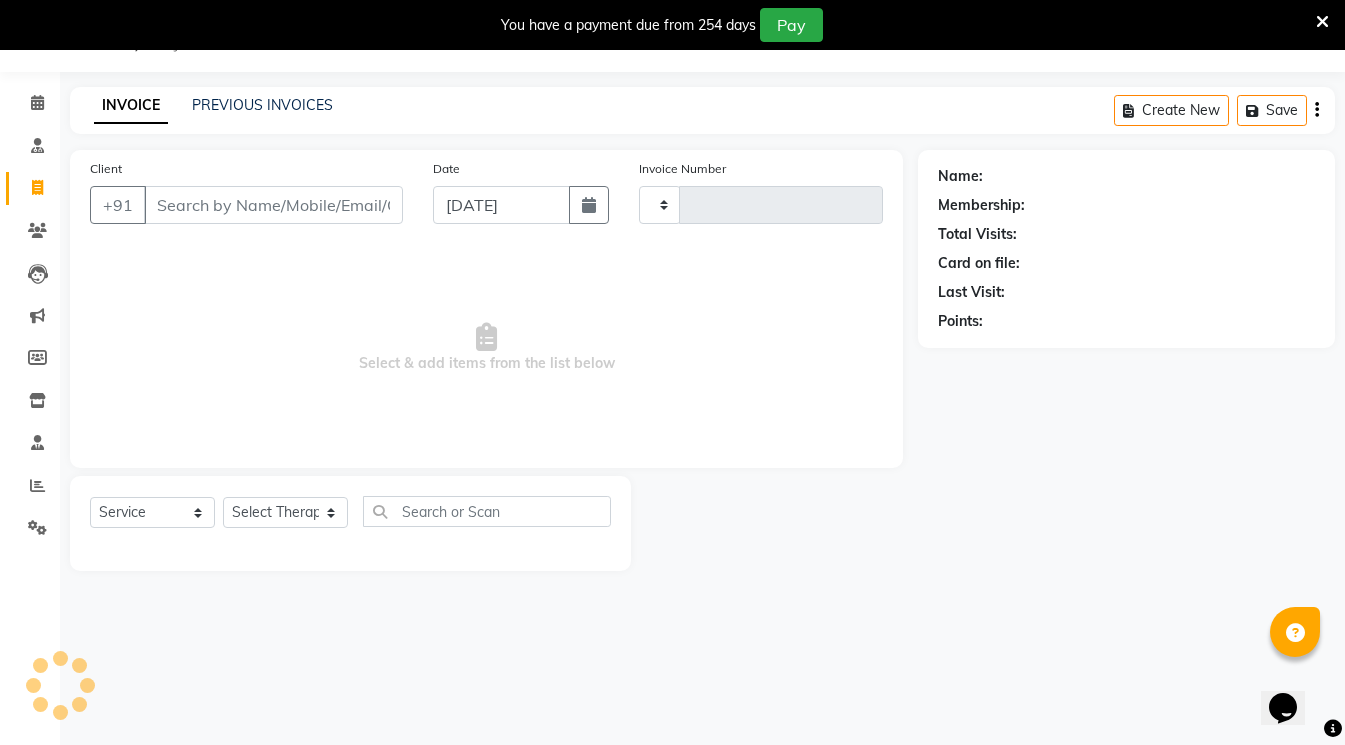 type on "0251" 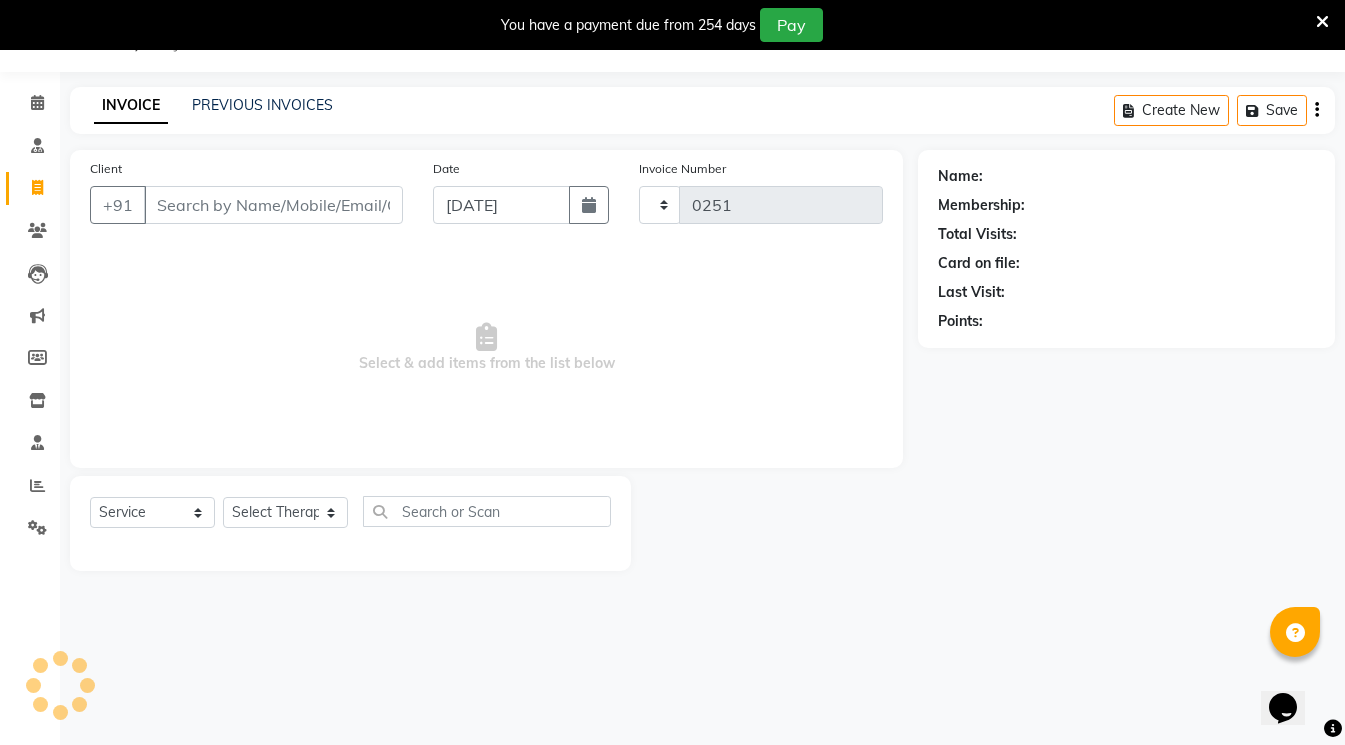select on "6812" 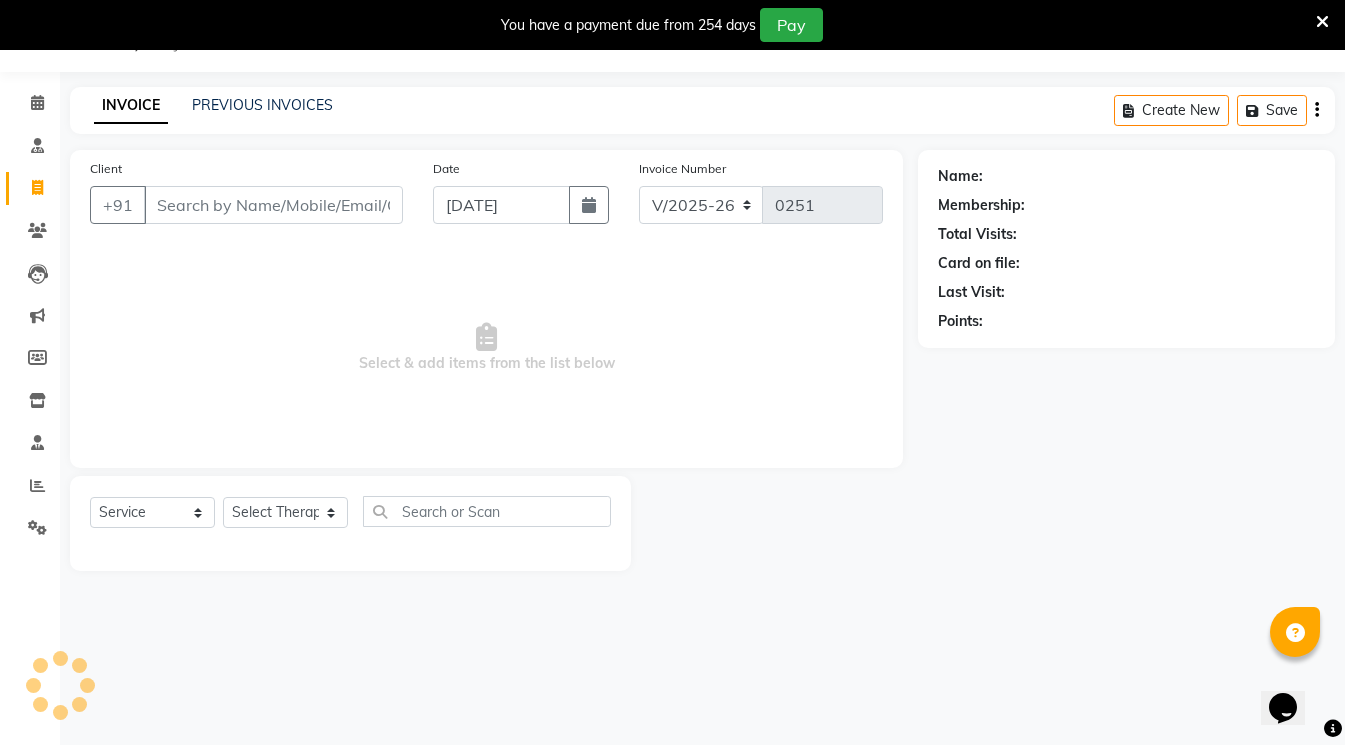 click on "Client" at bounding box center [273, 205] 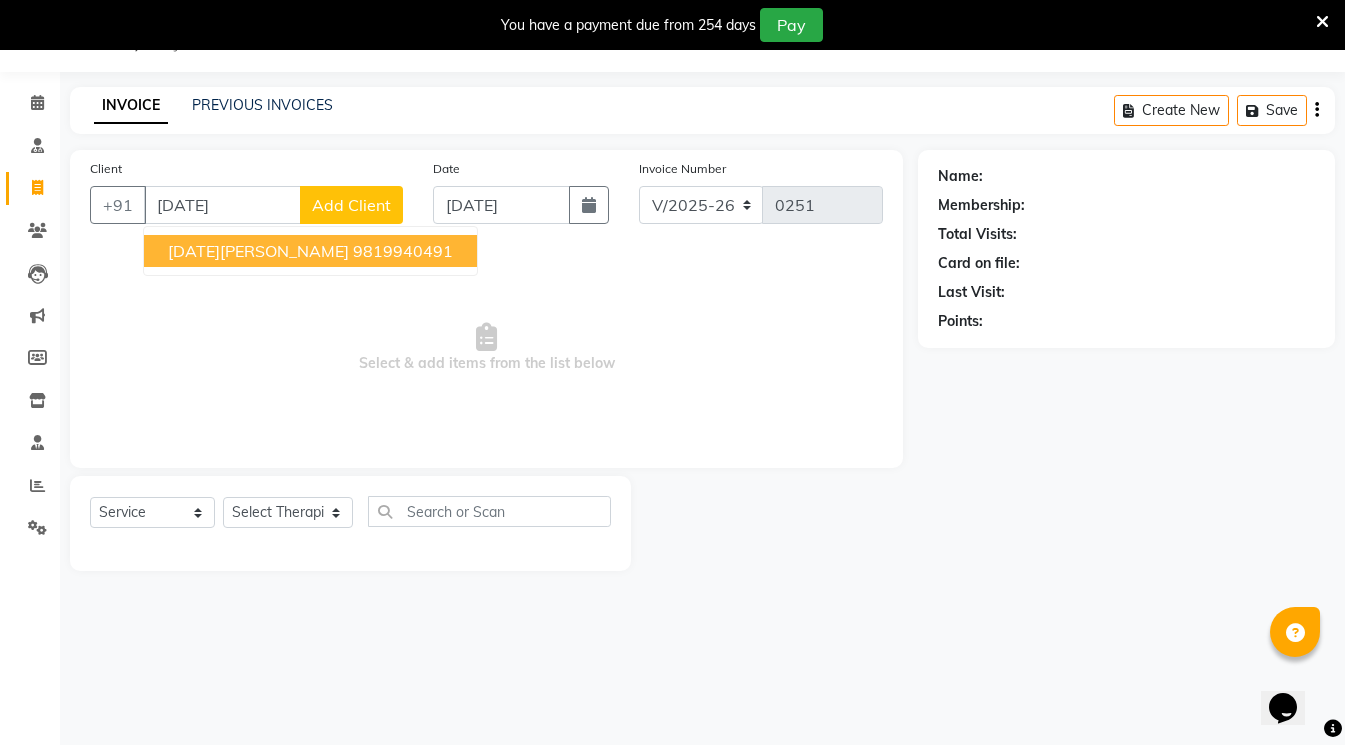 click on "9819940491" at bounding box center [403, 251] 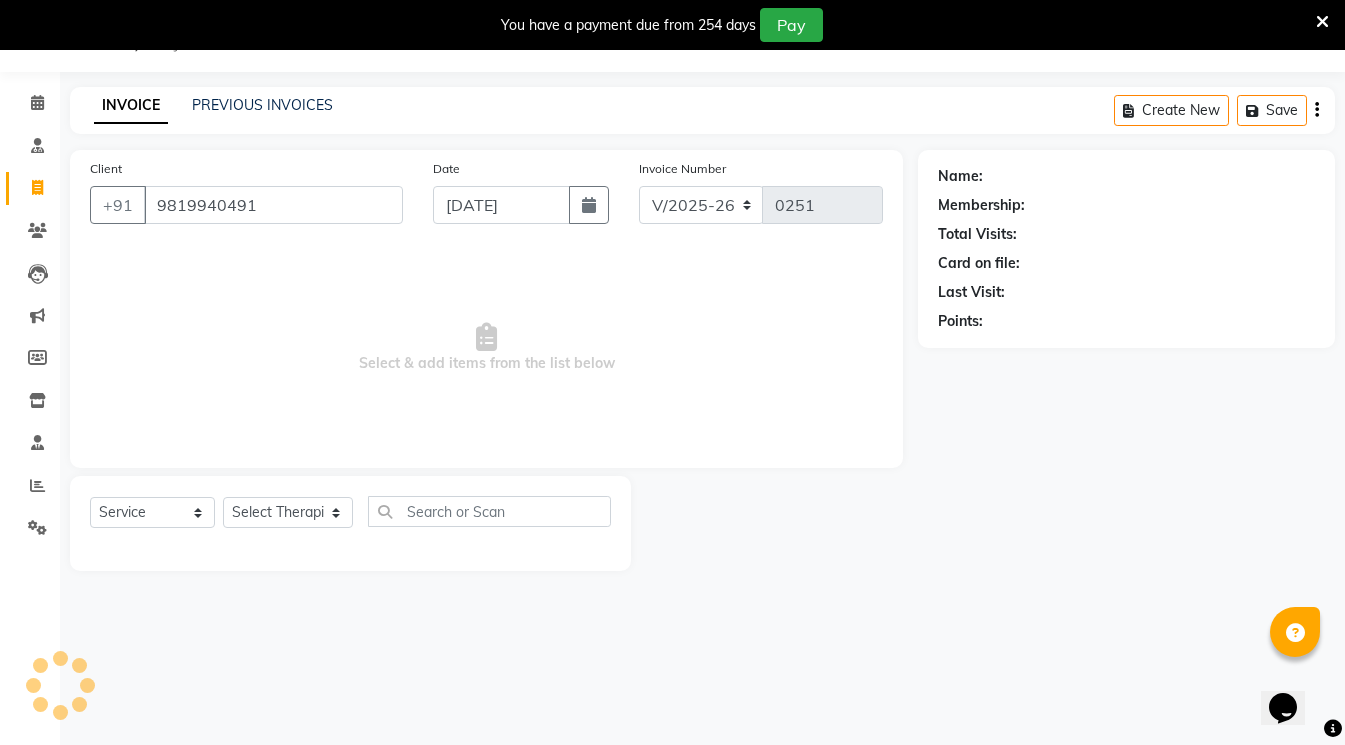 type on "9819940491" 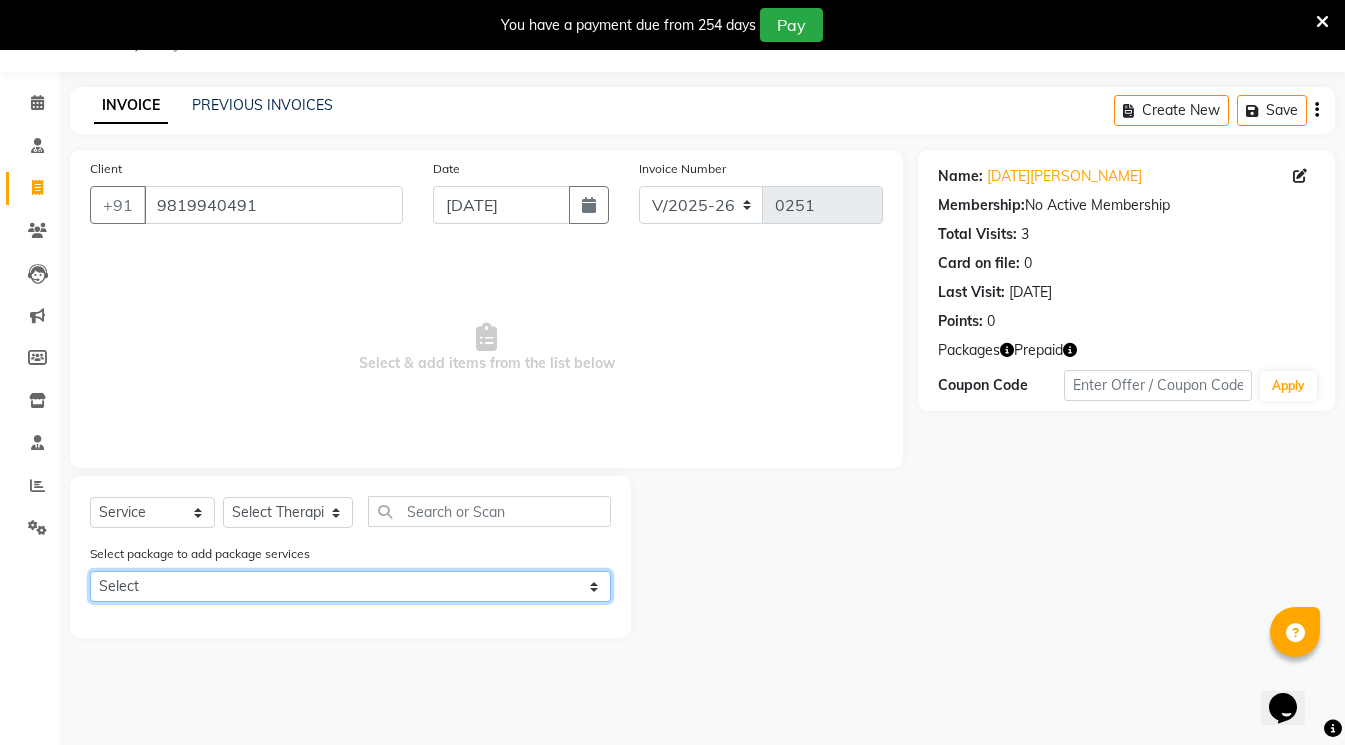 click on "Select 24 shirodhara" 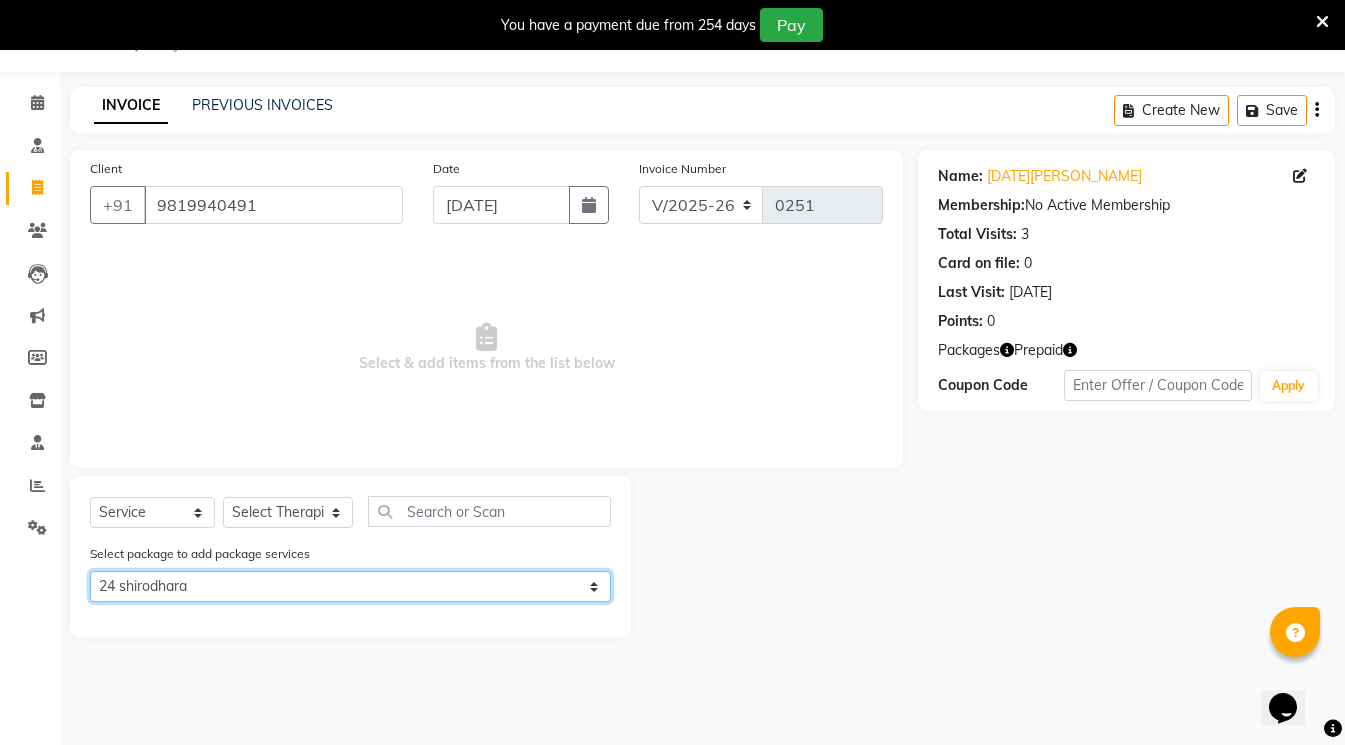 click on "Select 24 shirodhara" 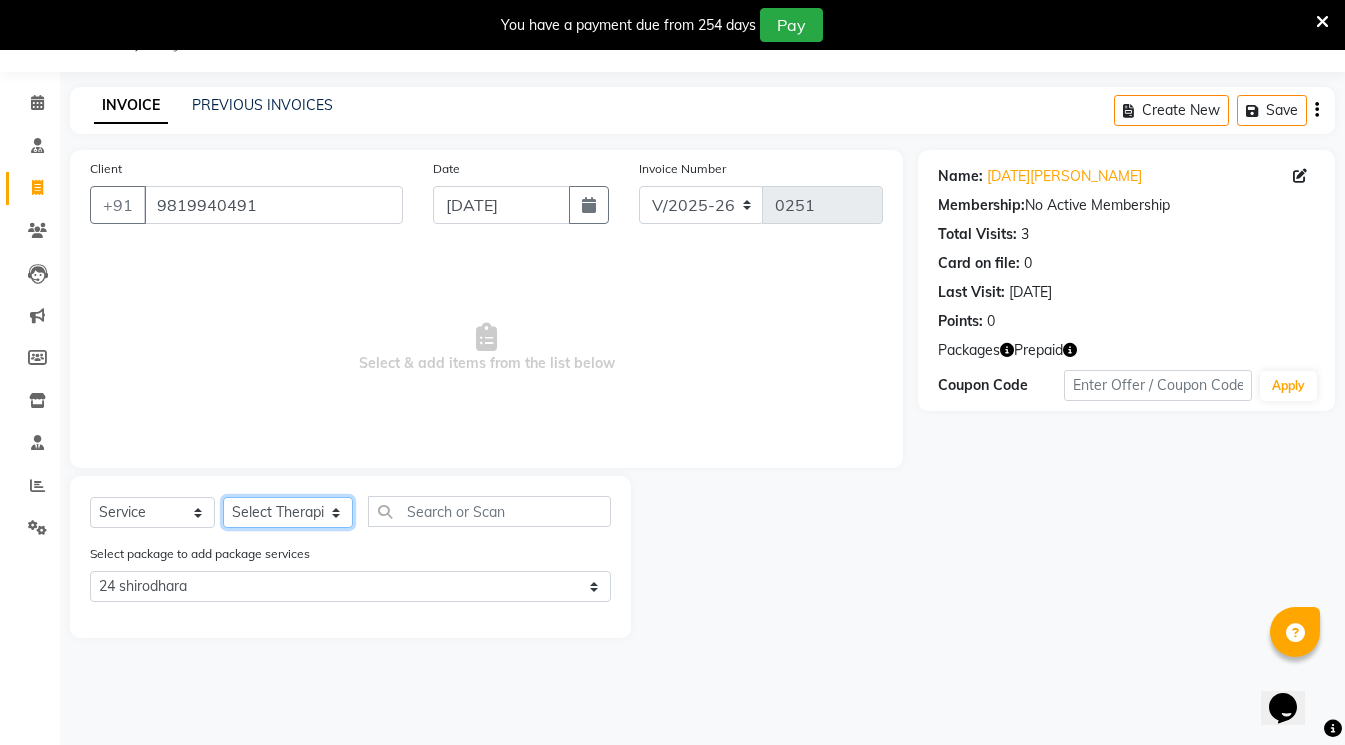 click on "Select Therapist amrutha [PERSON_NAME] [PERSON_NAME] [PERSON_NAME] [PERSON_NAME] [PERSON_NAME] Bibina [PERSON_NAME] [PERSON_NAME] Dr. [PERSON_NAME] [PERSON_NAME] Dr. [PERSON_NAME] Dr. Mamta [PERSON_NAME] [PERSON_NAME] [PERSON_NAME] [PERSON_NAME] kavita [PERSON_NAME] [PERSON_NAME] [PERSON_NAME] [PERSON_NAME]  Nijosh Pooja [PERSON_NAME] Mishra [PERSON_NAME] [PERSON_NAME] G [PERSON_NAME] [PERSON_NAME] K M [PERSON_NAME] K [PERSON_NAME] K K [PERSON_NAME] [PERSON_NAME] Swati [PERSON_NAME] Vidya [PERSON_NAME] [PERSON_NAME]" 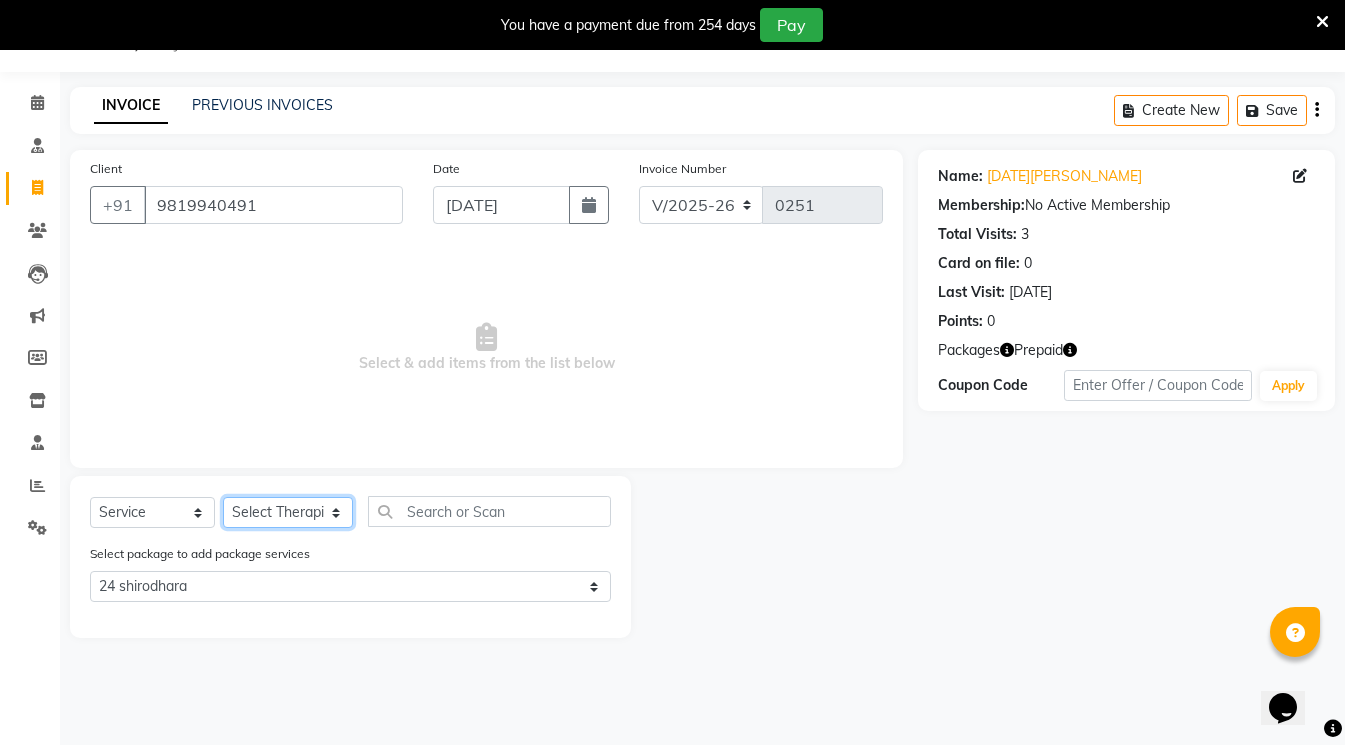 select on "66585" 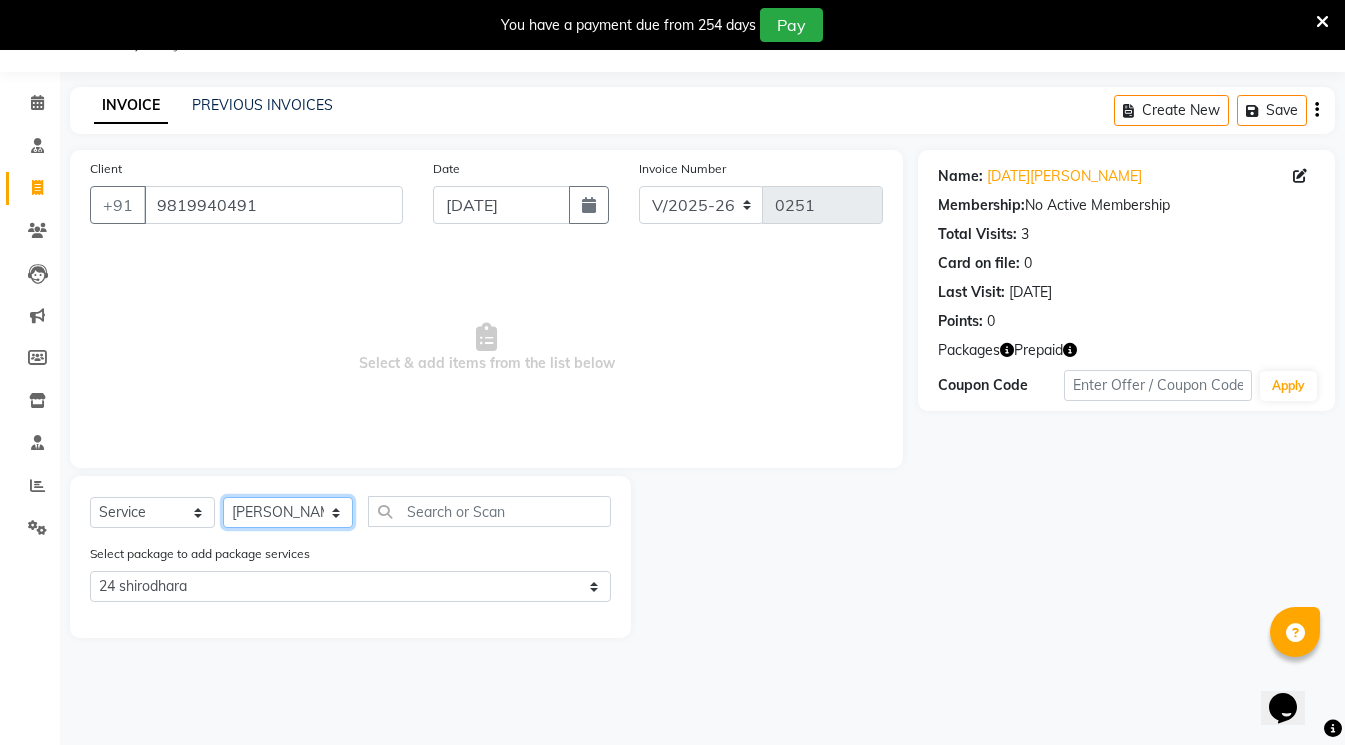 click on "Select Therapist amrutha [PERSON_NAME] [PERSON_NAME] [PERSON_NAME] [PERSON_NAME] [PERSON_NAME] Bibina [PERSON_NAME] [PERSON_NAME] Dr. [PERSON_NAME] [PERSON_NAME] Dr. [PERSON_NAME] Dr. Mamta [PERSON_NAME] [PERSON_NAME] [PERSON_NAME] [PERSON_NAME] kavita [PERSON_NAME] [PERSON_NAME] [PERSON_NAME] [PERSON_NAME]  Nijosh Pooja [PERSON_NAME] Mishra [PERSON_NAME] [PERSON_NAME] G [PERSON_NAME] [PERSON_NAME] K M [PERSON_NAME] K [PERSON_NAME] K K [PERSON_NAME] [PERSON_NAME] Swati [PERSON_NAME] Vidya [PERSON_NAME] [PERSON_NAME]" 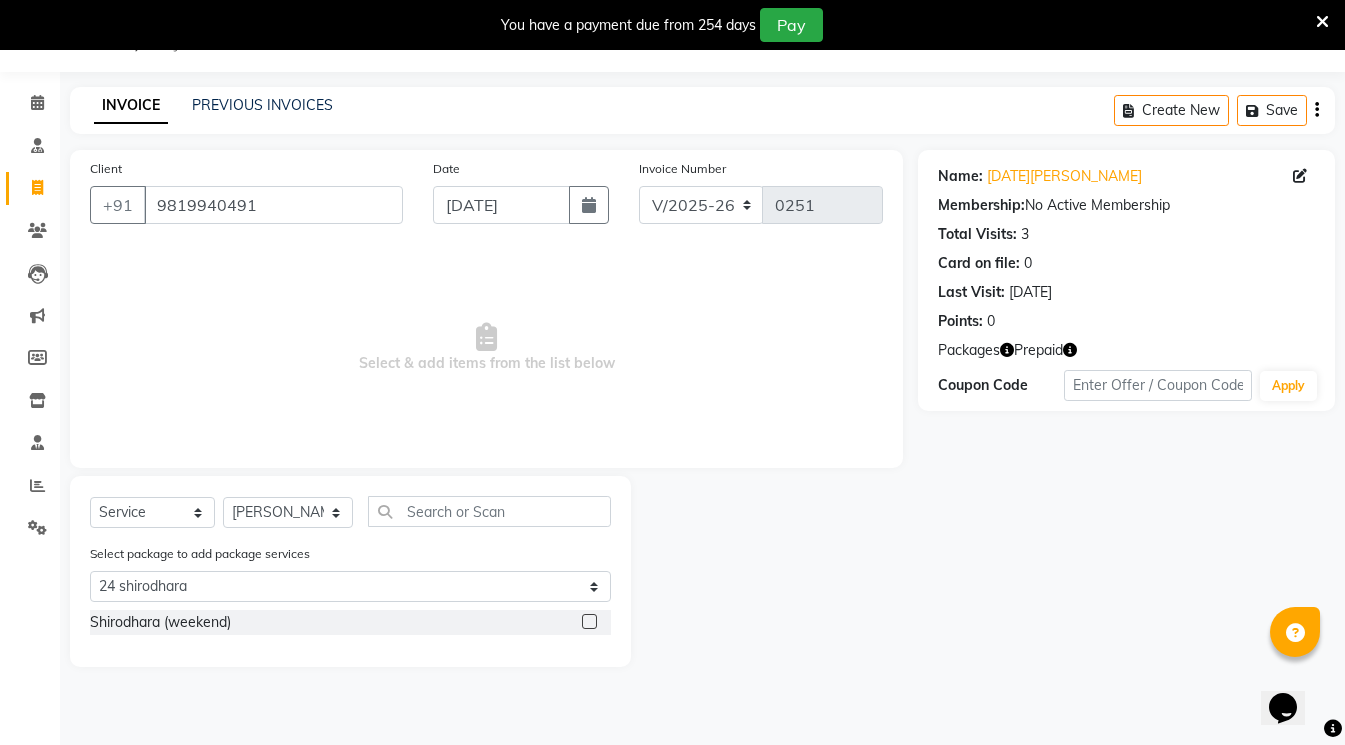 click 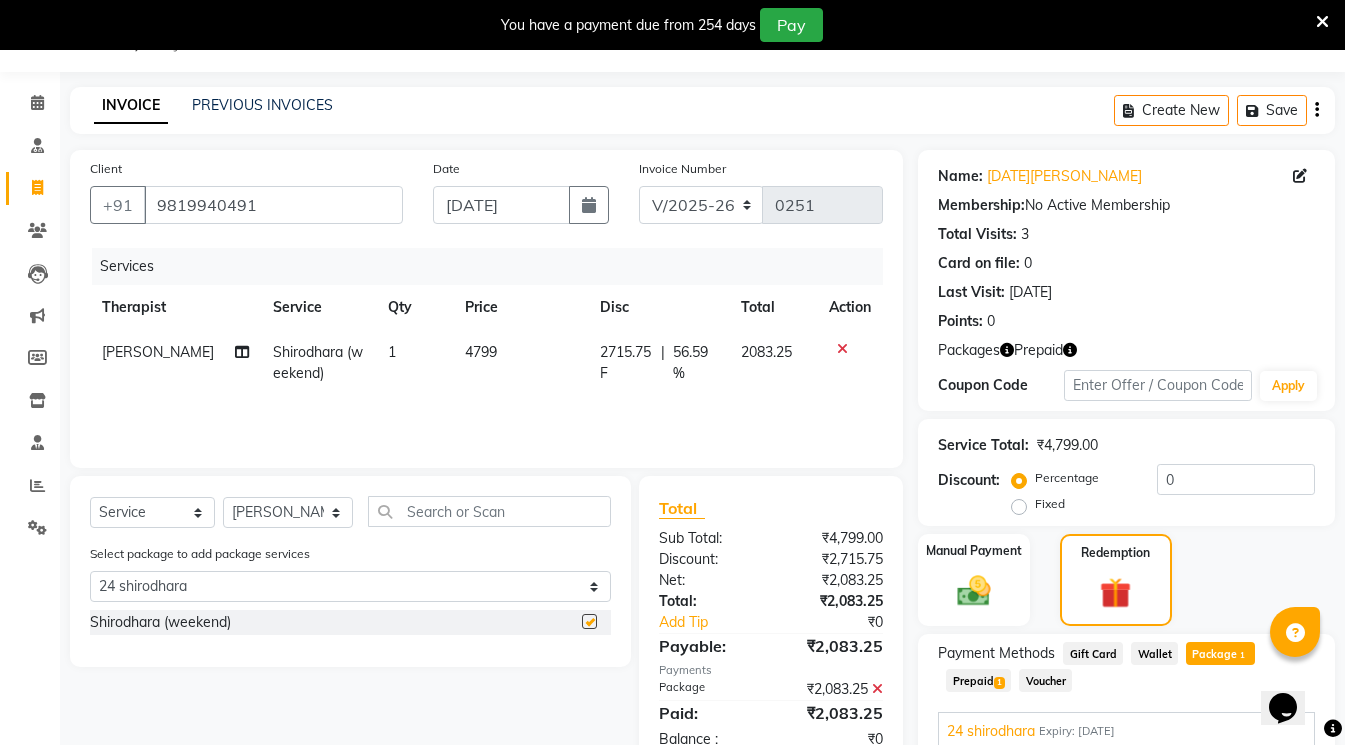 checkbox on "false" 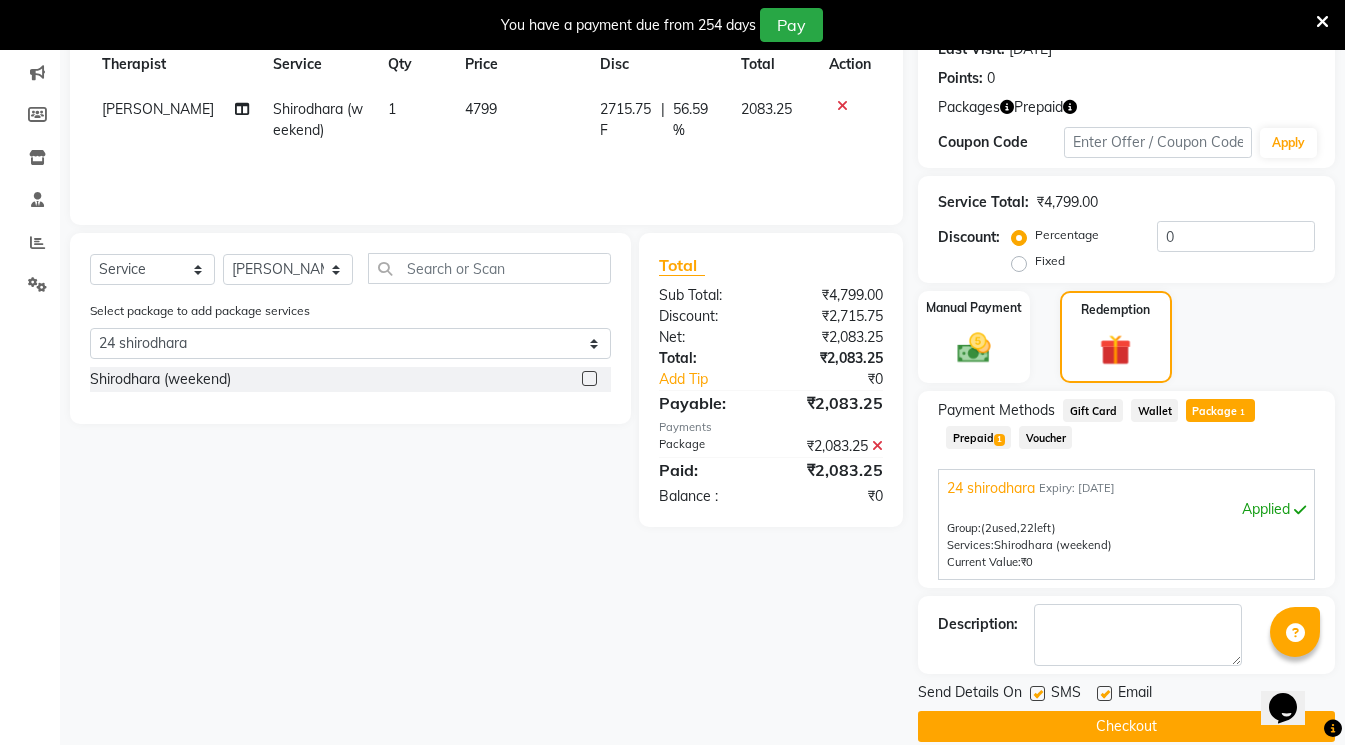 scroll, scrollTop: 320, scrollLeft: 0, axis: vertical 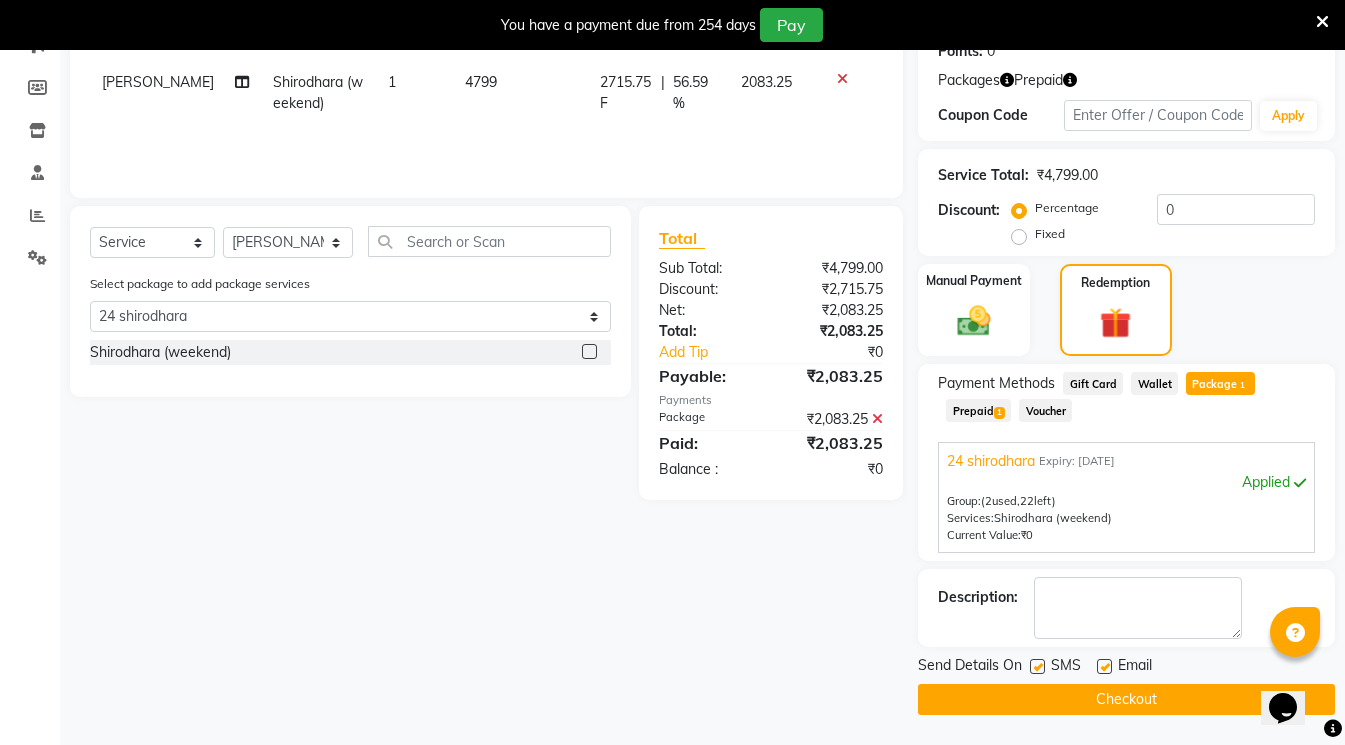 click 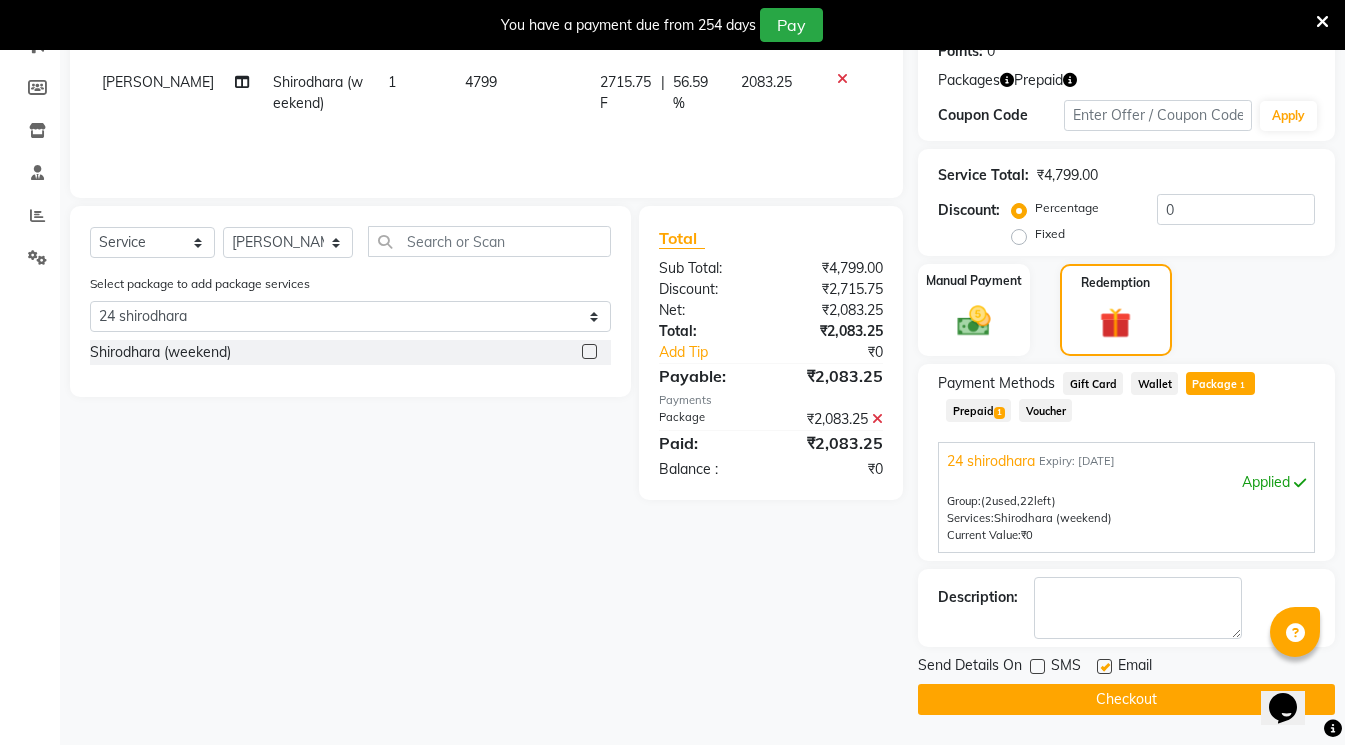 click 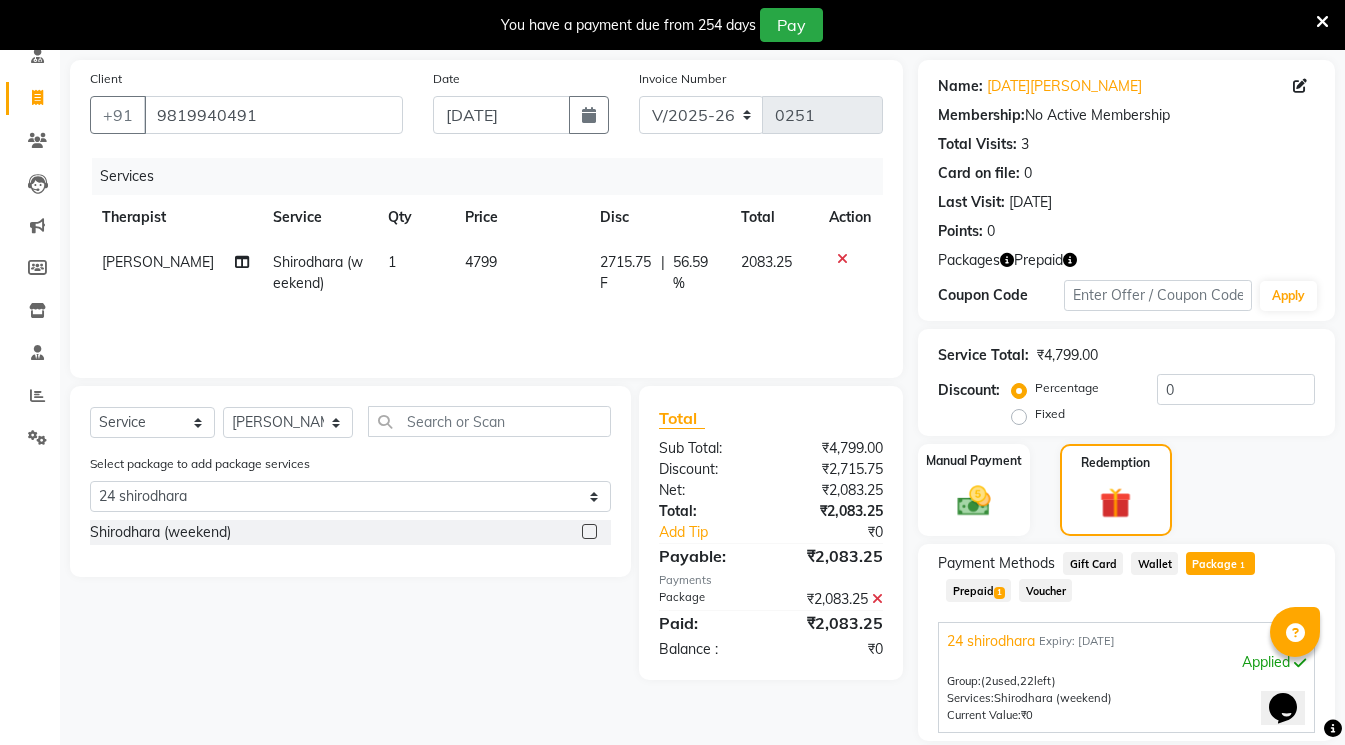 scroll, scrollTop: 320, scrollLeft: 0, axis: vertical 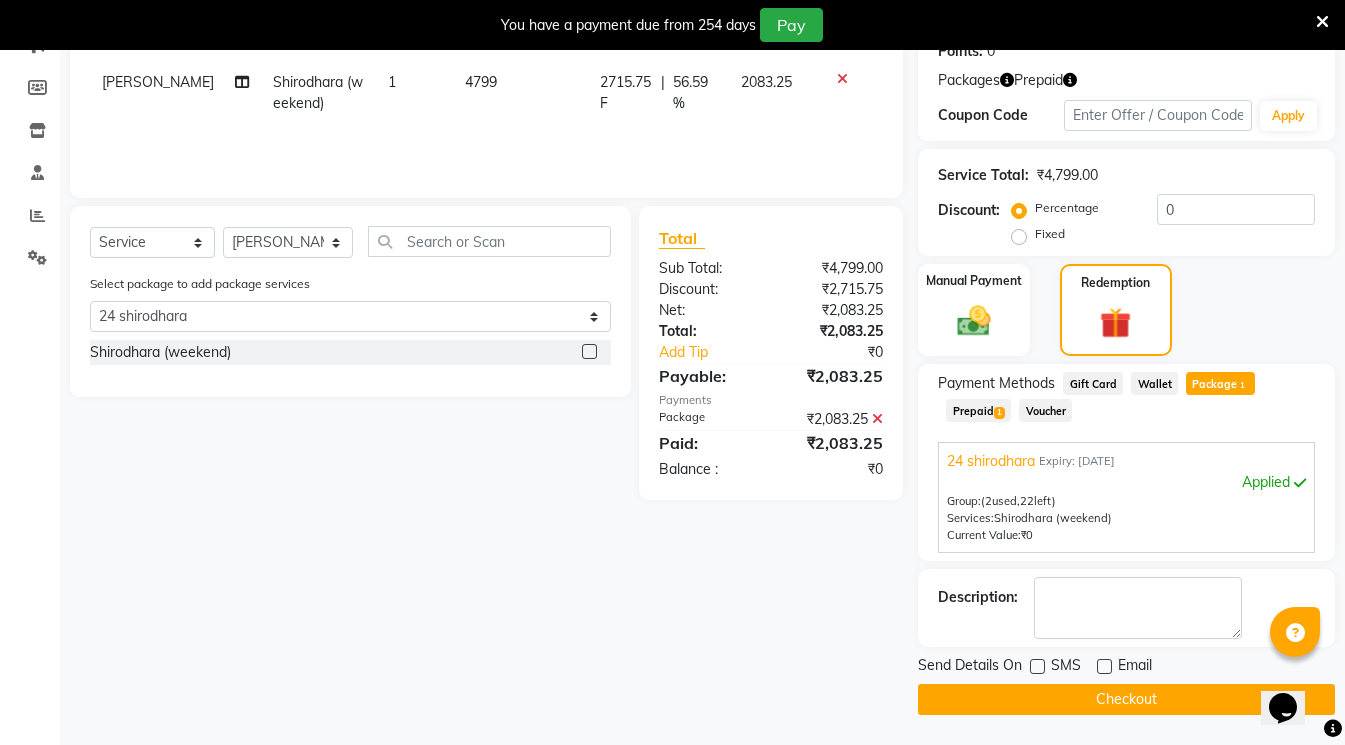 click on "Checkout" 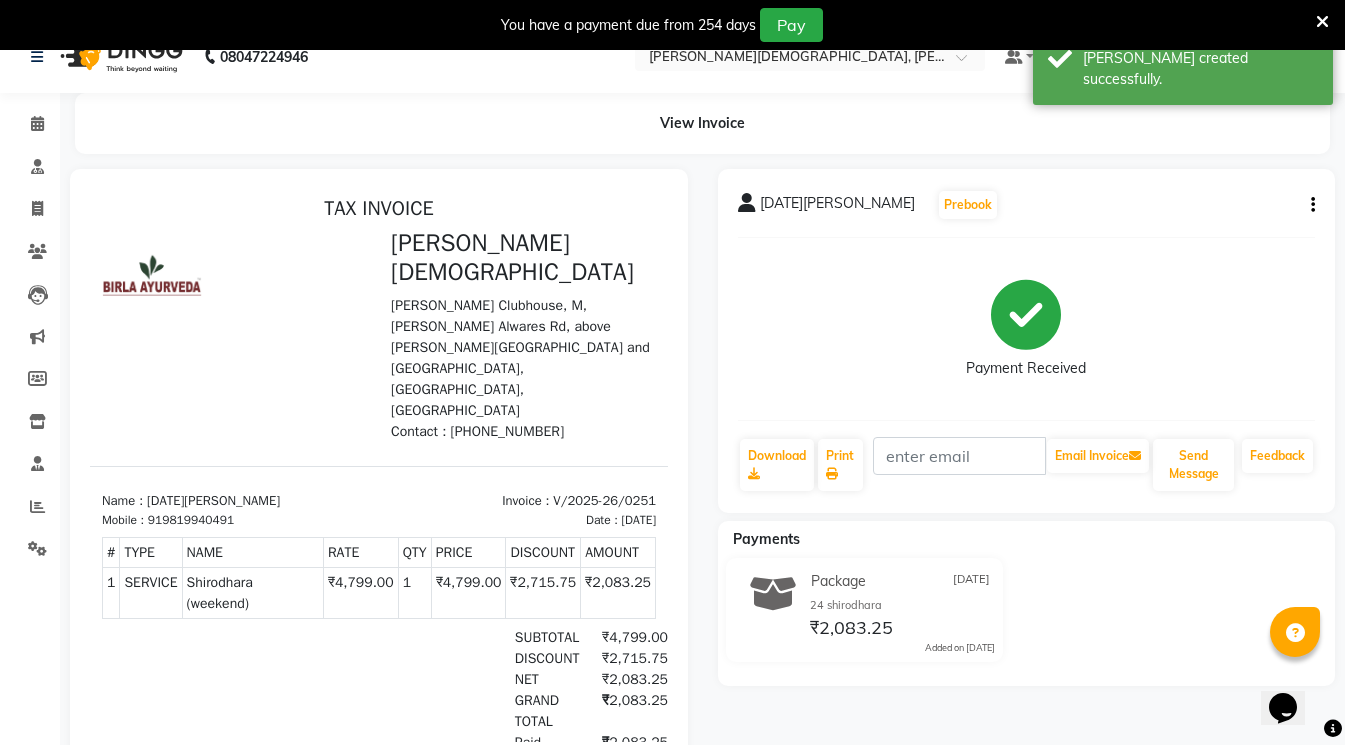 scroll, scrollTop: 0, scrollLeft: 0, axis: both 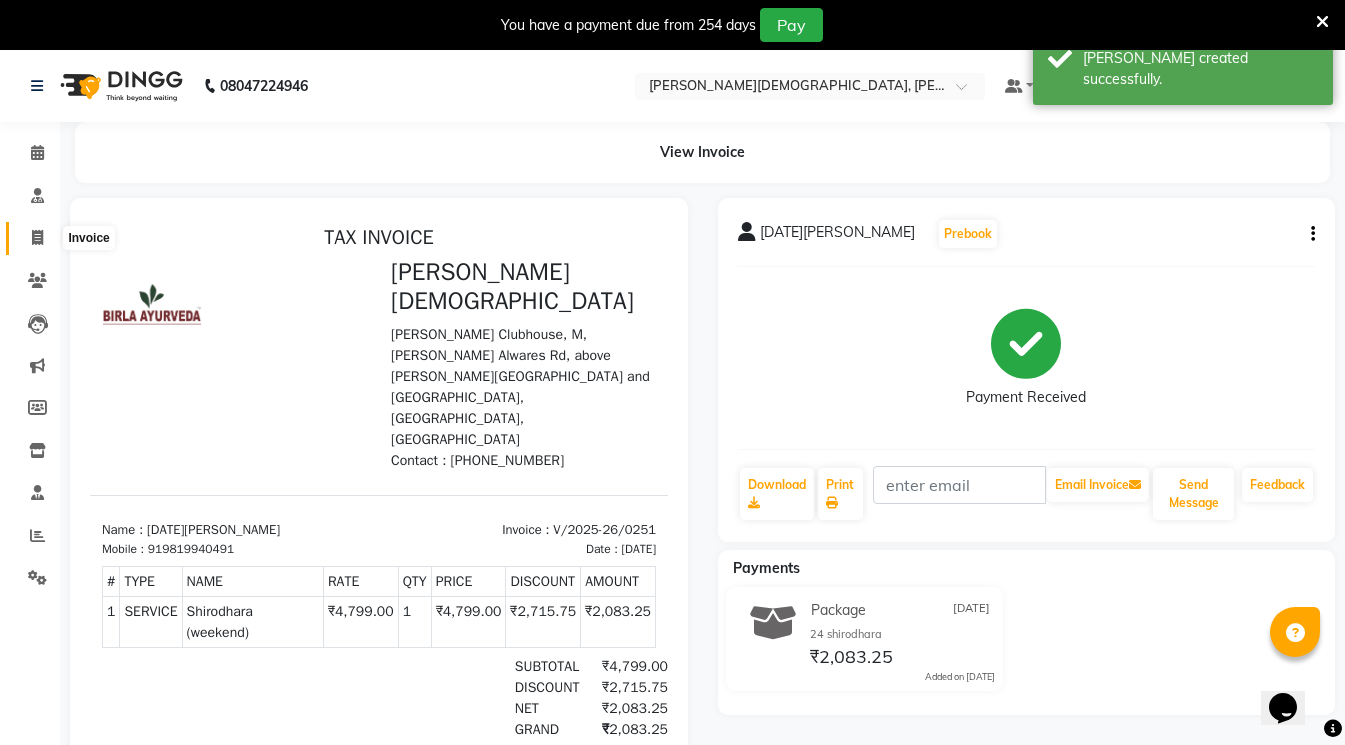 click 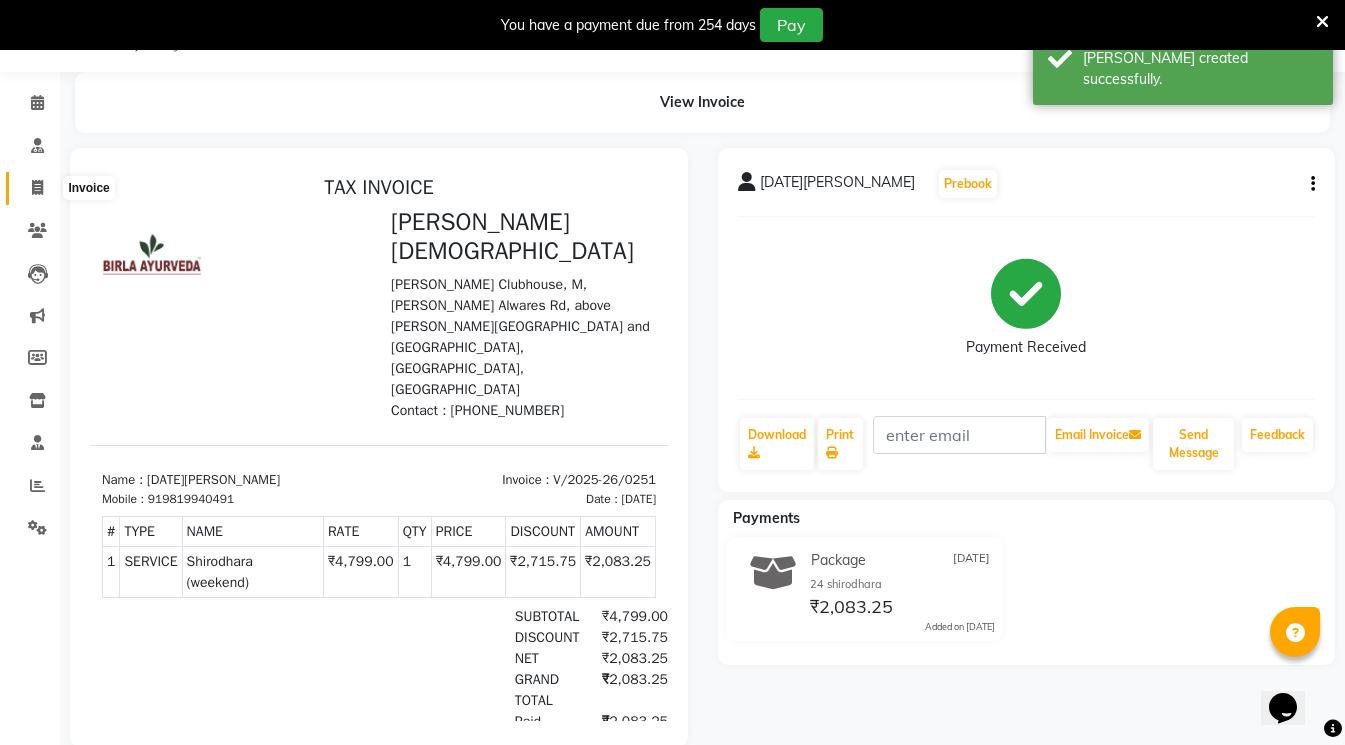 select on "service" 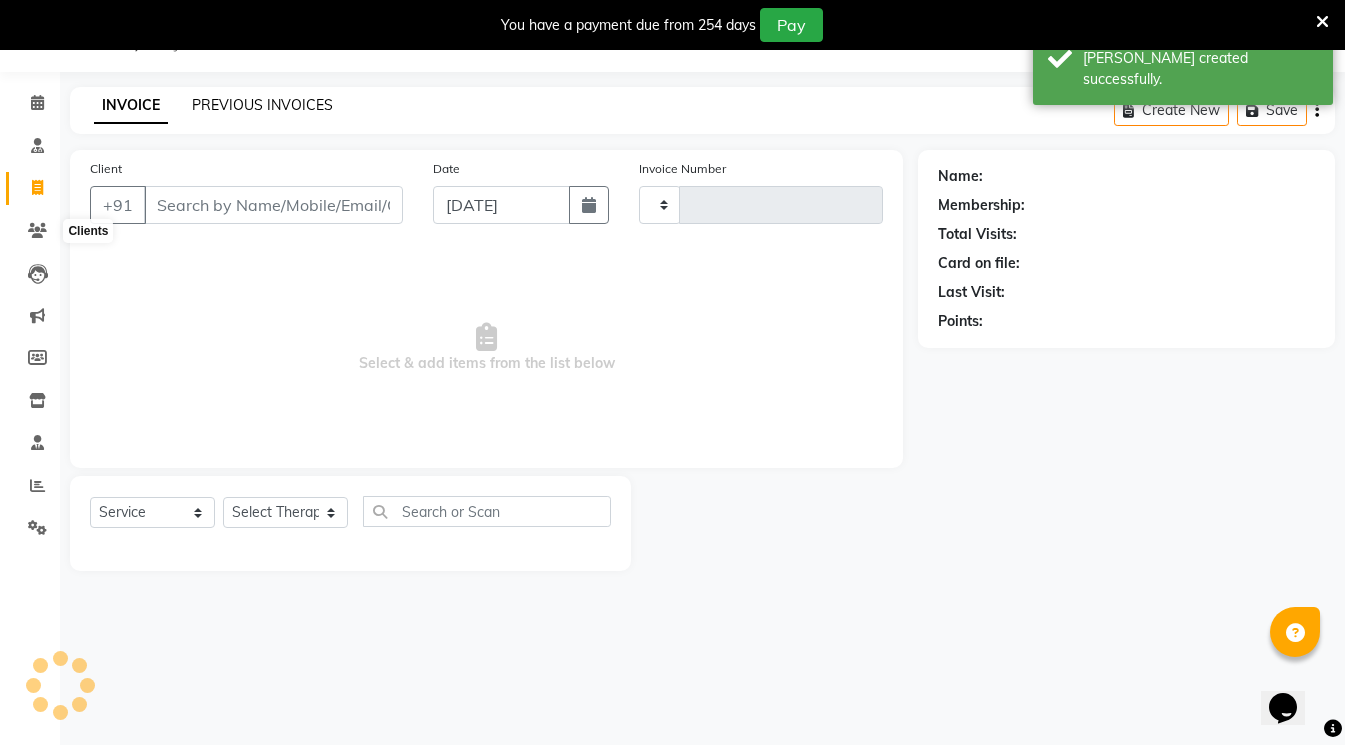 type on "0252" 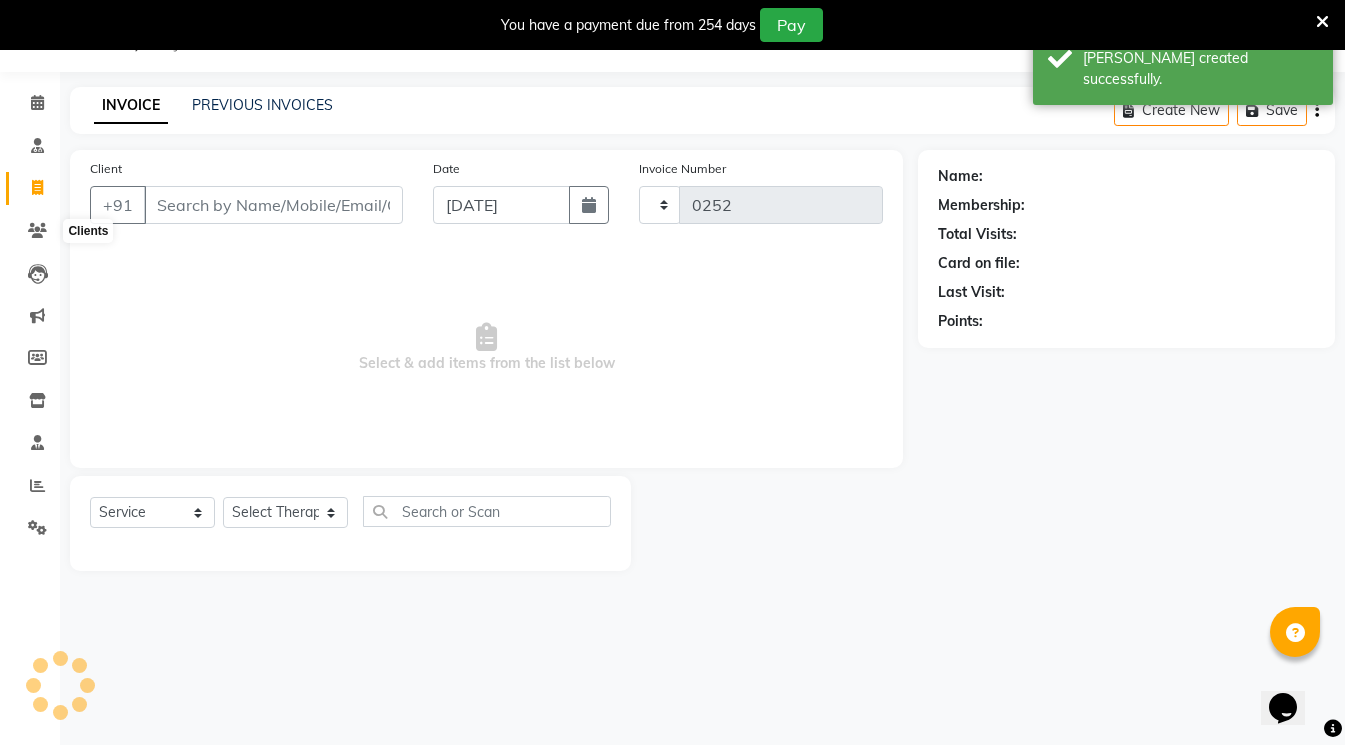 select on "6812" 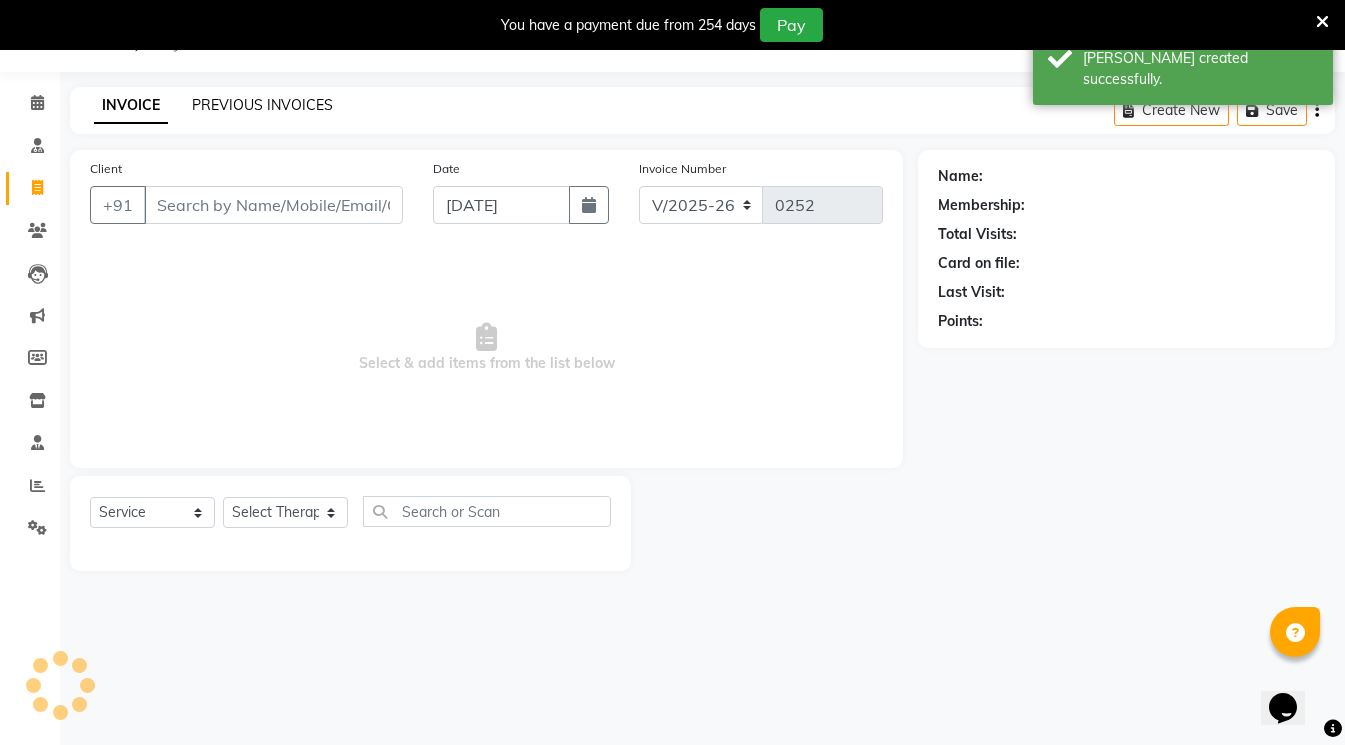 click on "PREVIOUS INVOICES" 